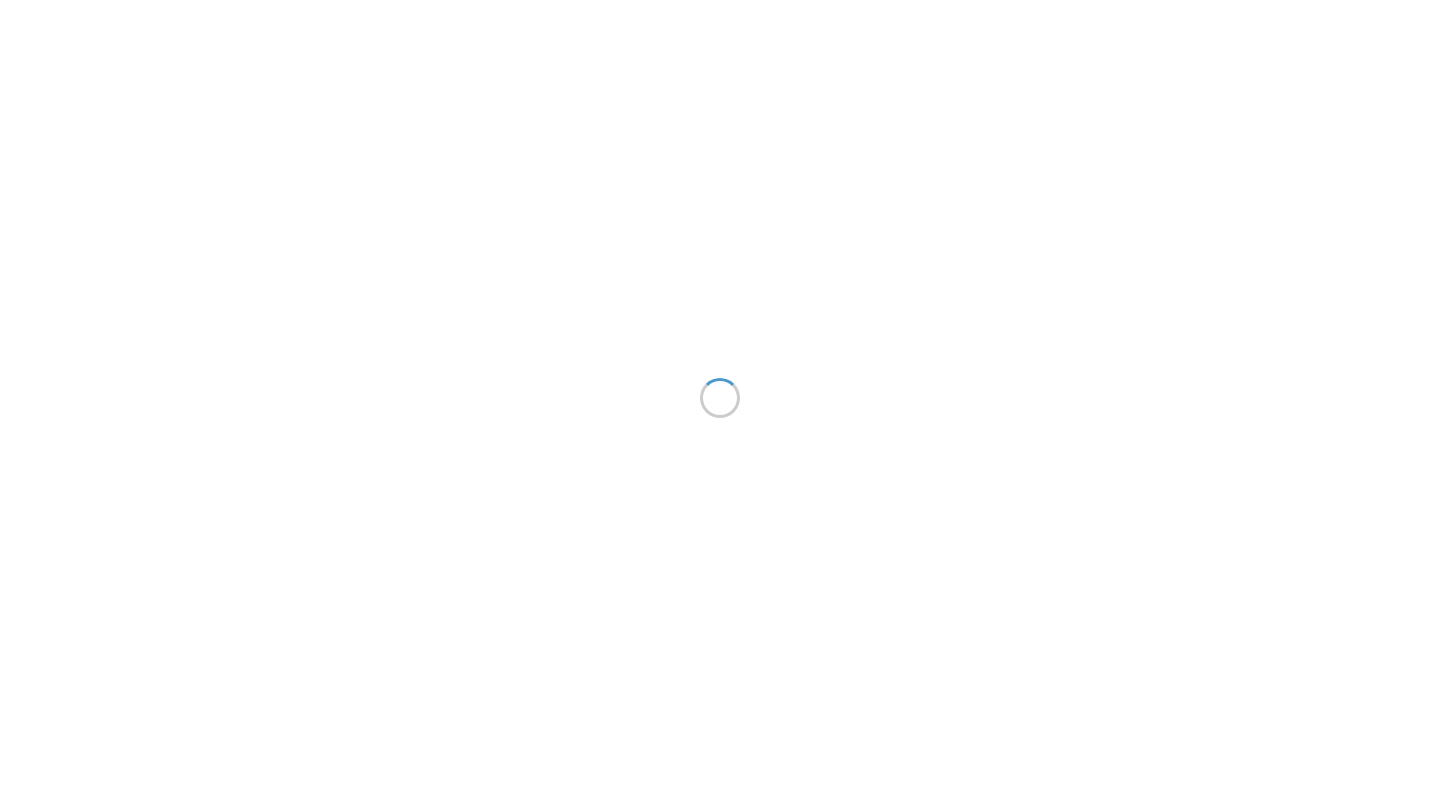 scroll, scrollTop: 0, scrollLeft: 0, axis: both 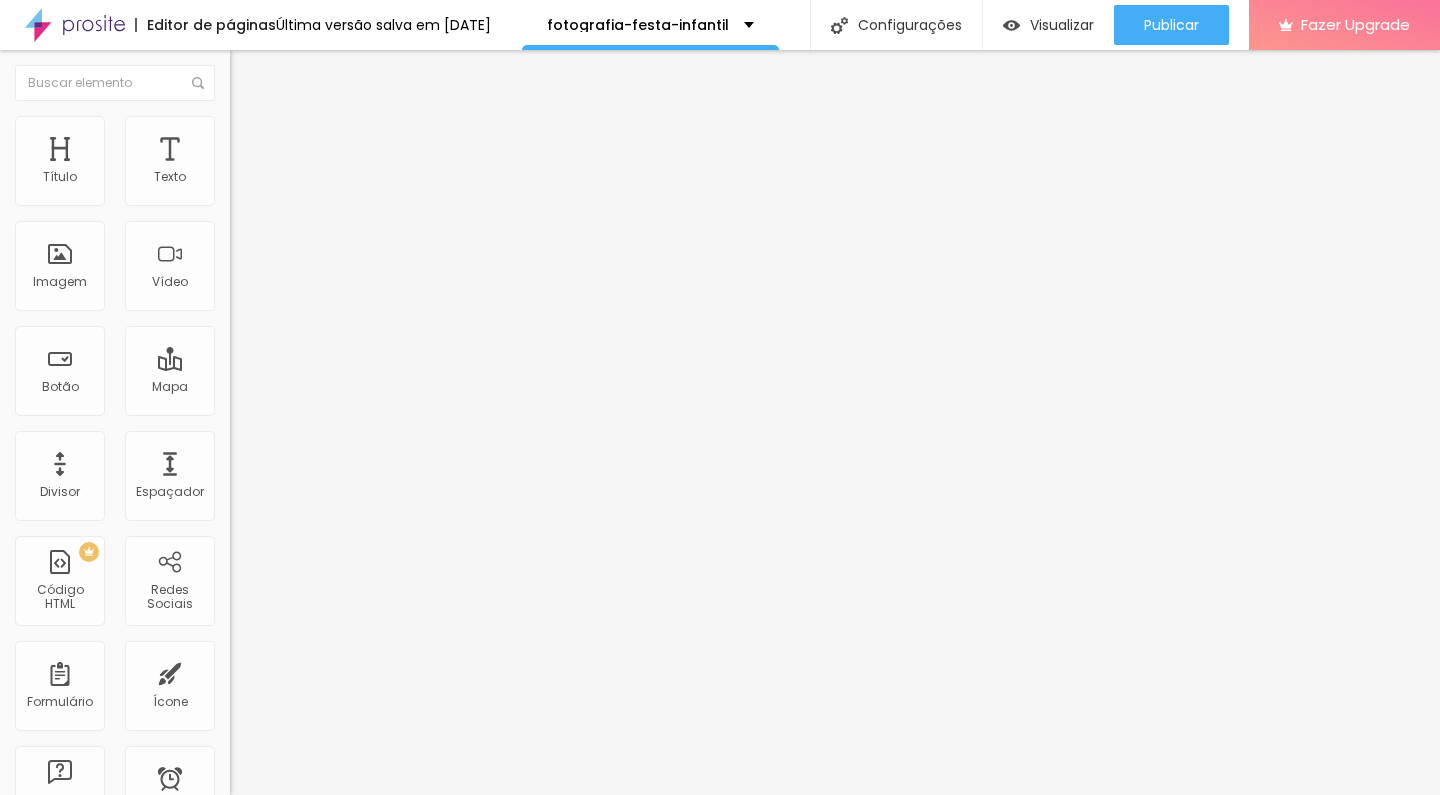click on "Estilo" at bounding box center [263, 129] 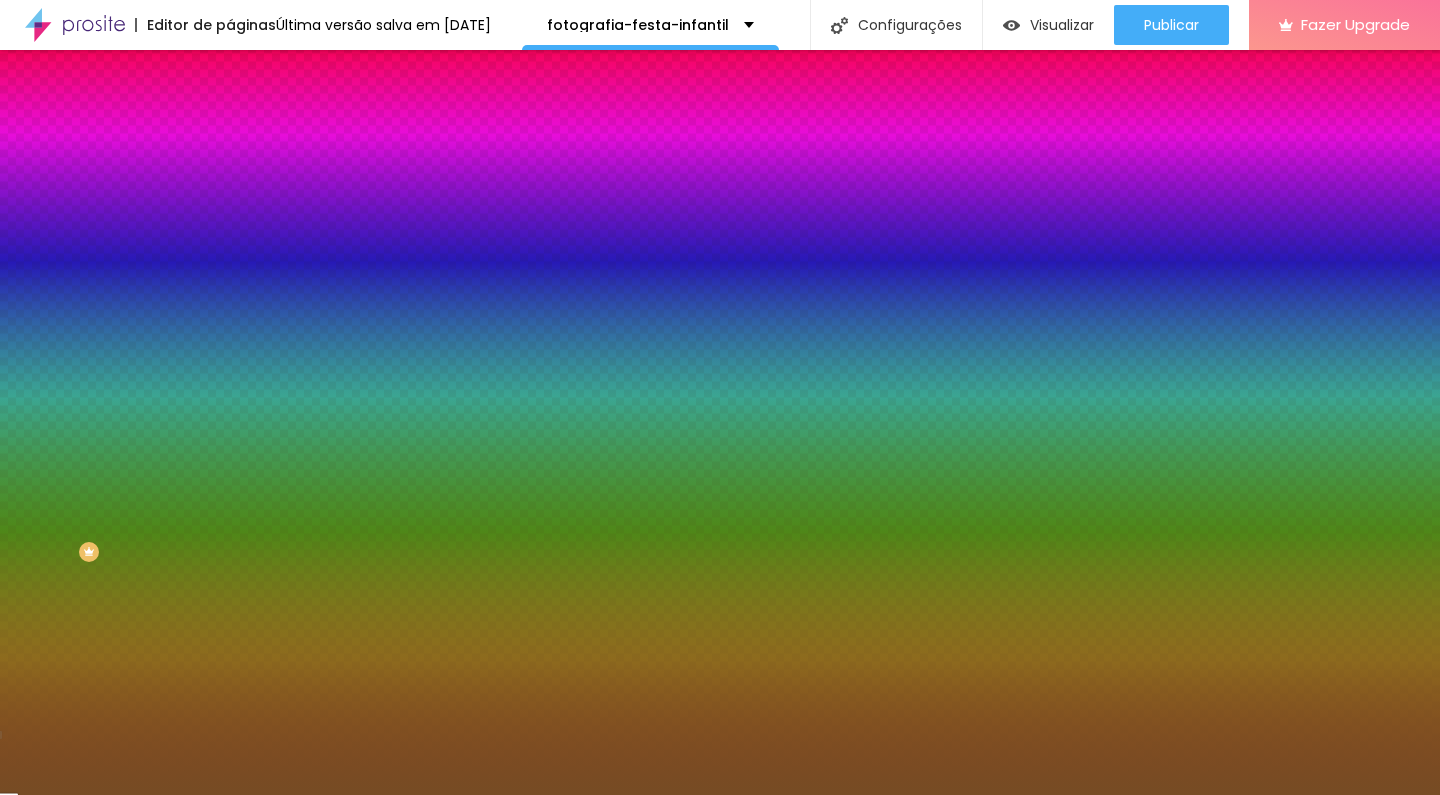 drag, startPoint x: 162, startPoint y: 367, endPoint x: 194, endPoint y: 364, distance: 32.140316 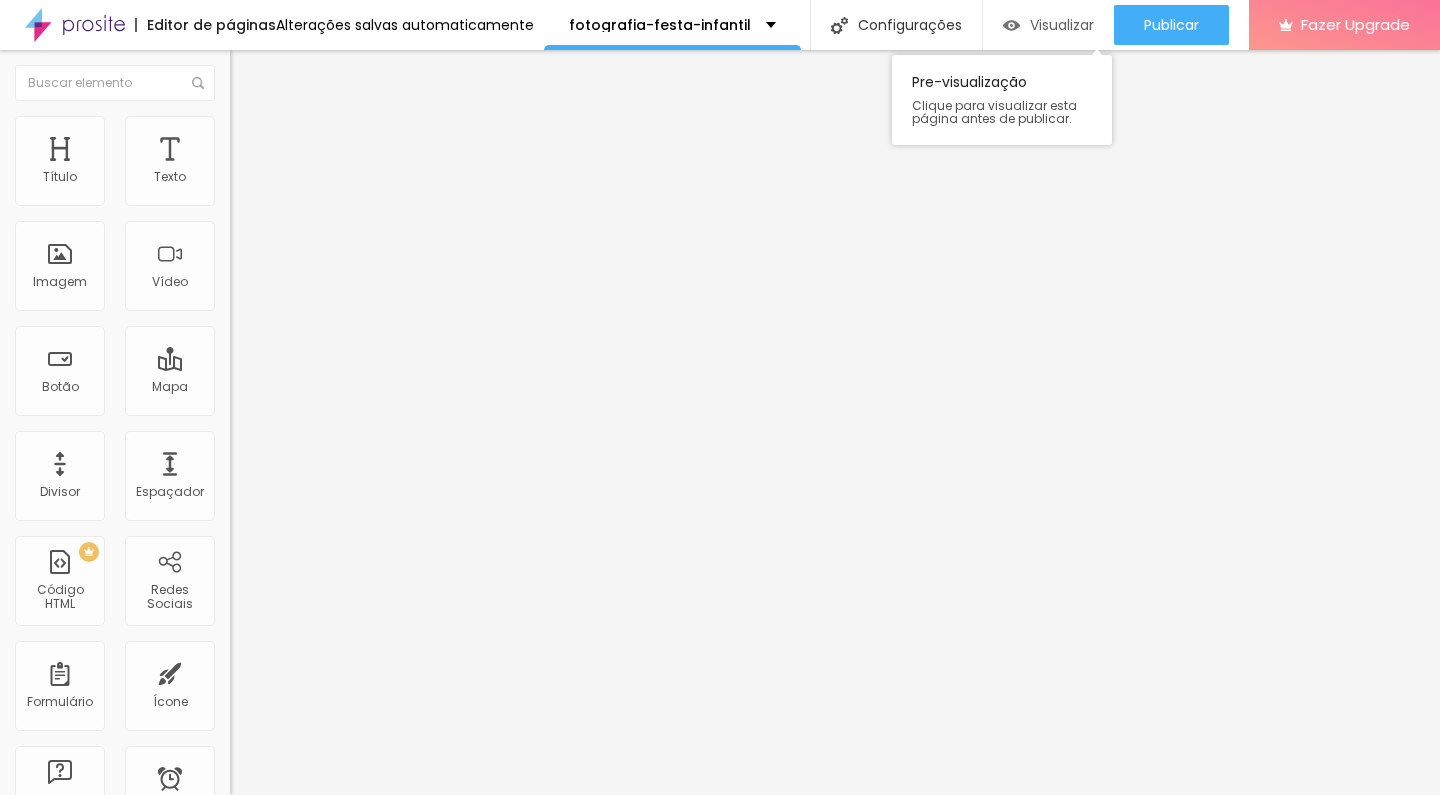 click on "Visualizar" at bounding box center [1048, 25] 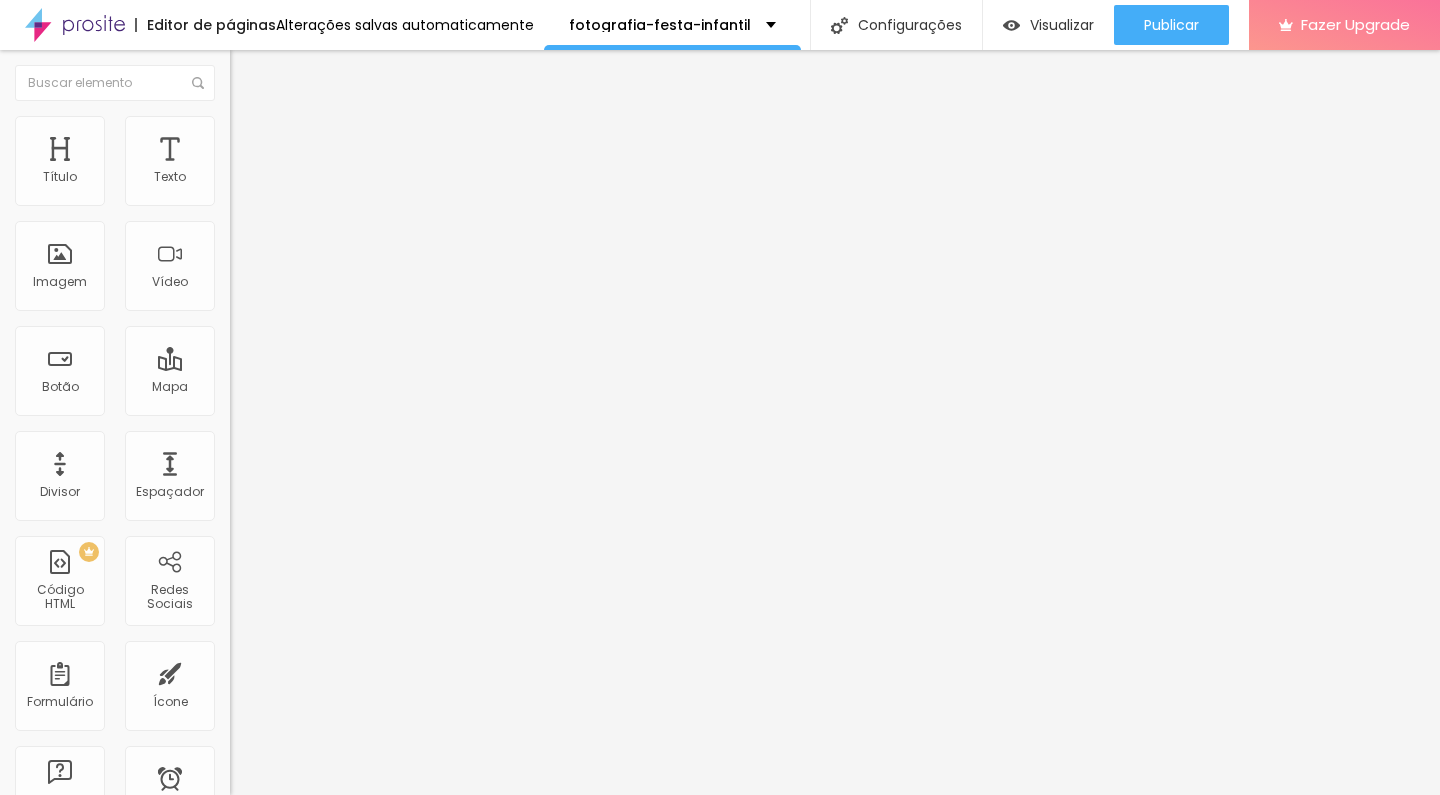 click on "Estilo" at bounding box center [263, 129] 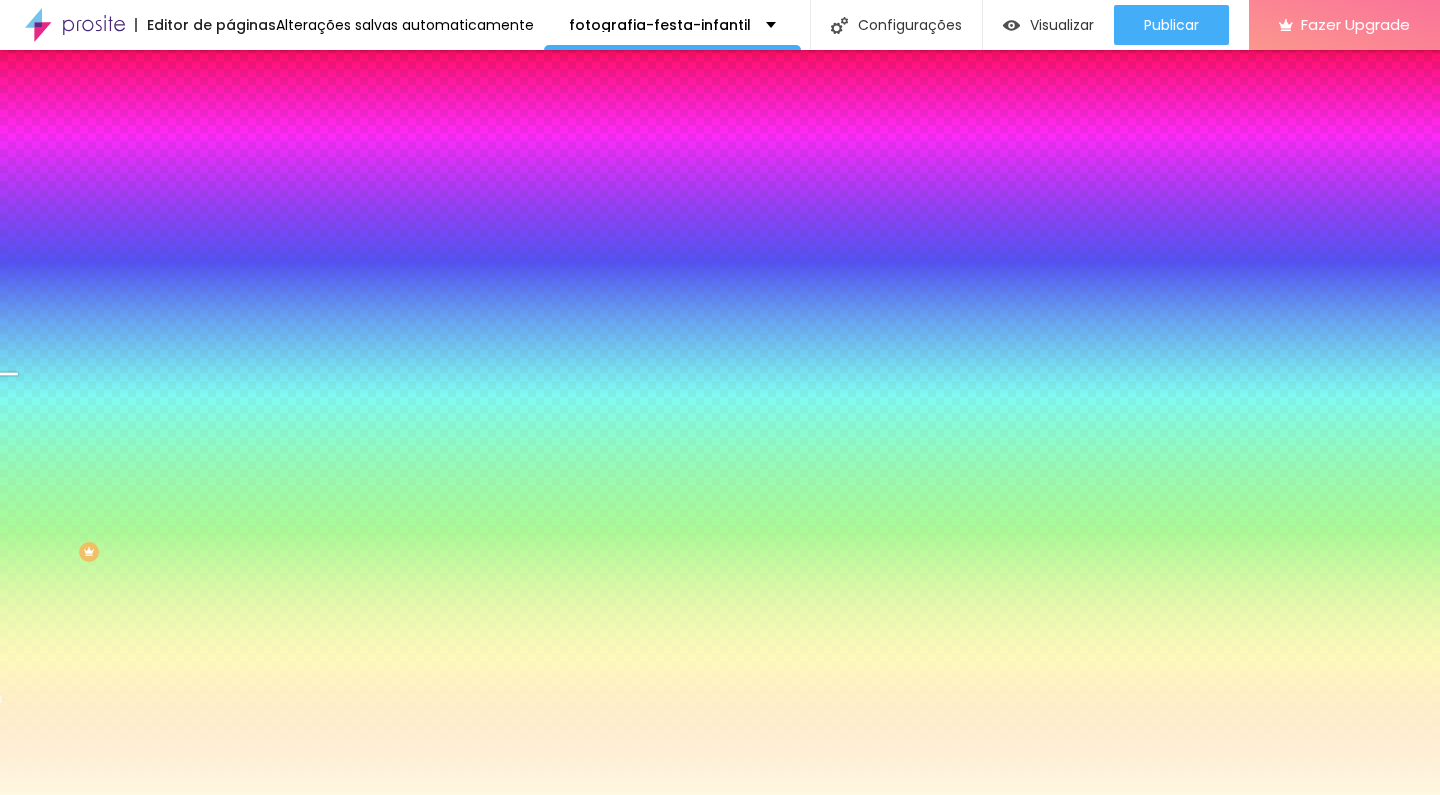 drag, startPoint x: 208, startPoint y: 364, endPoint x: 148, endPoint y: 360, distance: 60.133186 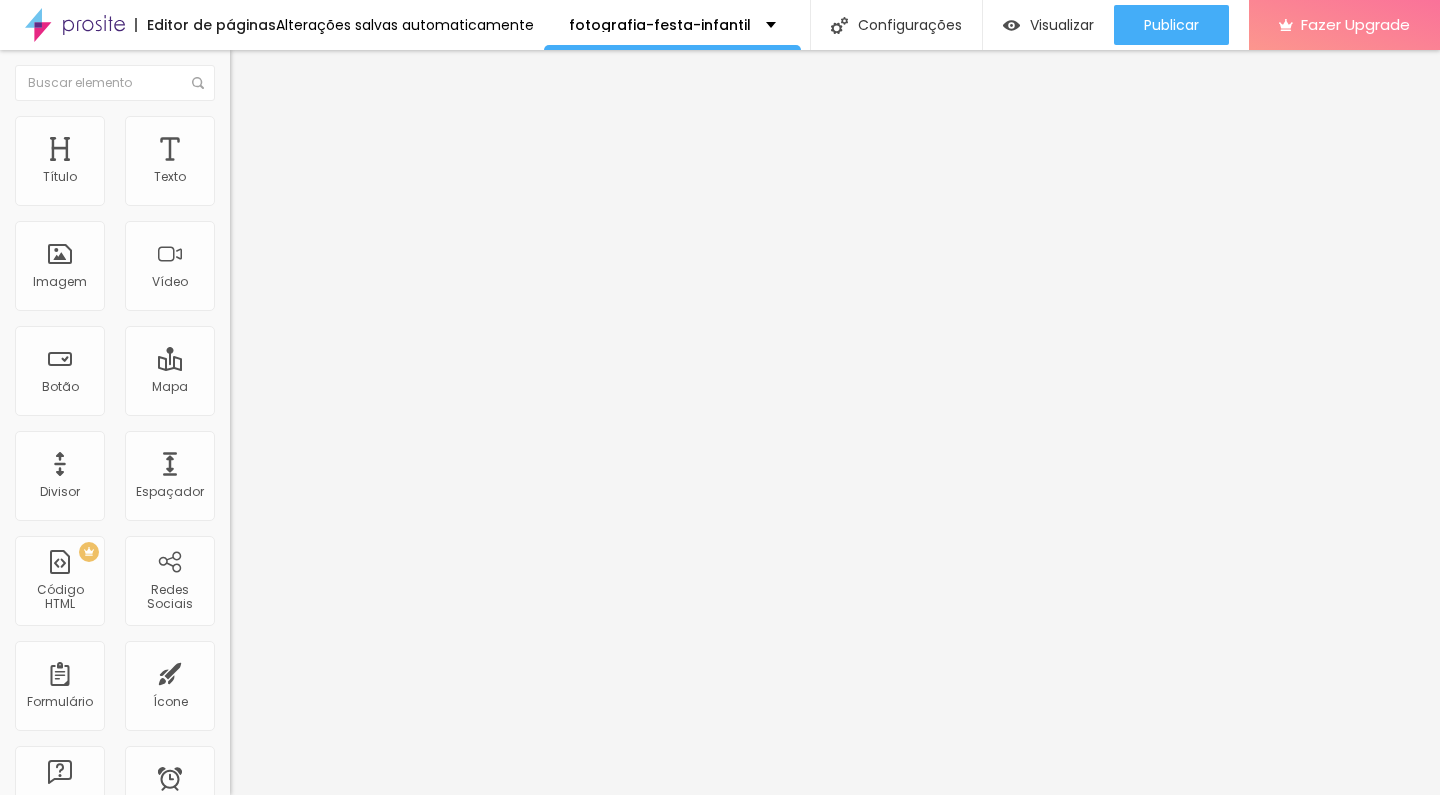 click on "Estilo" at bounding box center (345, 126) 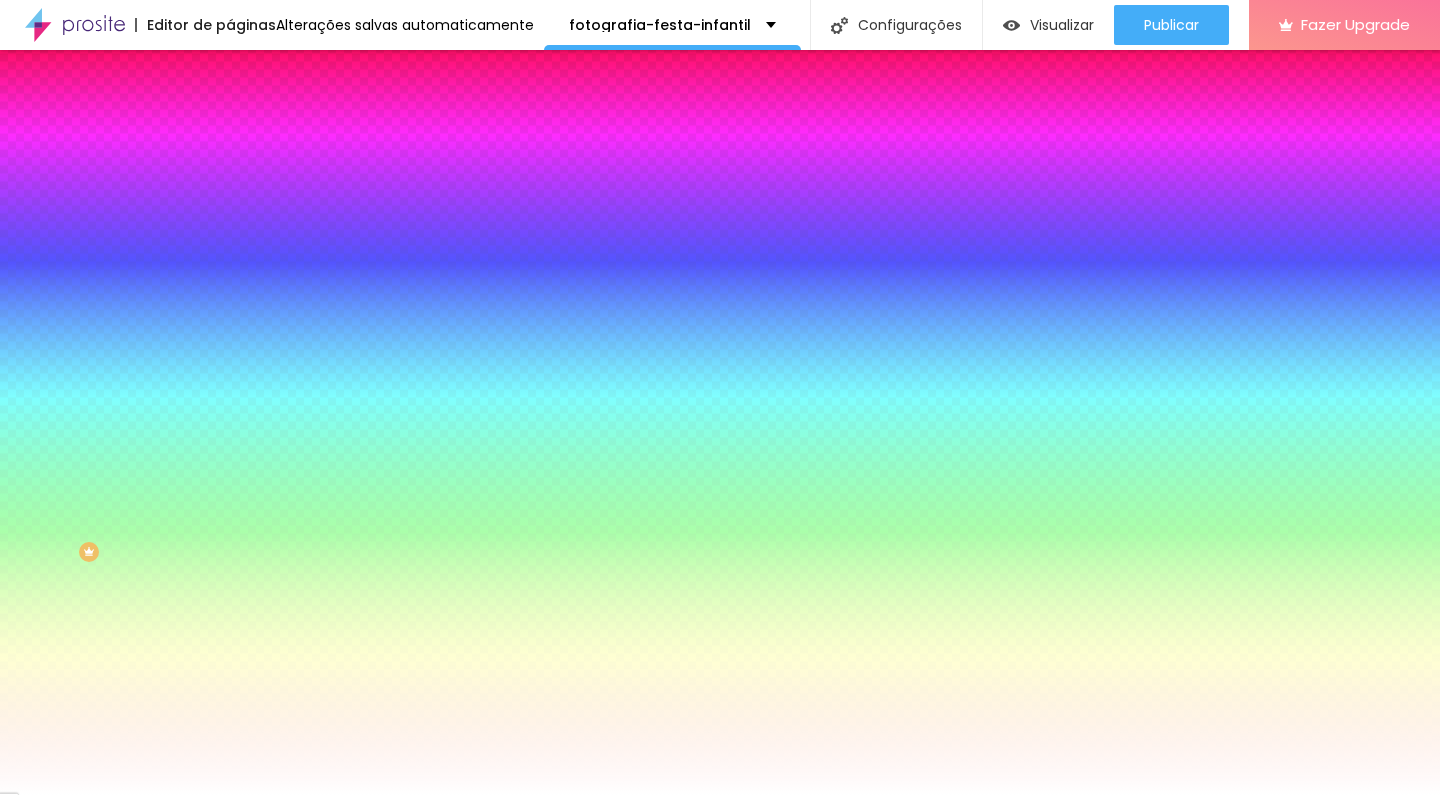 drag, startPoint x: 157, startPoint y: 199, endPoint x: 221, endPoint y: 196, distance: 64.070274 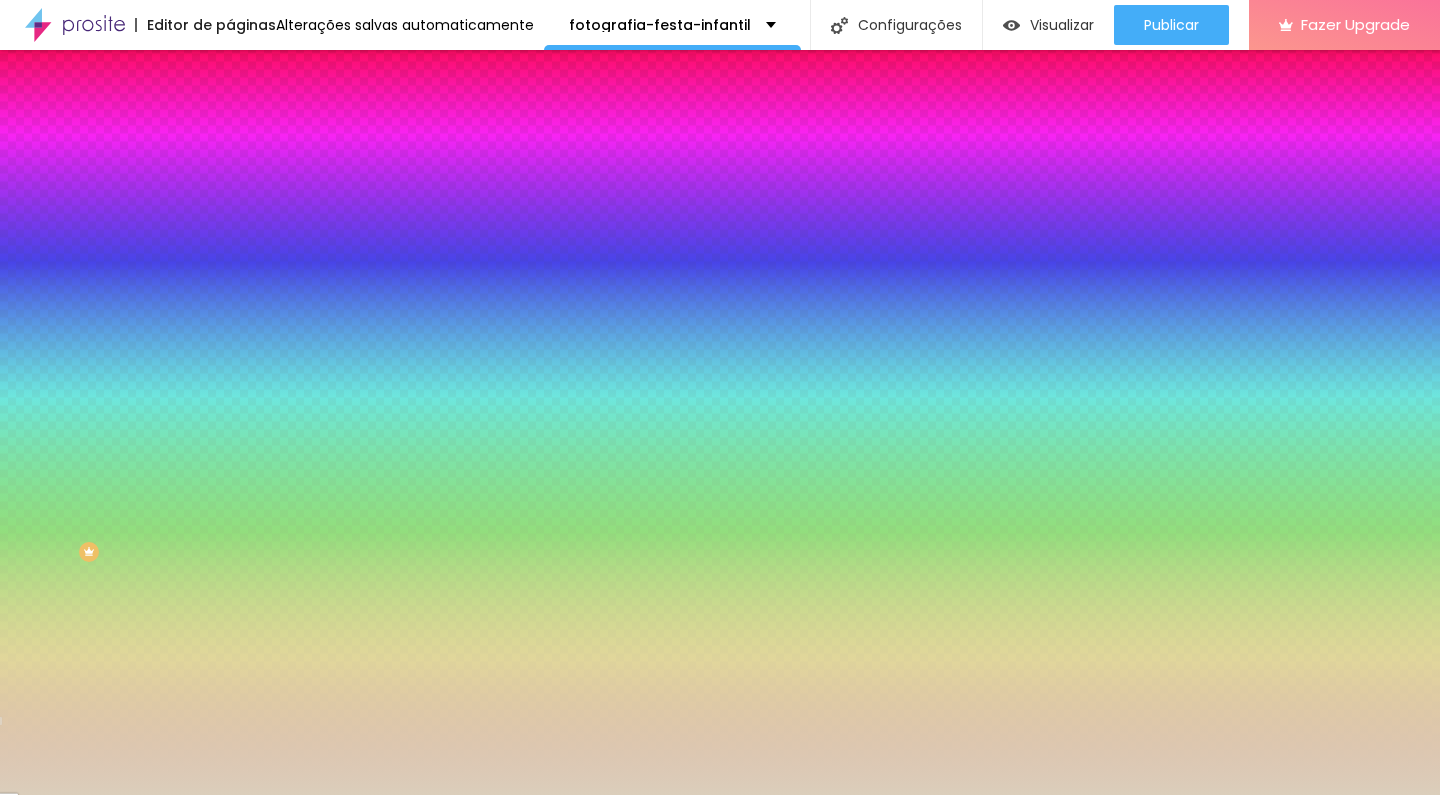 click on "Editar Coluna Conteúdo Estilo Avançado Cor de fundo Voltar ao padrão #DBCEBB 0 Borda arredondada" at bounding box center (345, 422) 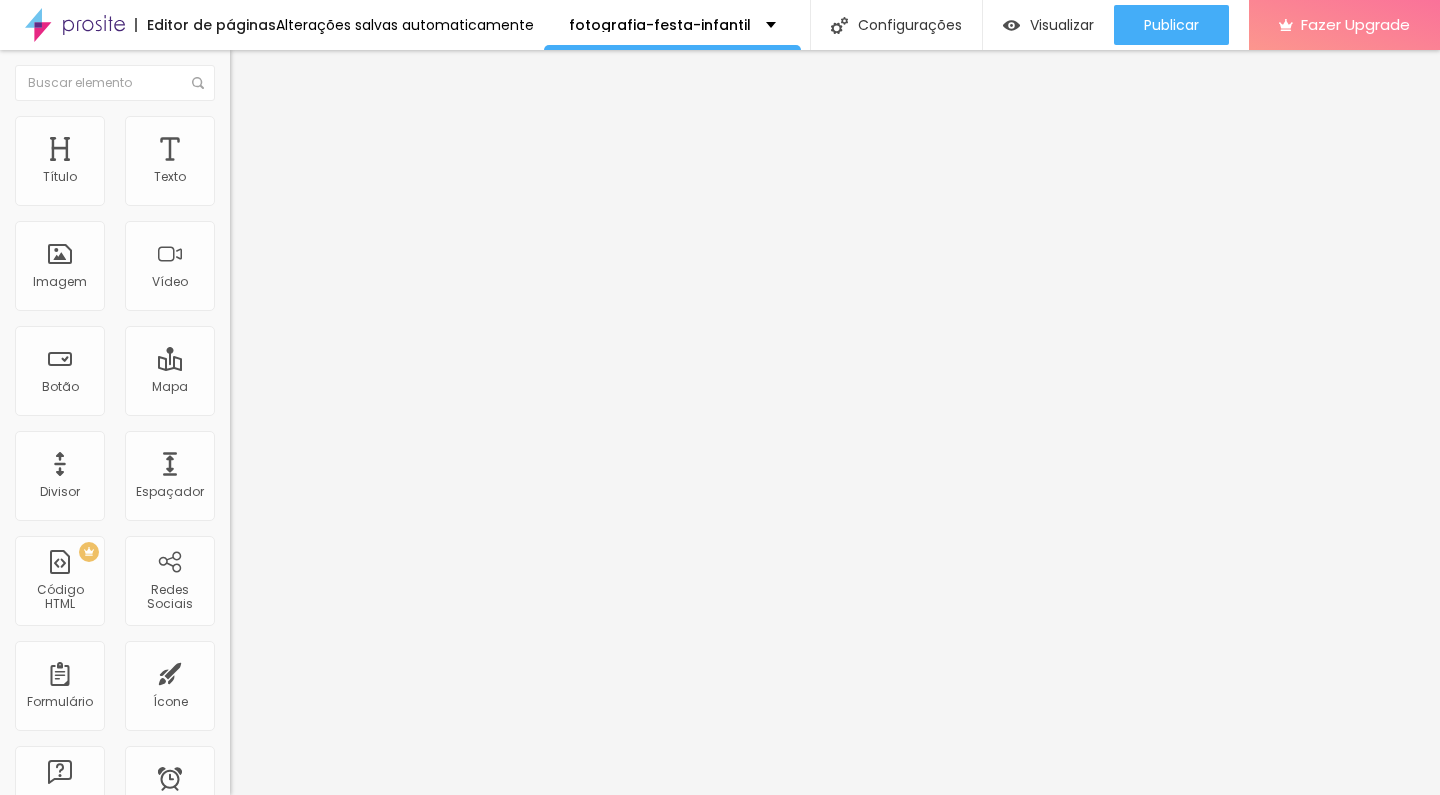 click at bounding box center (239, 125) 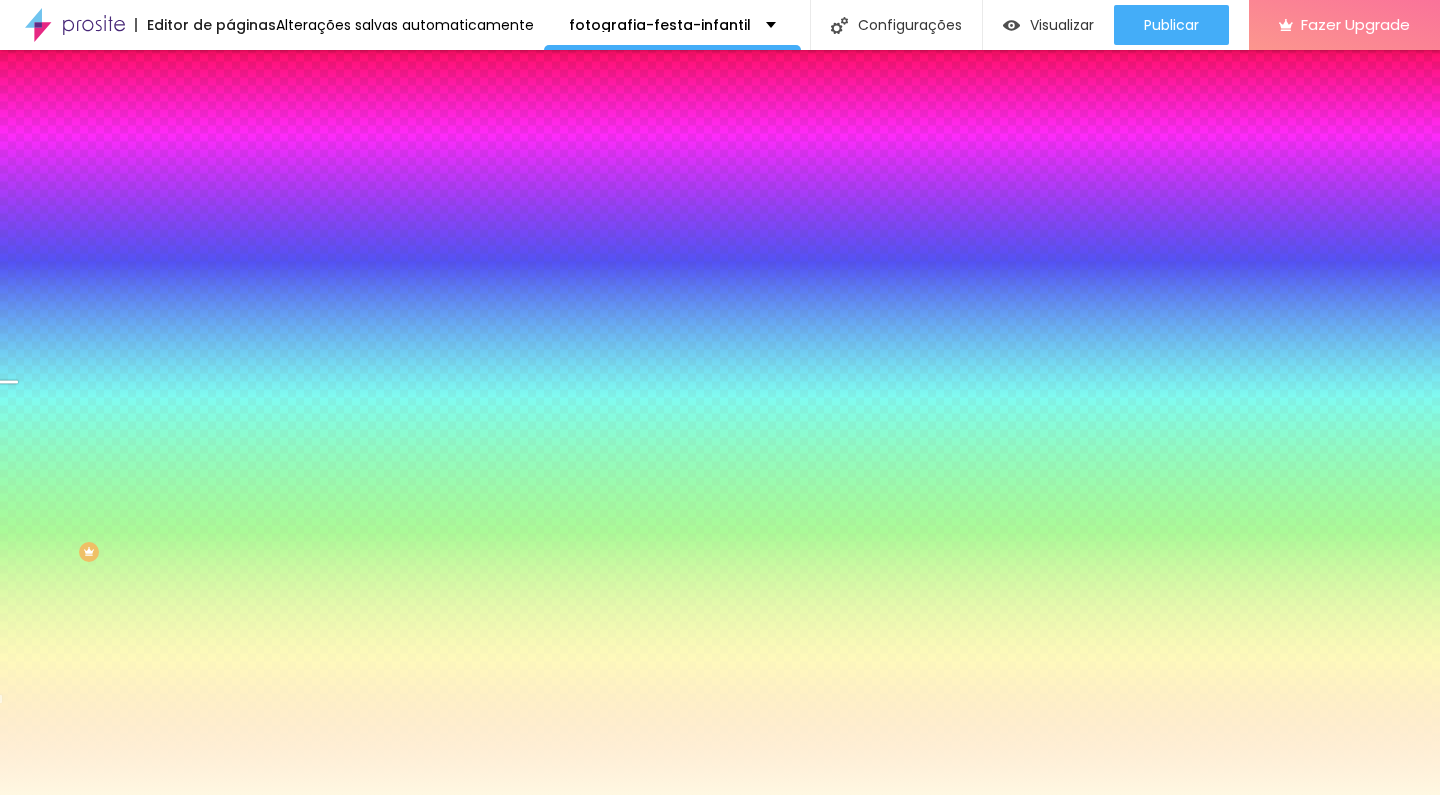 drag, startPoint x: 208, startPoint y: 364, endPoint x: 152, endPoint y: 360, distance: 56.142673 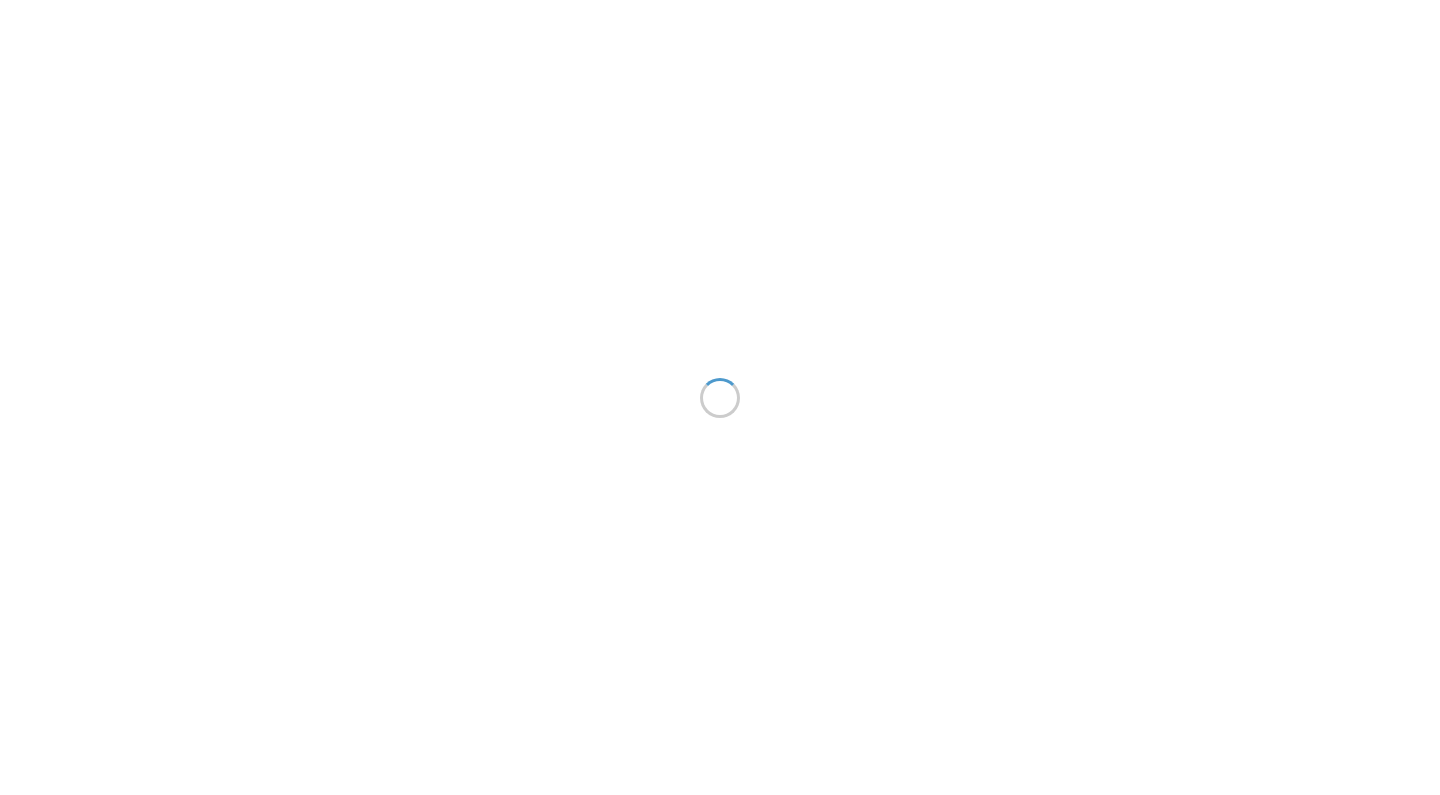 scroll, scrollTop: 0, scrollLeft: 0, axis: both 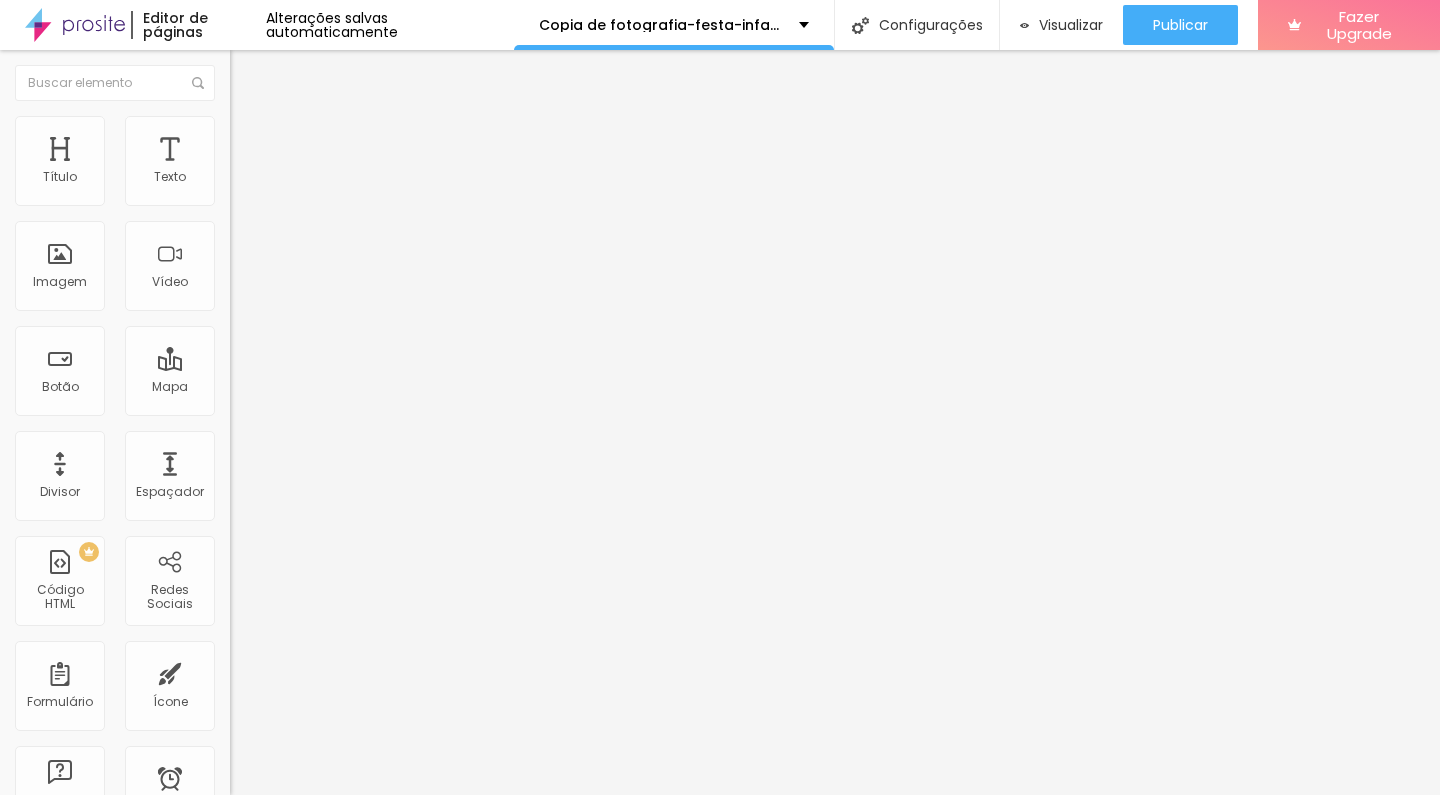 click on "Estilo" at bounding box center [263, 129] 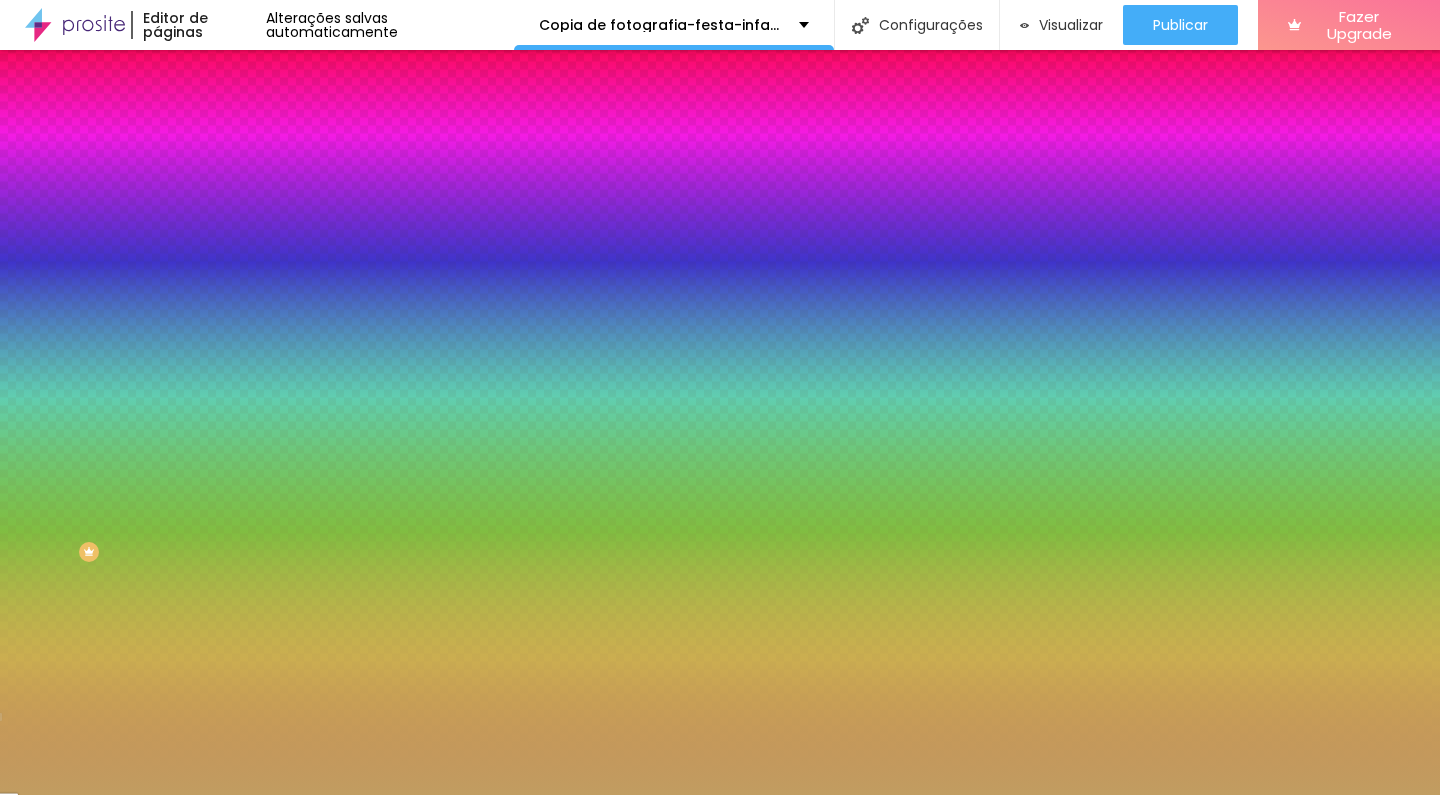 paste on "DBCEBB" 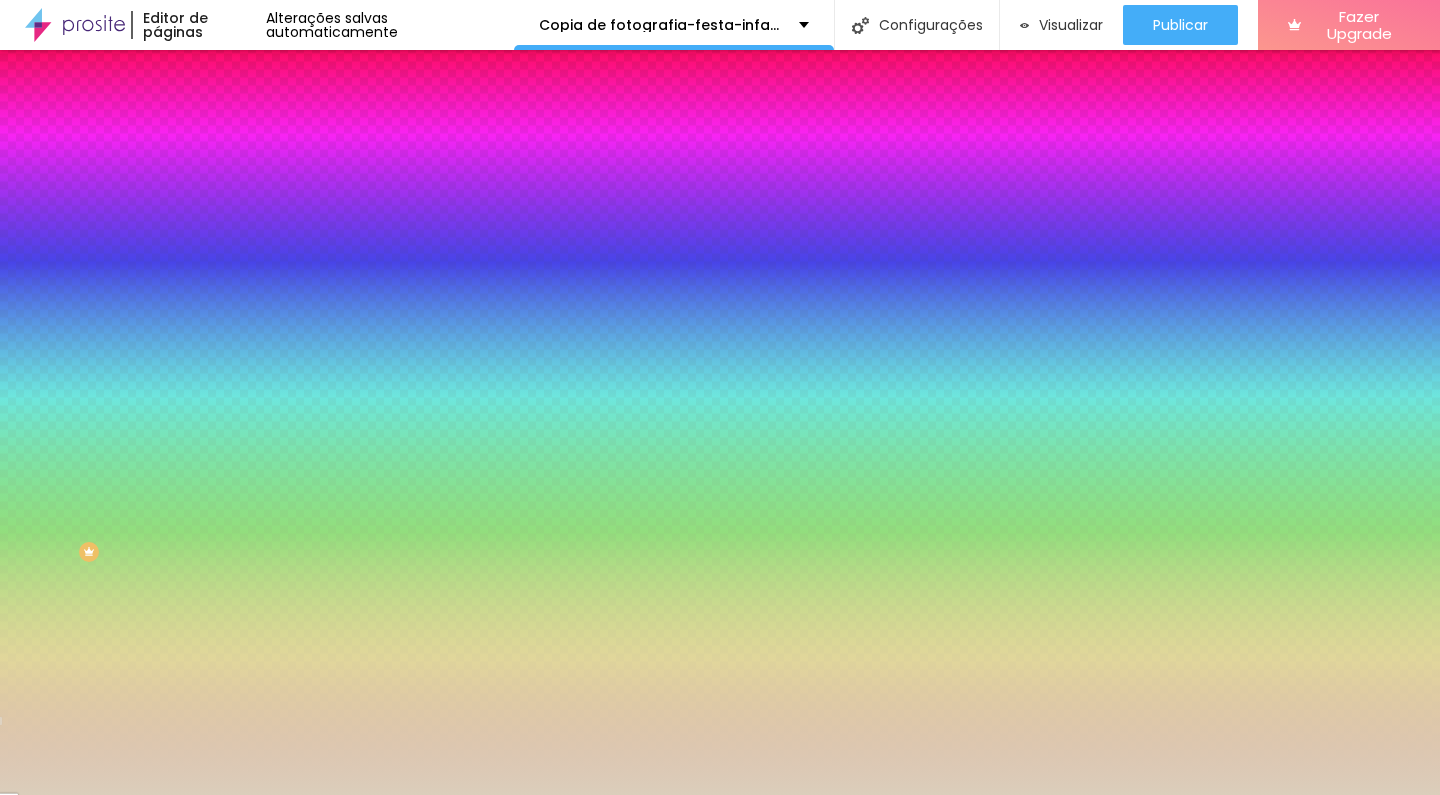 type on "#DBCEBB" 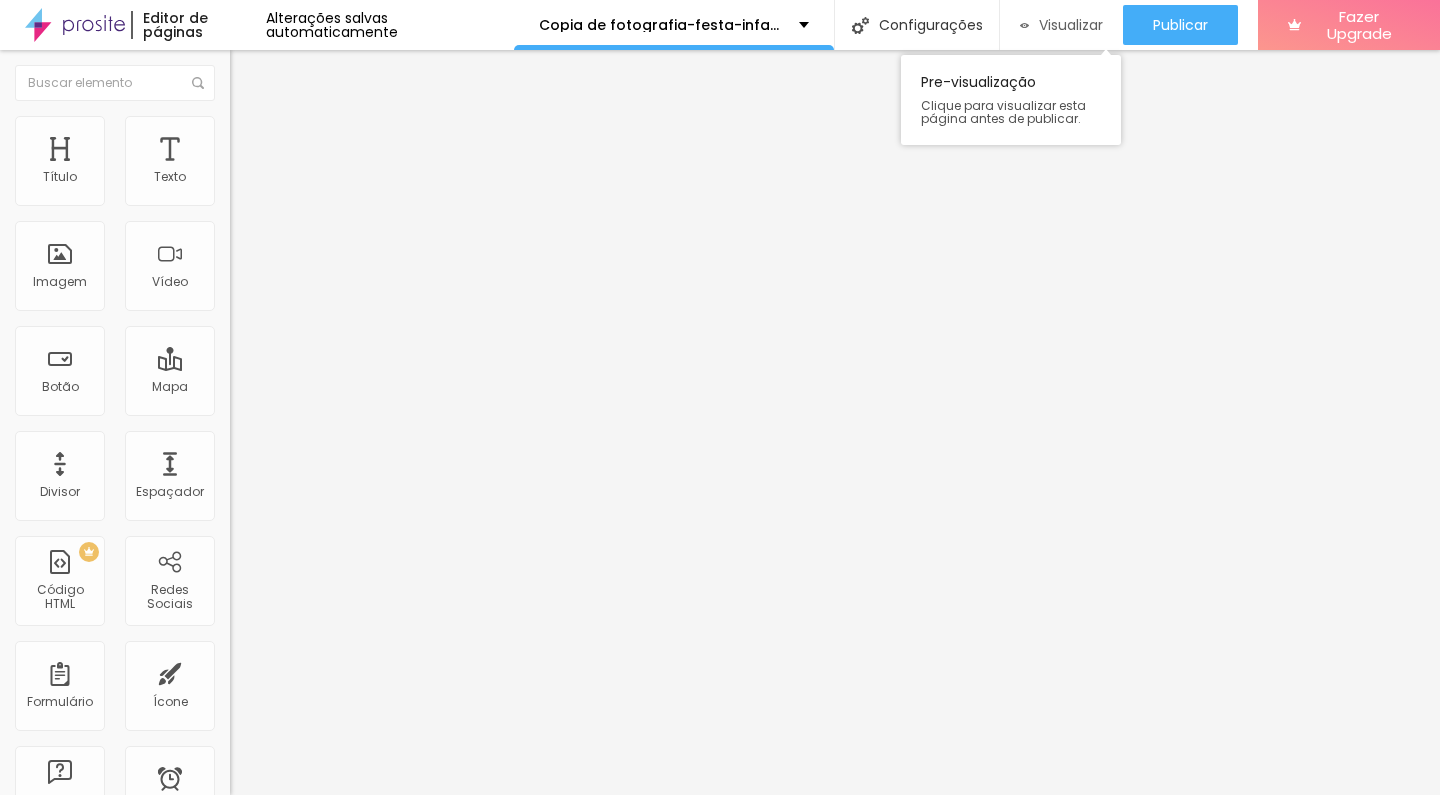 click on "Visualizar" at bounding box center (1071, 25) 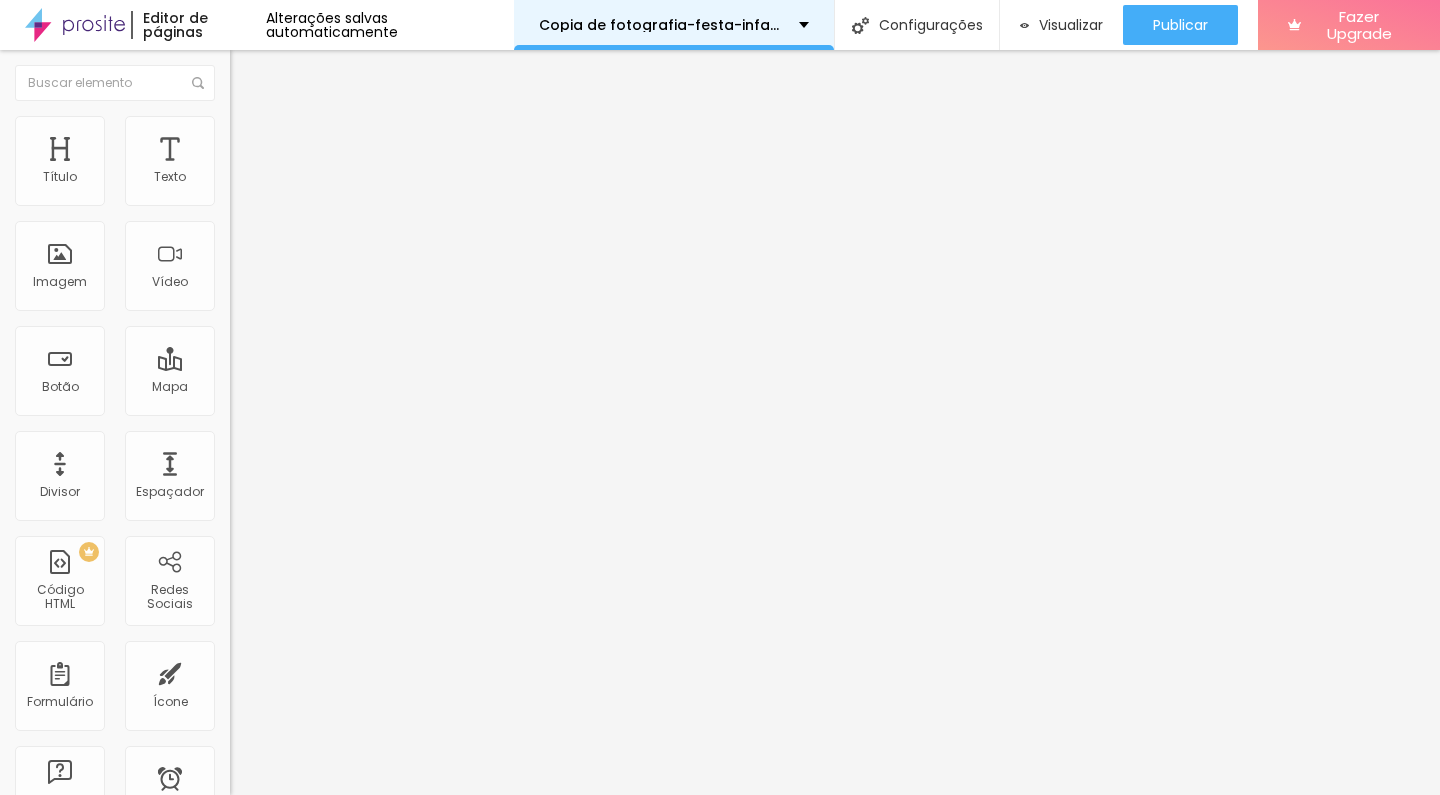 click on "Estilo" at bounding box center (263, 129) 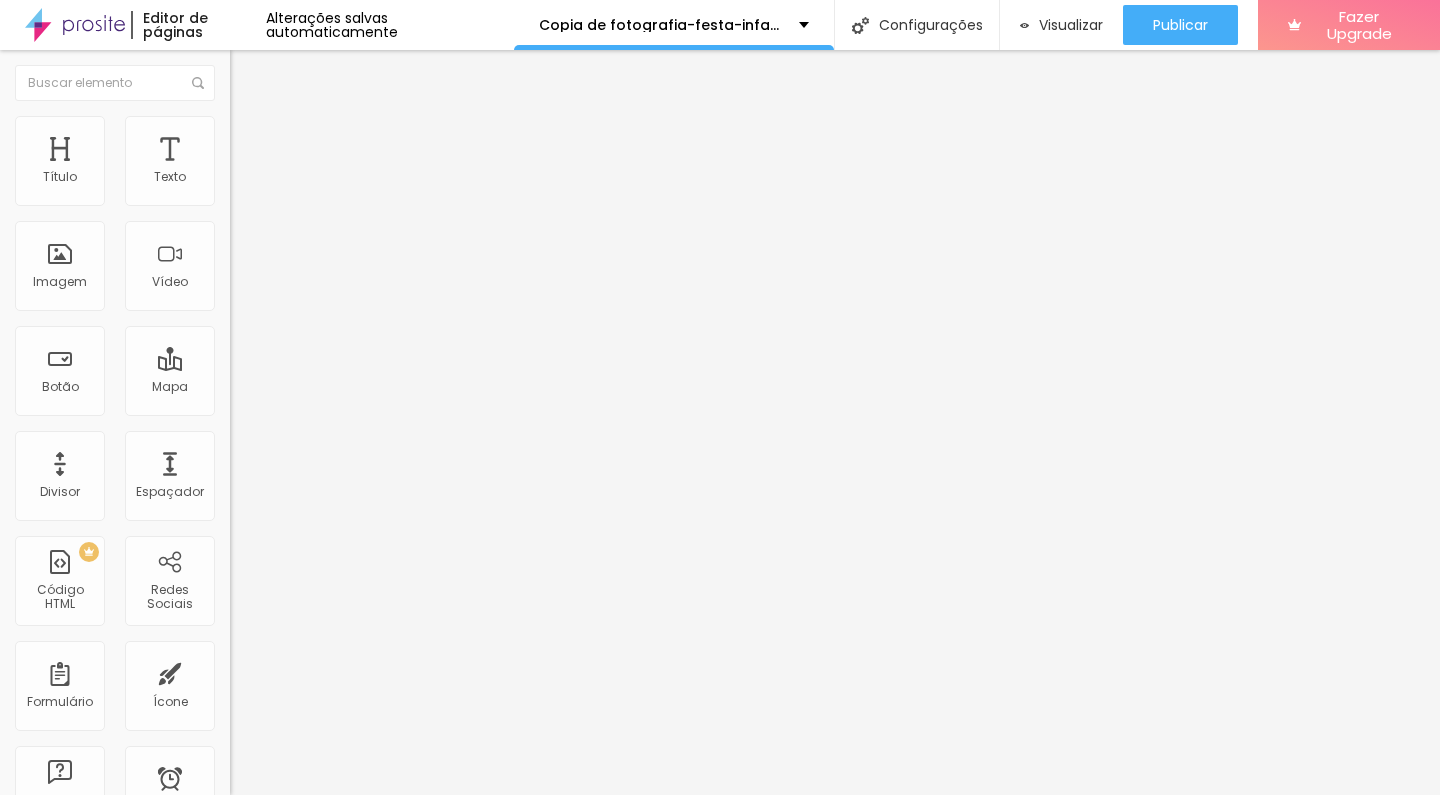 click on "Estilo" at bounding box center [263, 129] 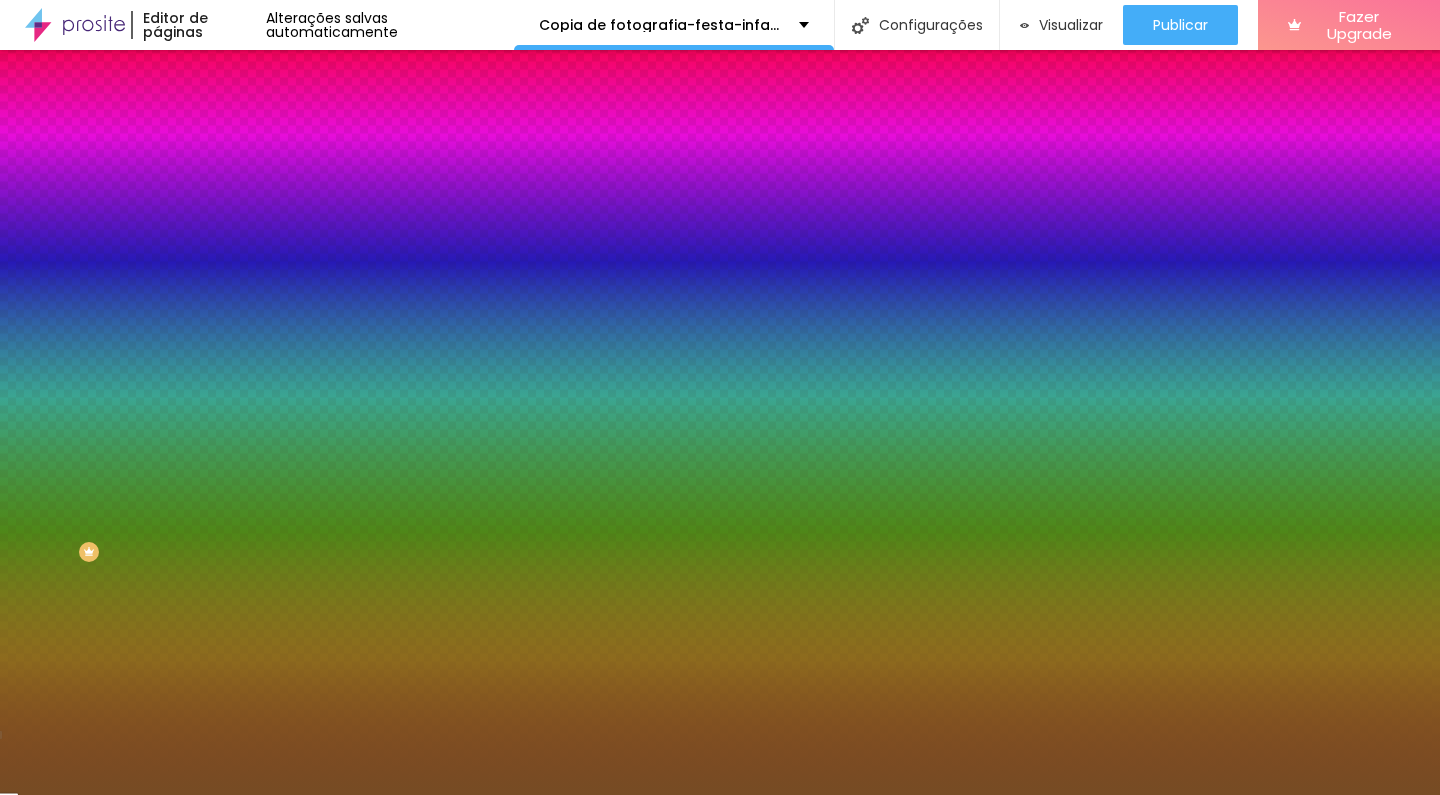 paste on "C19D61" 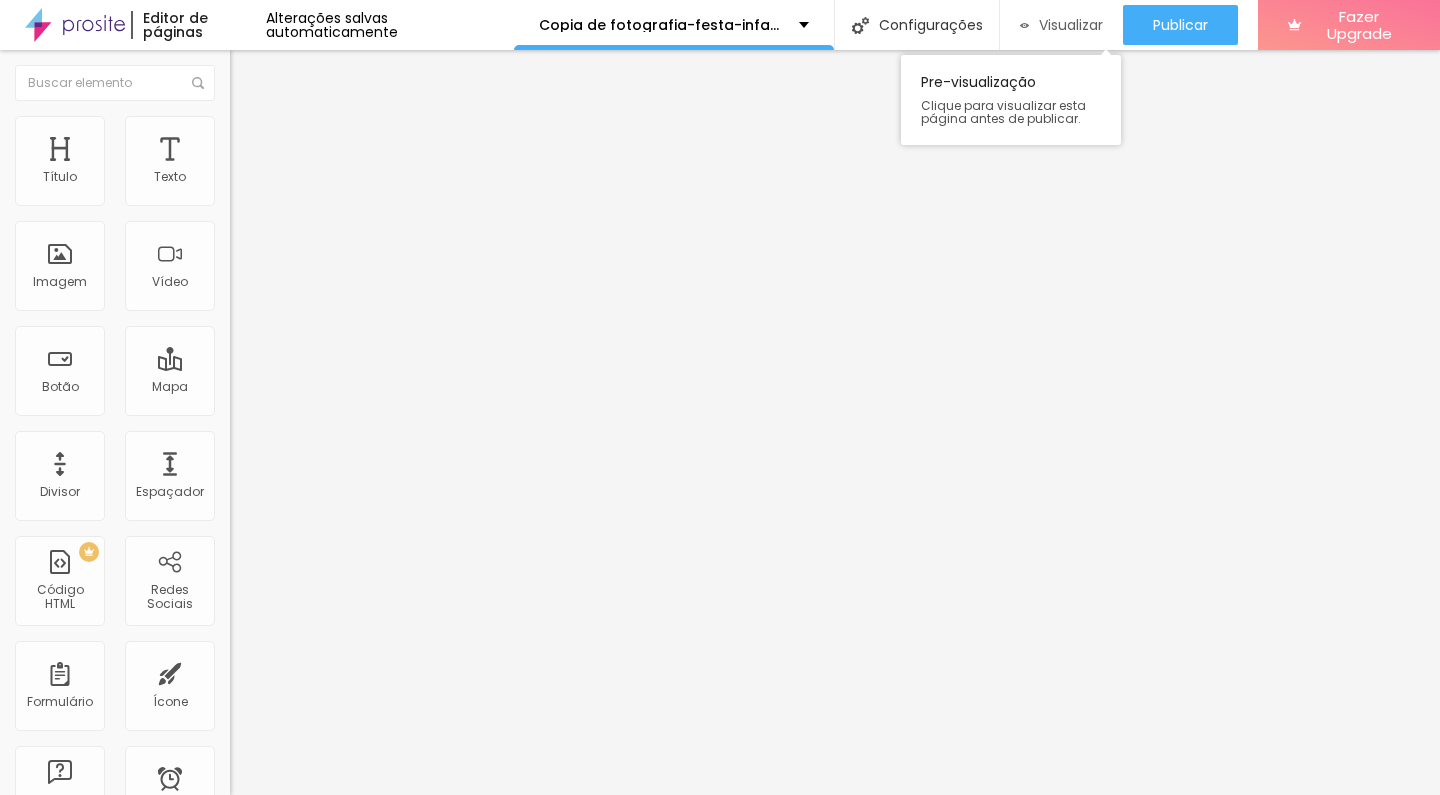 click on "Visualizar" at bounding box center (1061, 25) 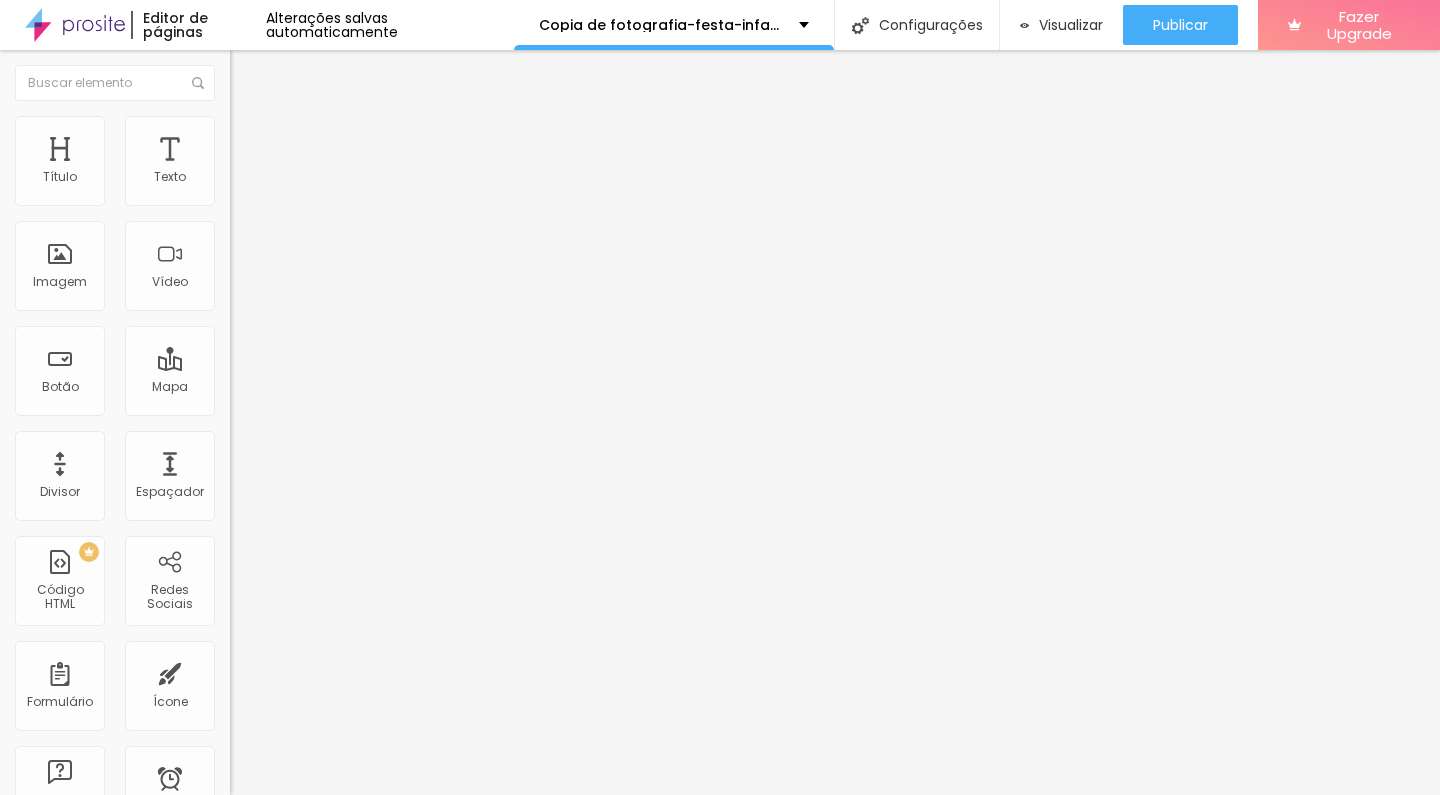 click on "Estilo" at bounding box center [345, 126] 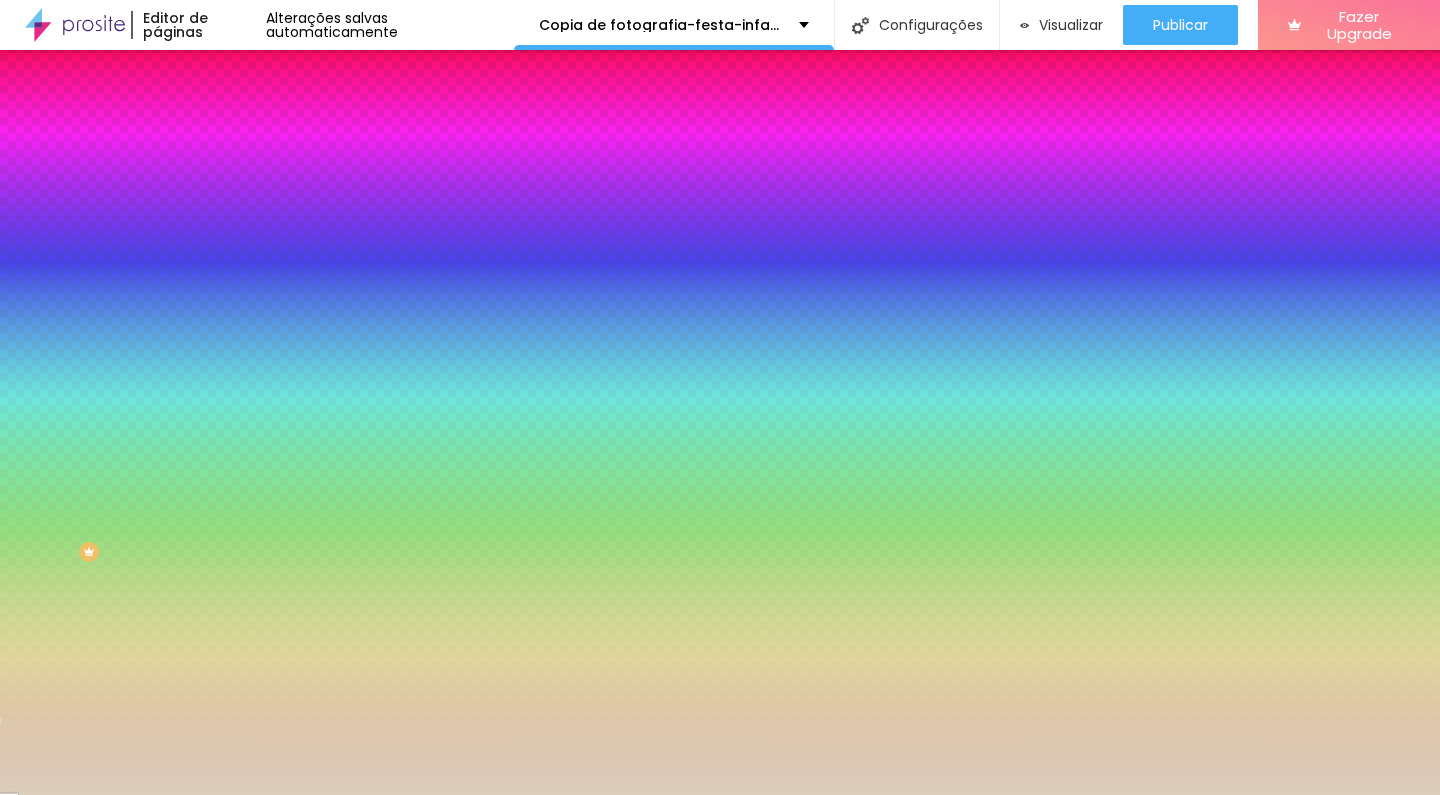 drag, startPoint x: 158, startPoint y: 363, endPoint x: 218, endPoint y: 365, distance: 60.033325 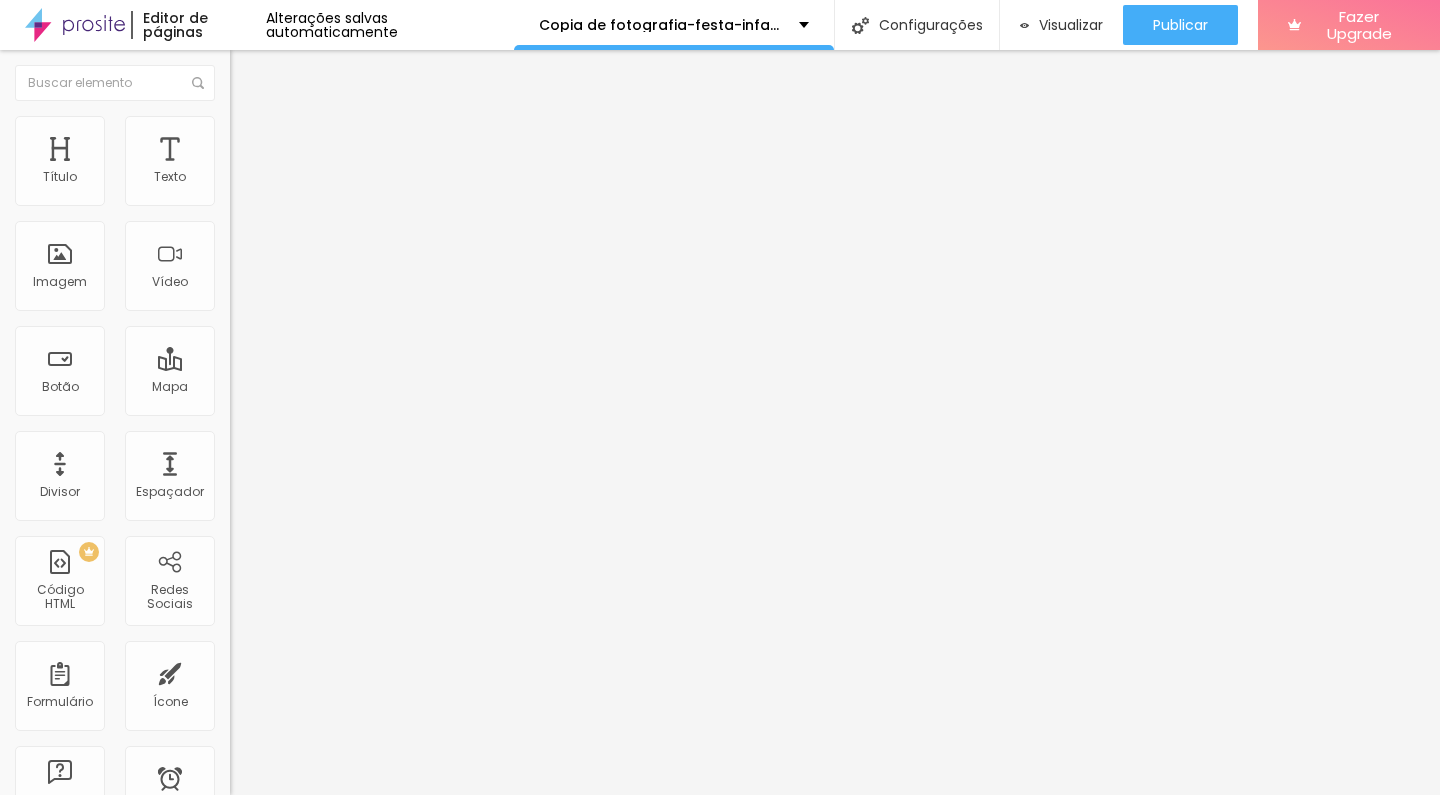 click on "Conteúdo Estilo Avançado" at bounding box center (345, 126) 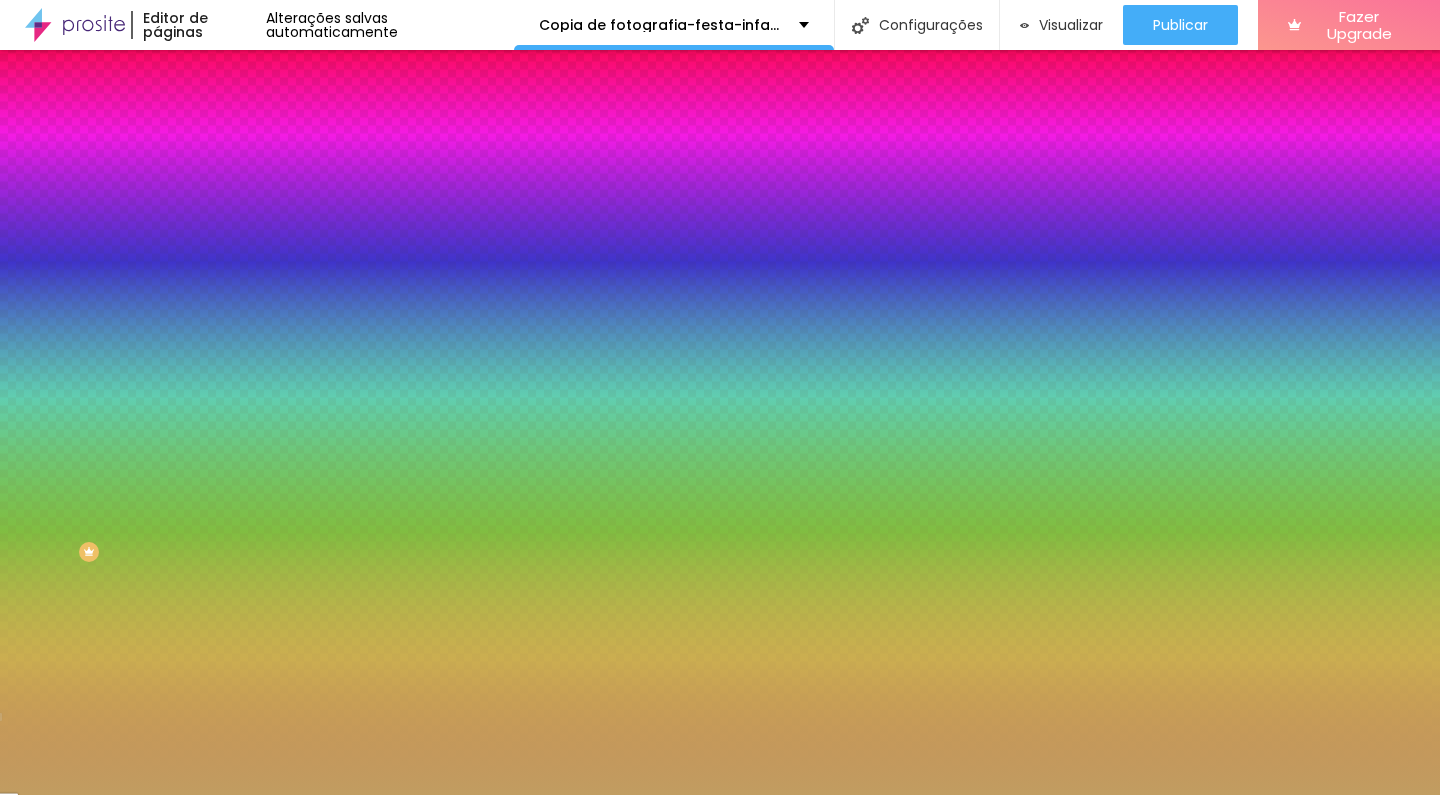 drag, startPoint x: 160, startPoint y: 368, endPoint x: 219, endPoint y: 364, distance: 59.135437 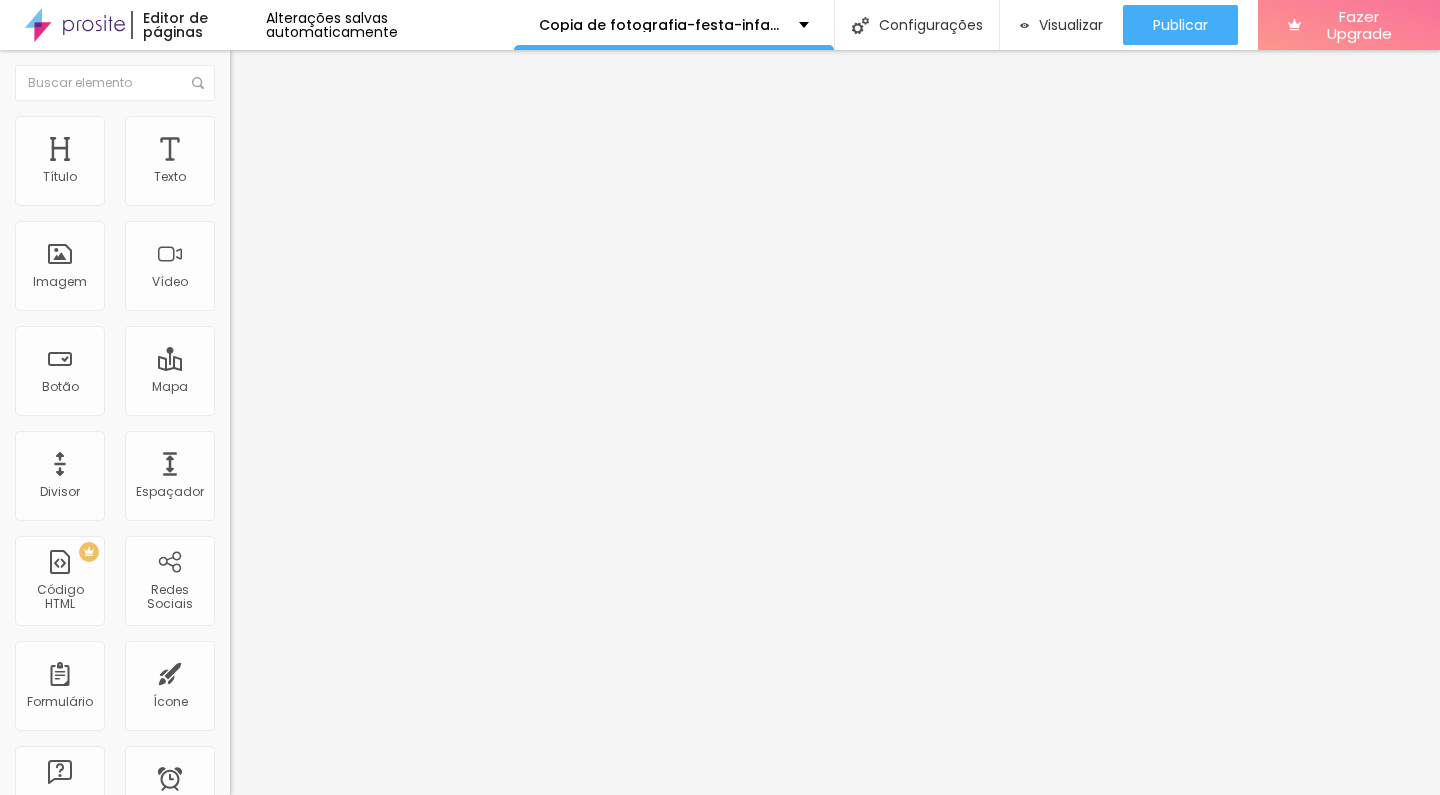 click on "Conteúdo Estilo Avançado" at bounding box center (345, 126) 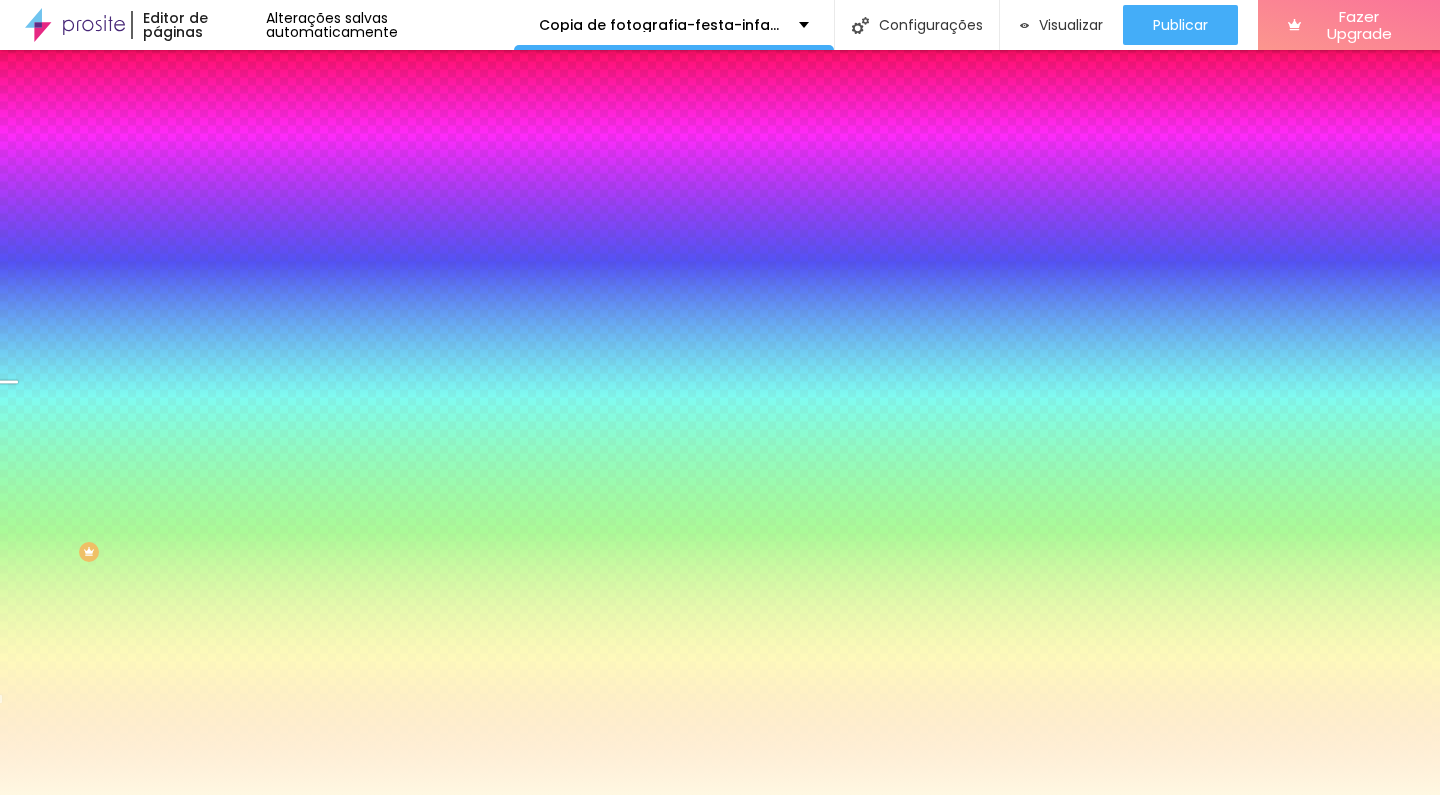 drag, startPoint x: 209, startPoint y: 361, endPoint x: 149, endPoint y: 360, distance: 60.00833 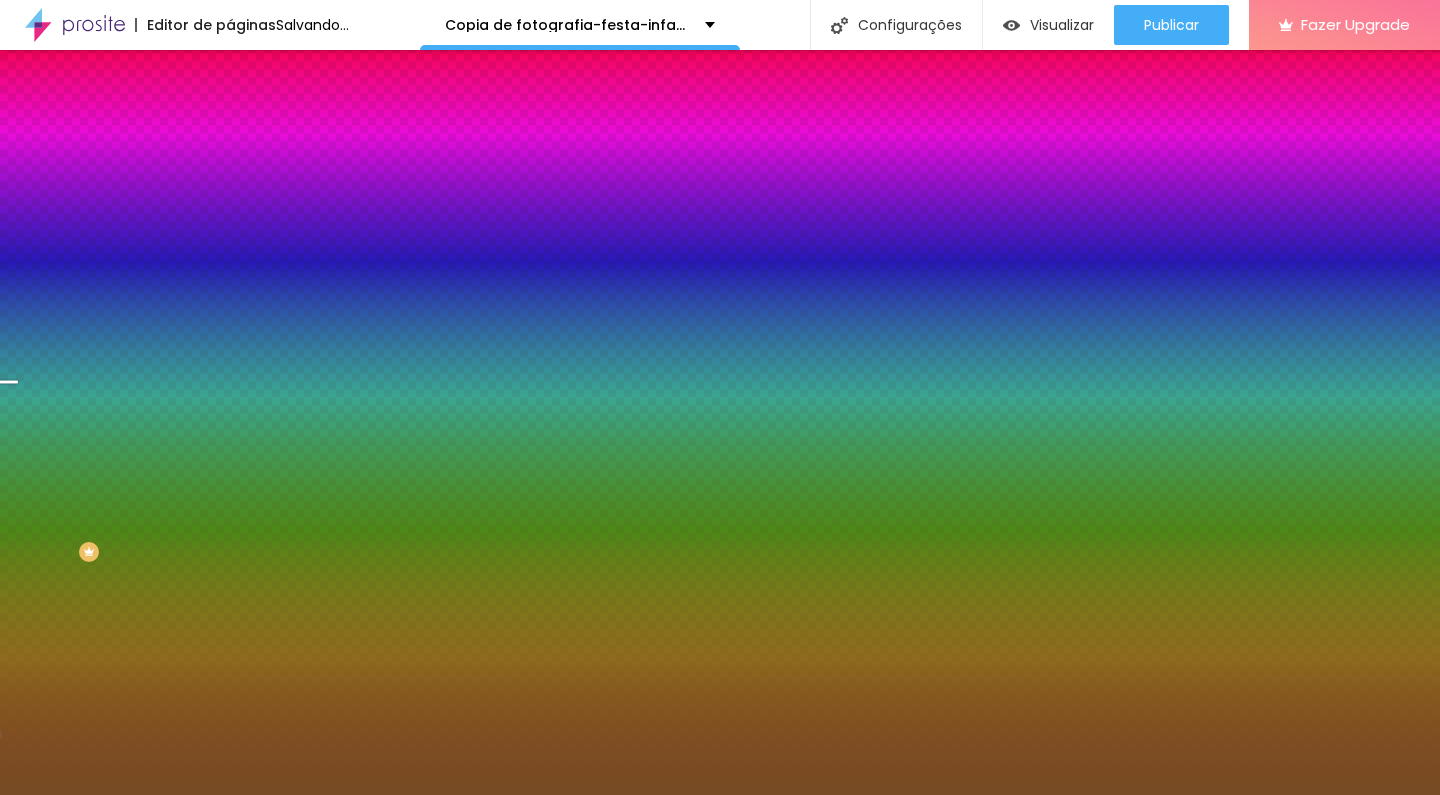 click at bounding box center [345, 272] 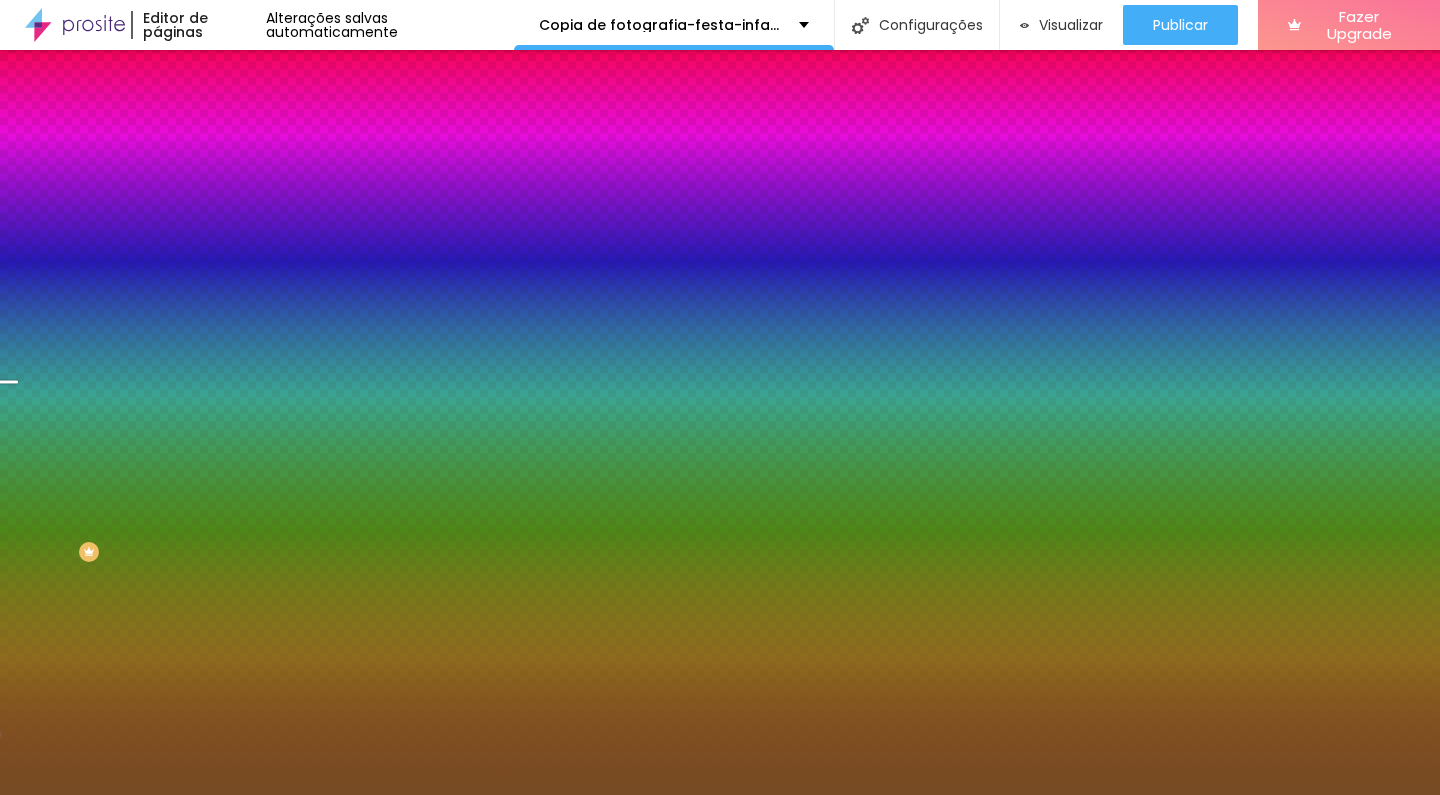 click at bounding box center [345, 272] 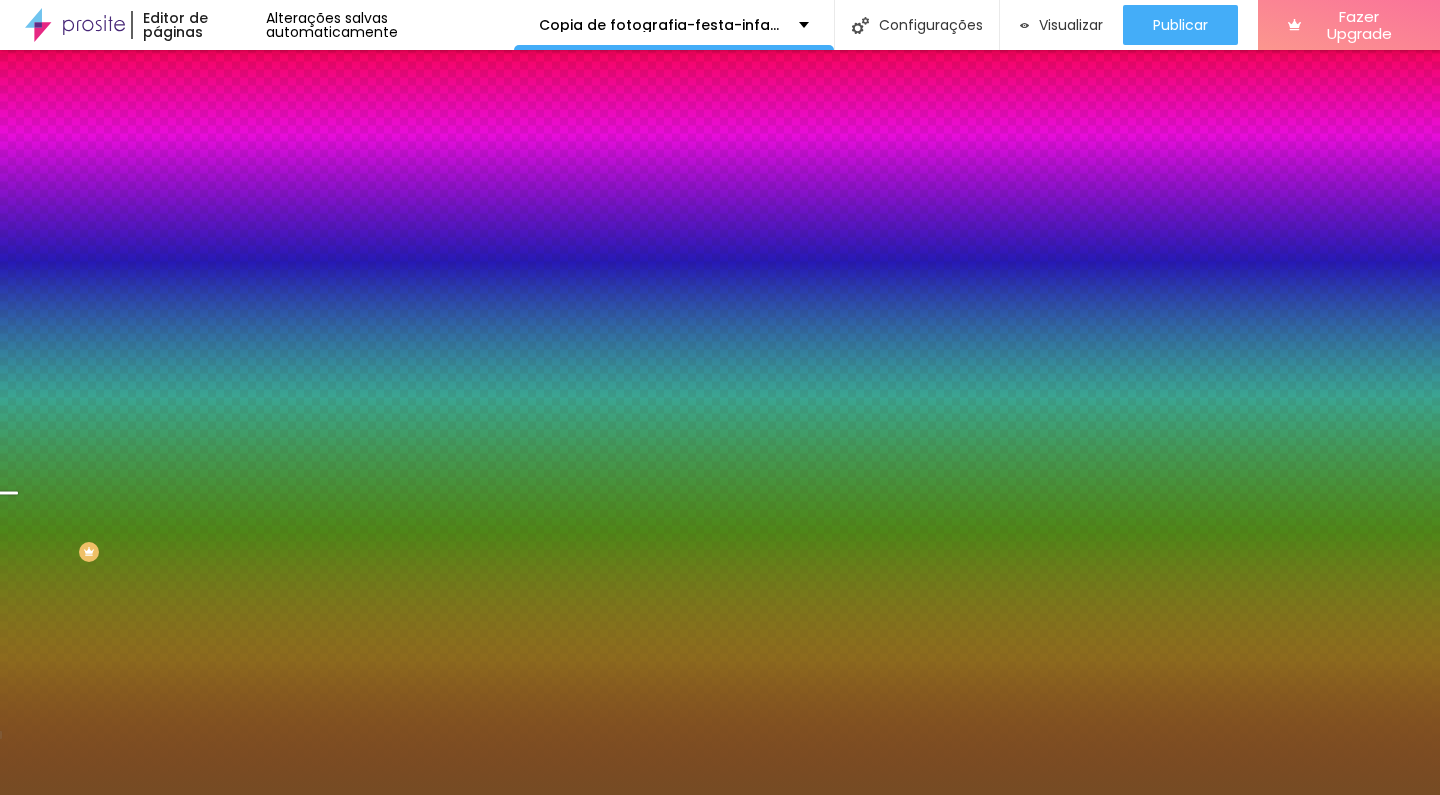 click at bounding box center (720, 397) 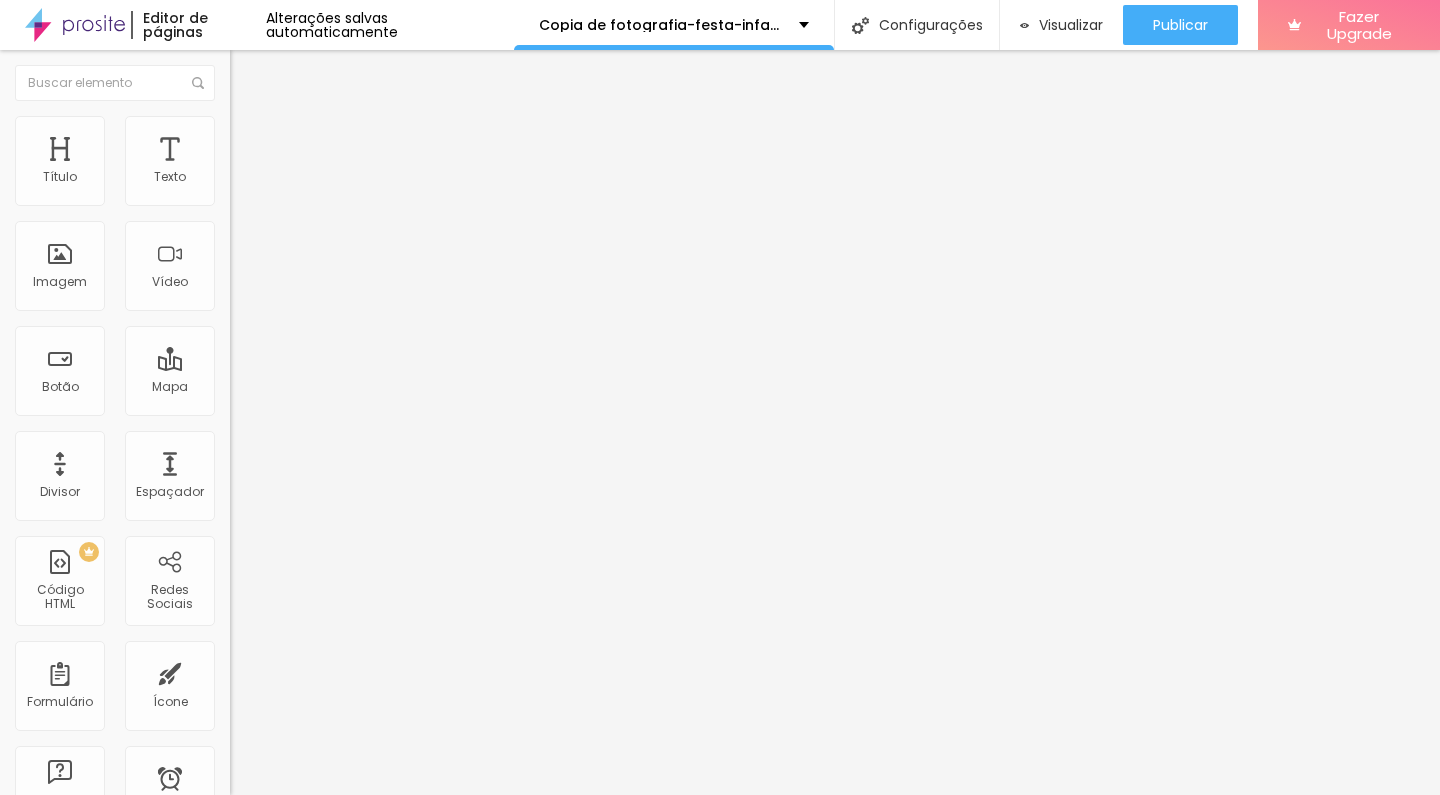 click on "Estilo" at bounding box center [263, 129] 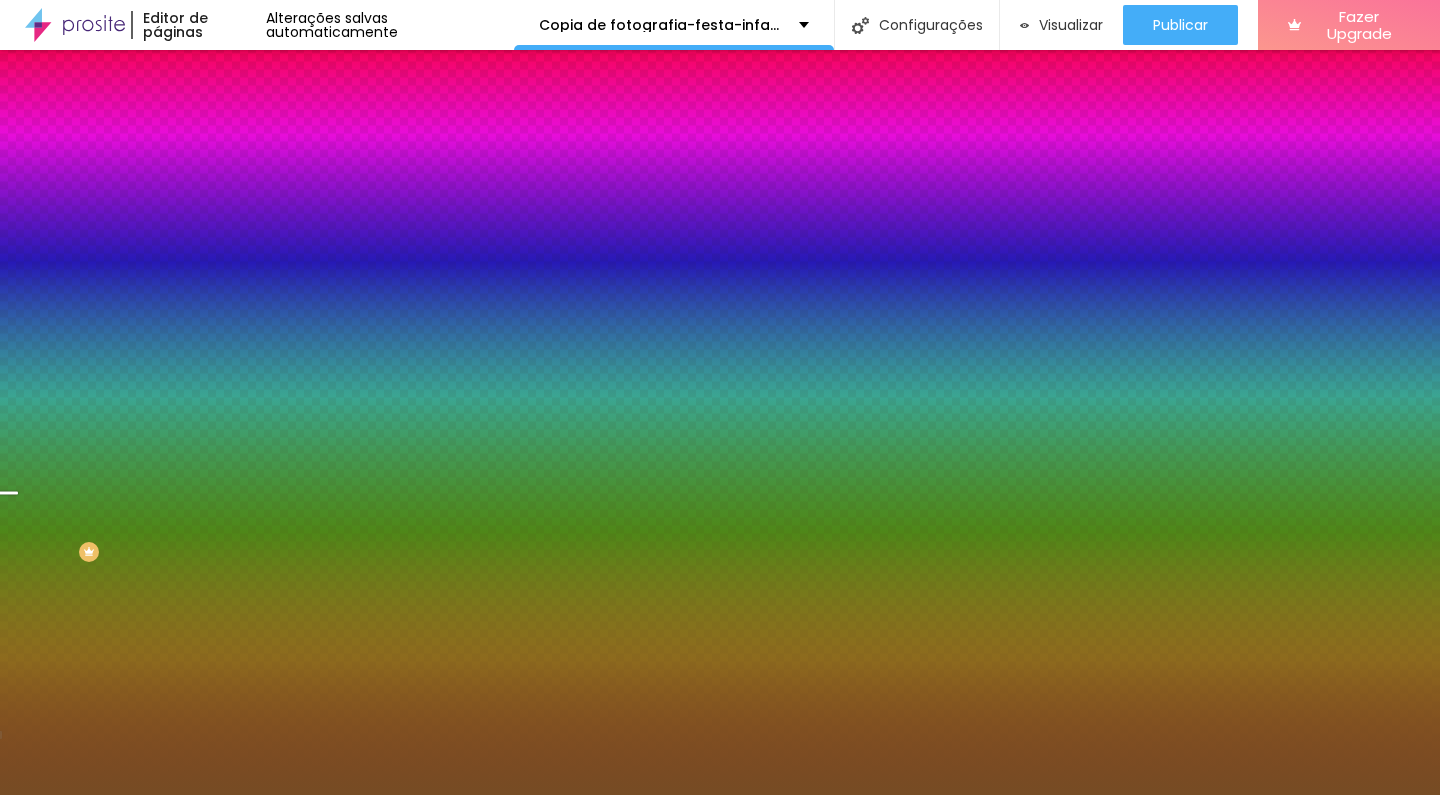 paste on "DBCEBB" 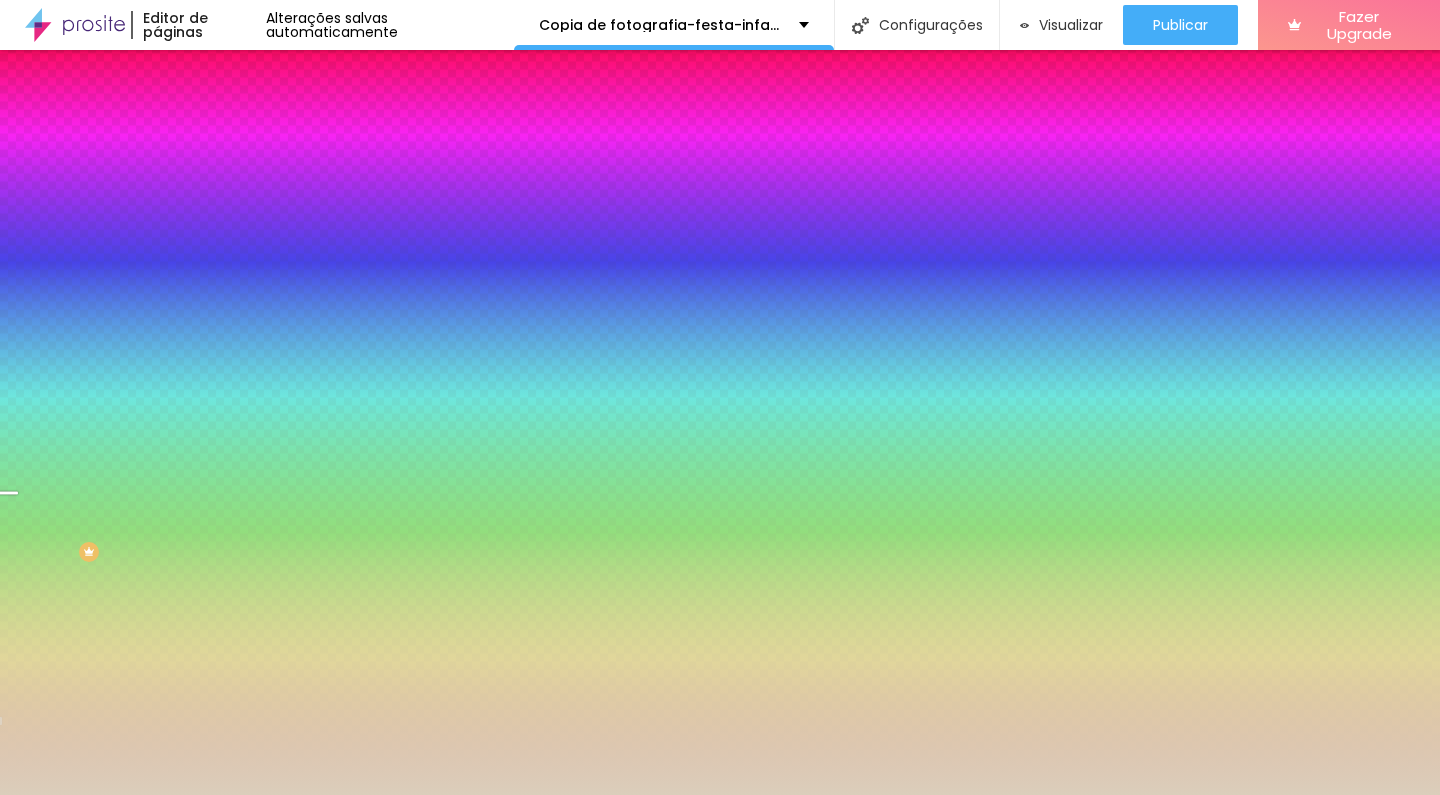 type on "#DBCEBB" 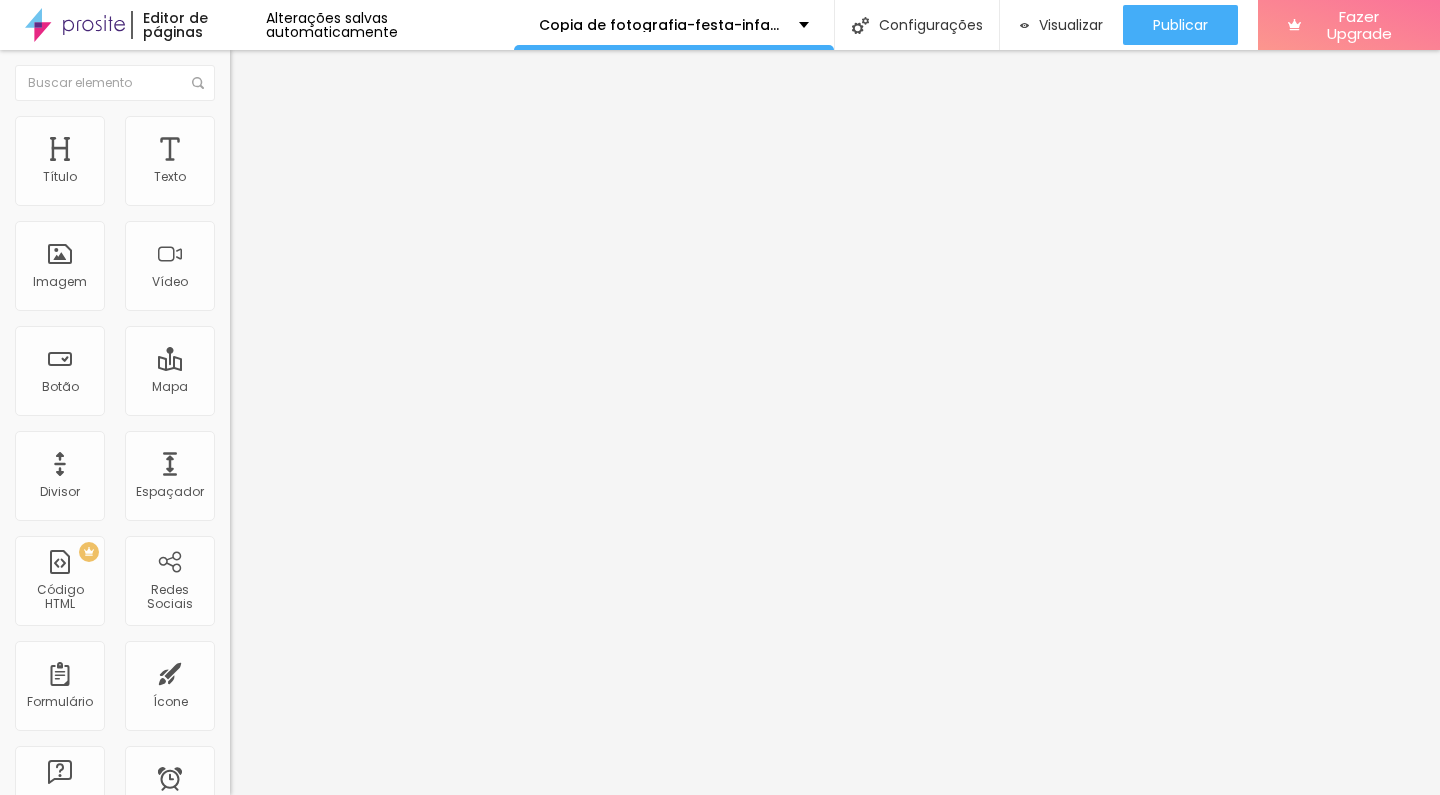 click on "Estilo" at bounding box center [263, 129] 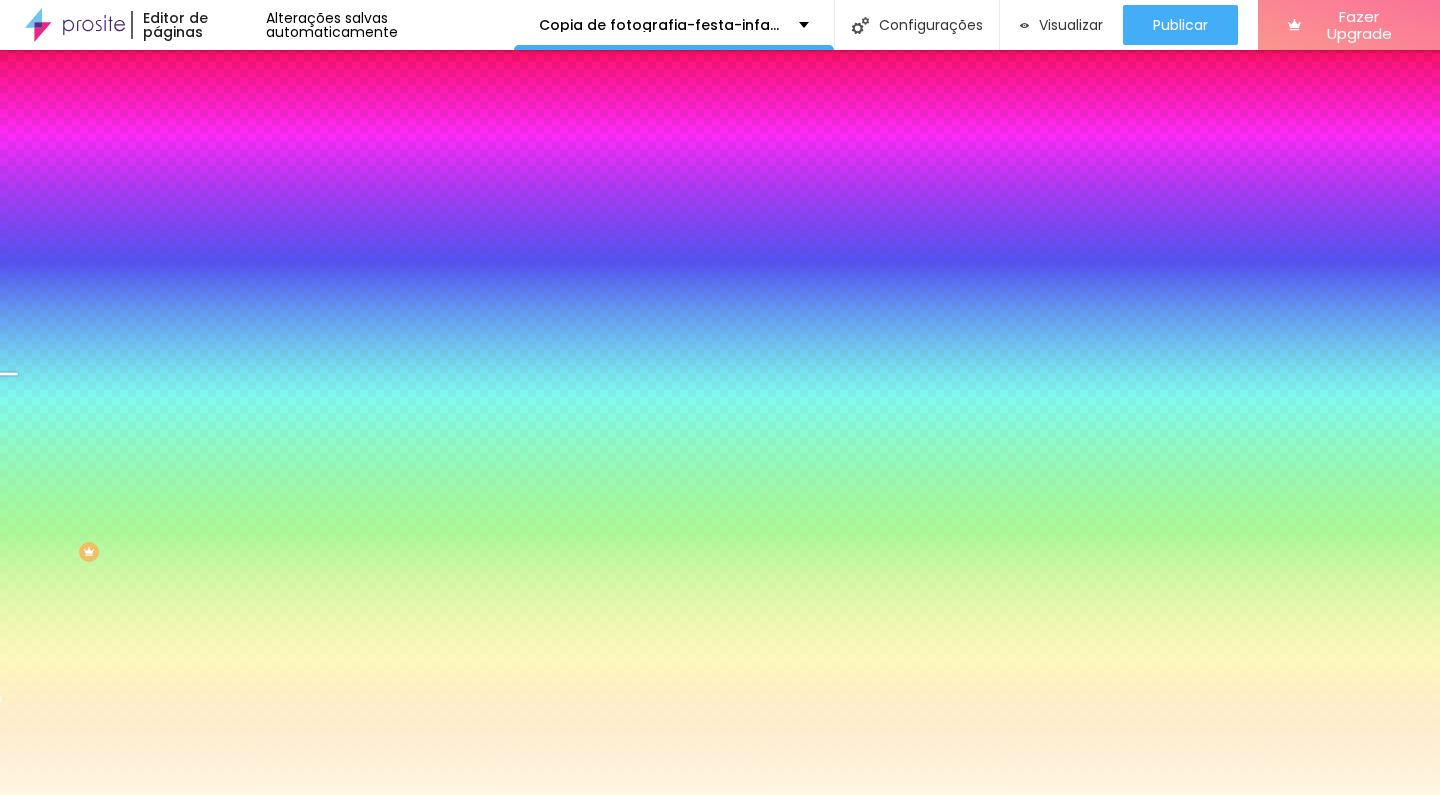 drag, startPoint x: 158, startPoint y: 365, endPoint x: 221, endPoint y: 372, distance: 63.387695 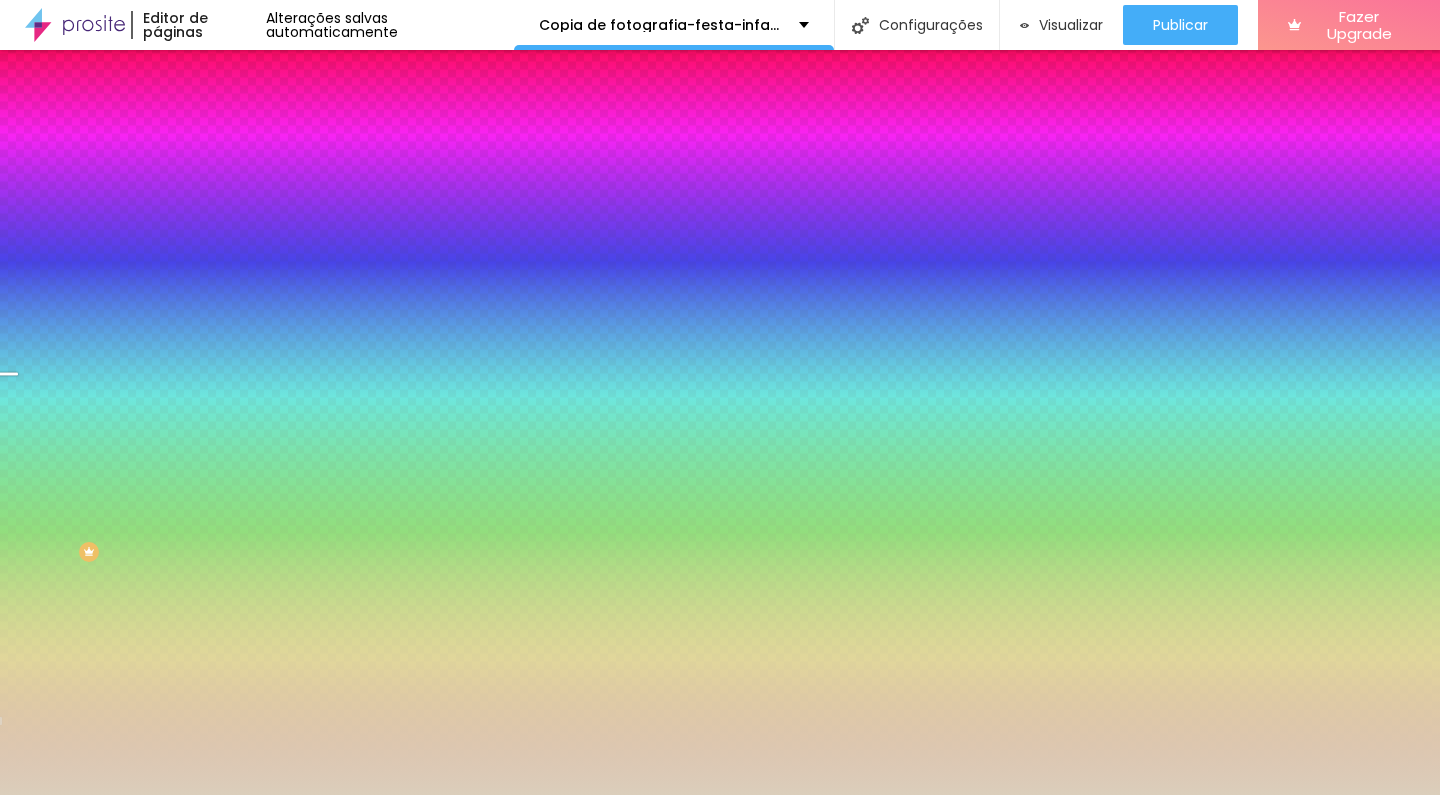 type on "#DBCEBB" 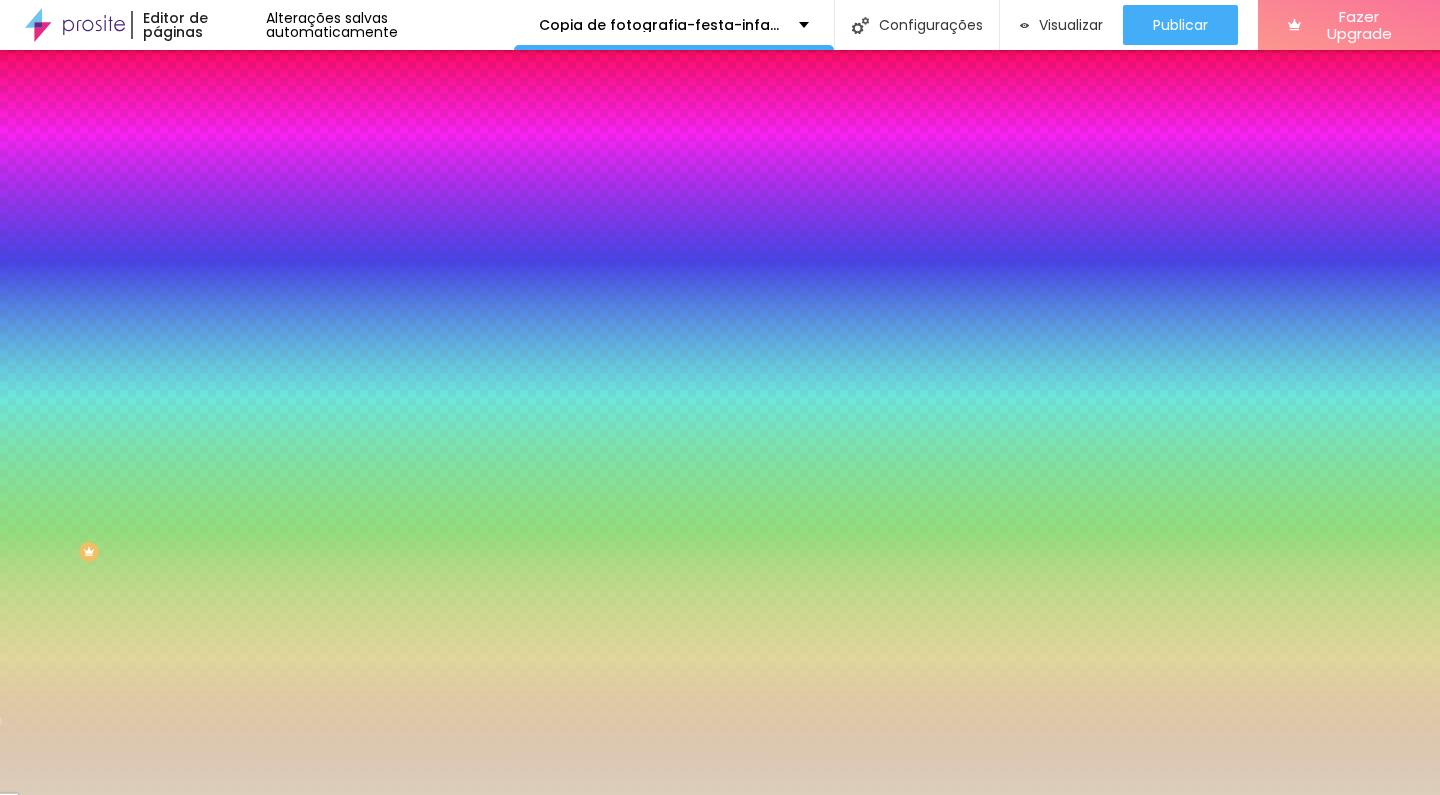 drag, startPoint x: 206, startPoint y: 484, endPoint x: 214, endPoint y: 561, distance: 77.41447 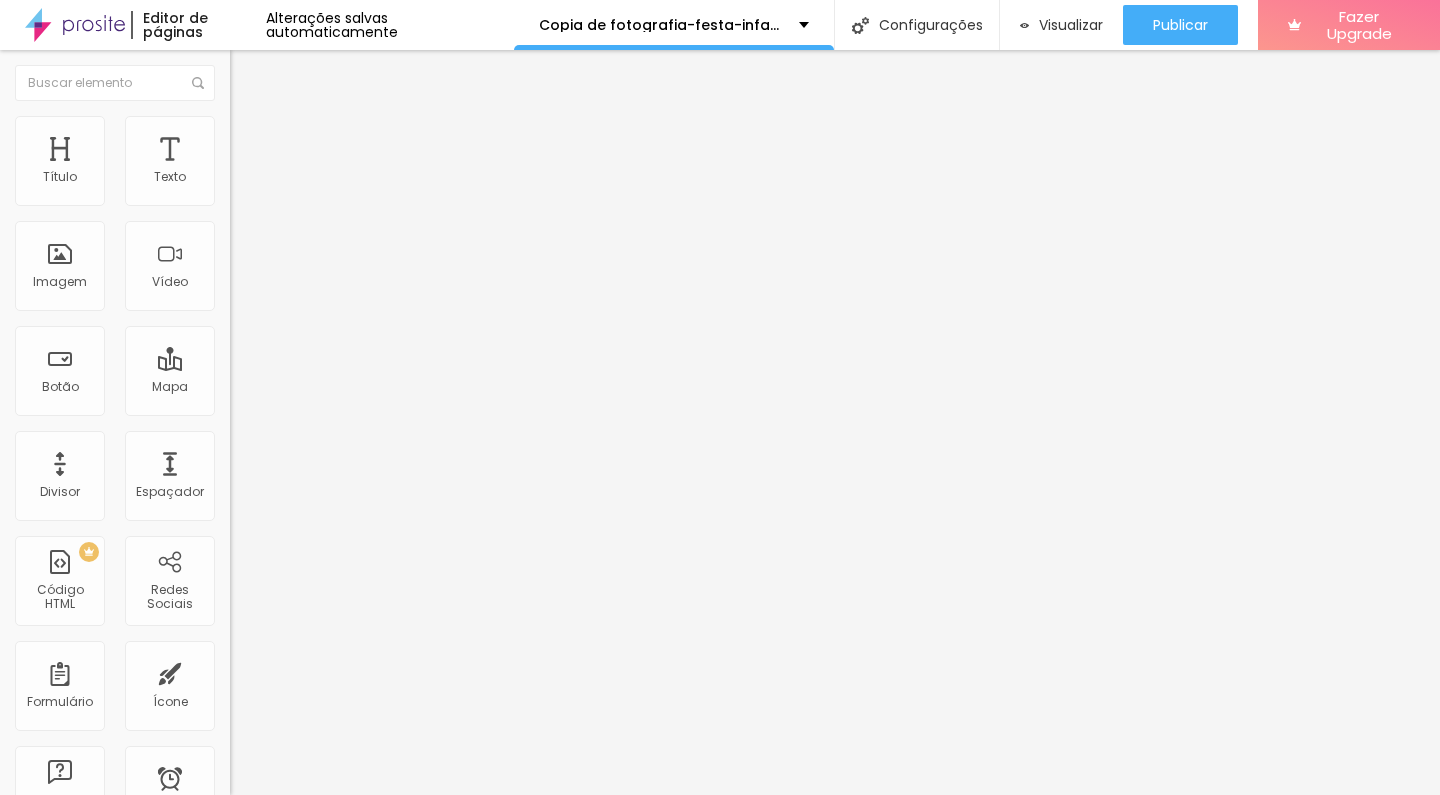 click on "Estilo" at bounding box center [263, 129] 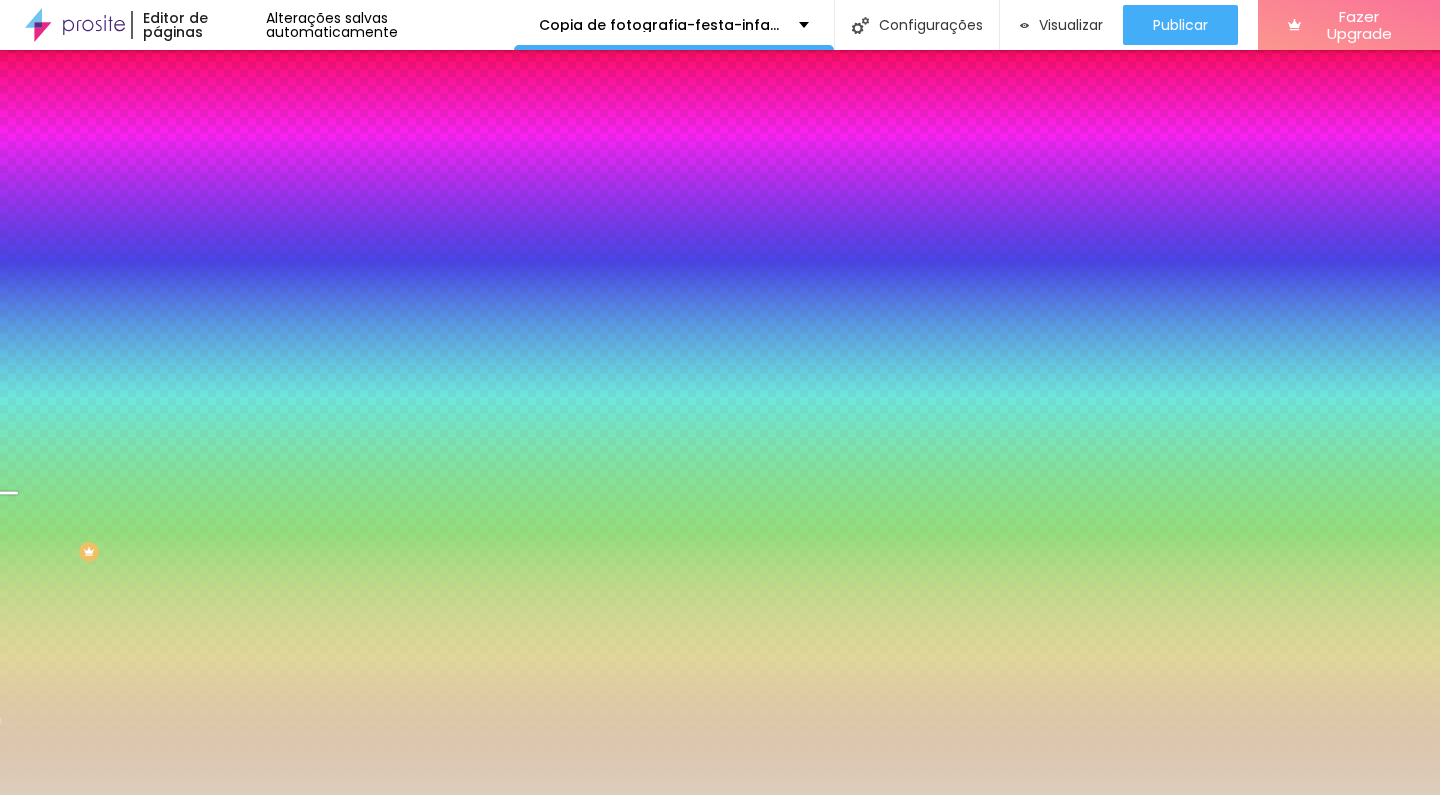 click at bounding box center [345, 272] 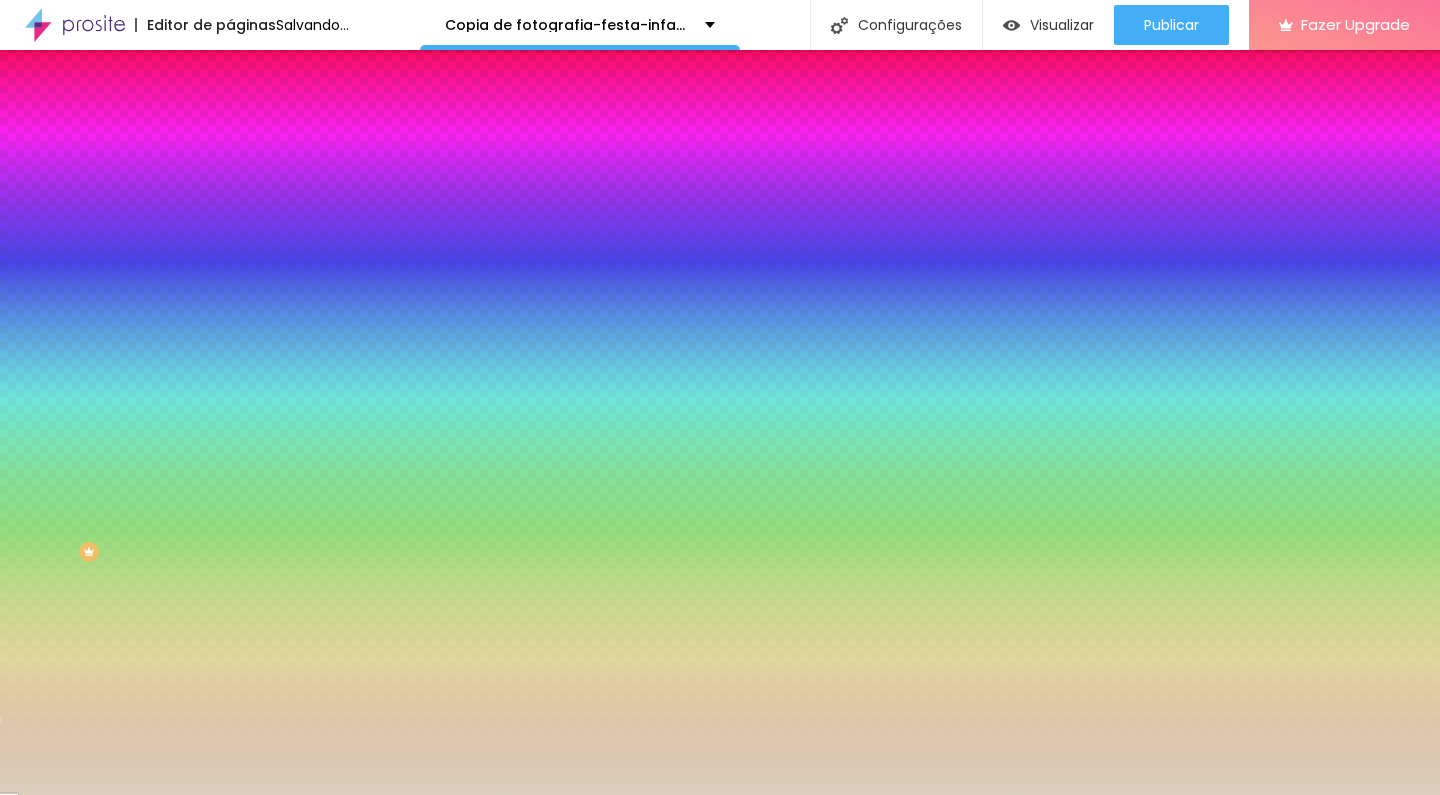 drag, startPoint x: 201, startPoint y: 478, endPoint x: 209, endPoint y: 543, distance: 65.490456 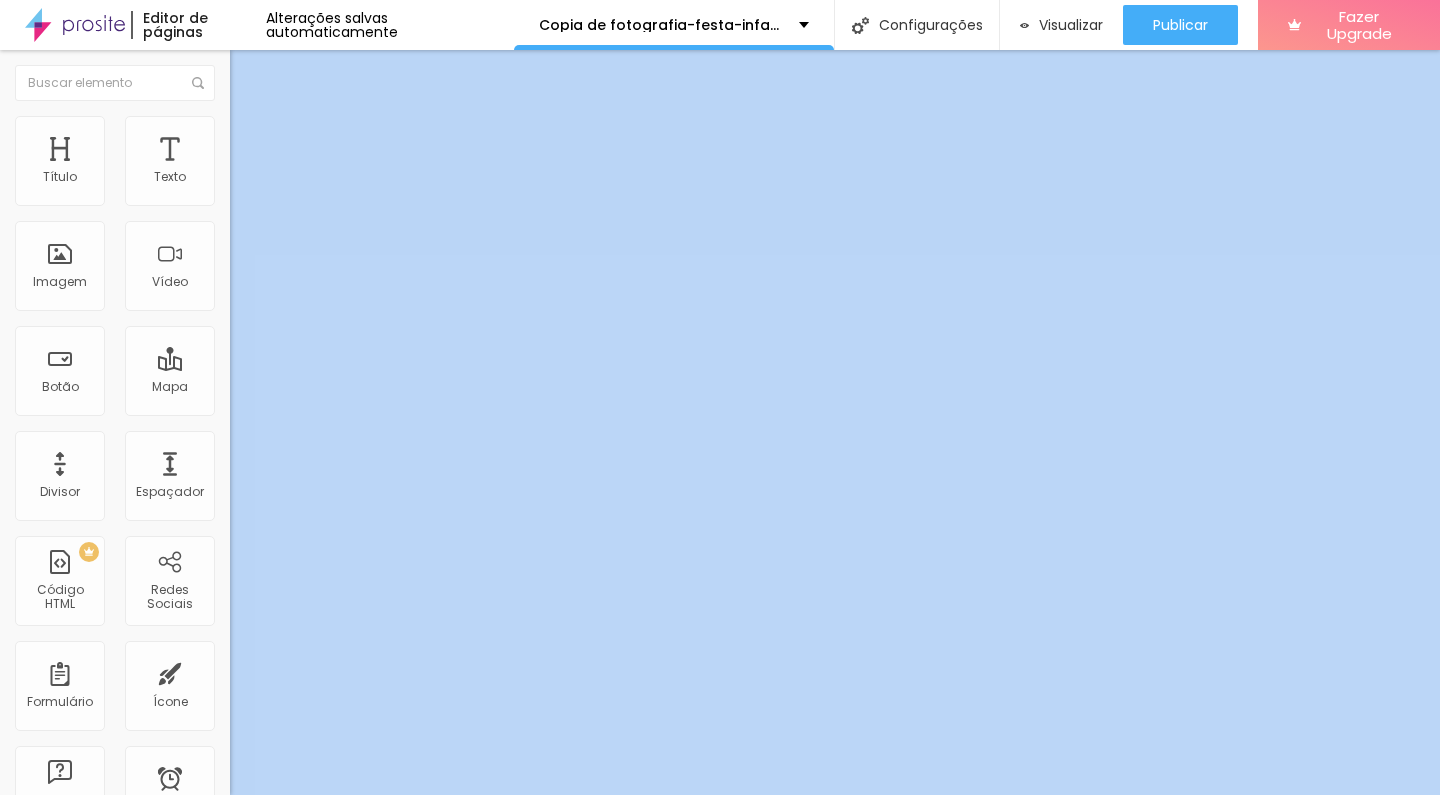 click on "Estilo" at bounding box center [263, 129] 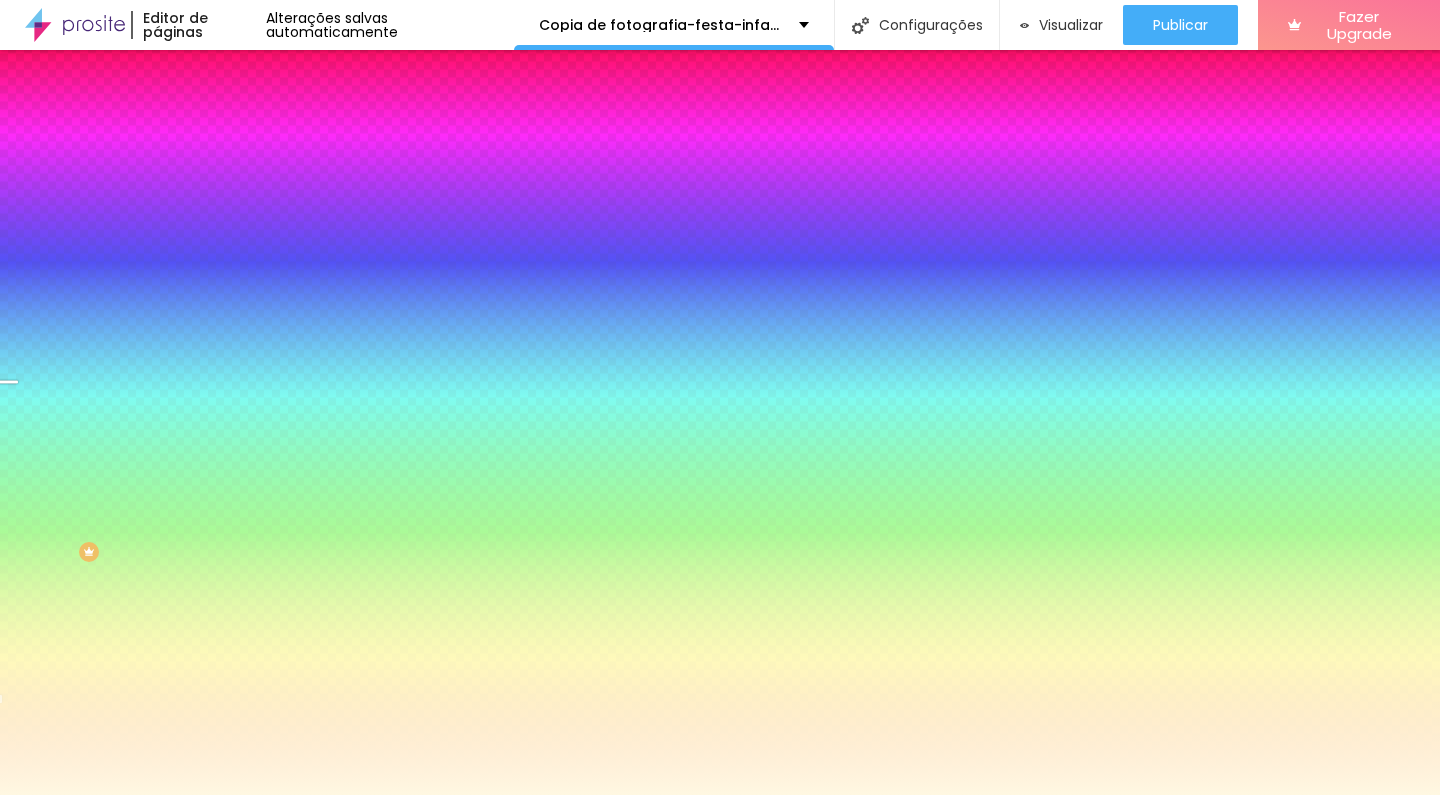 click at bounding box center [345, 272] 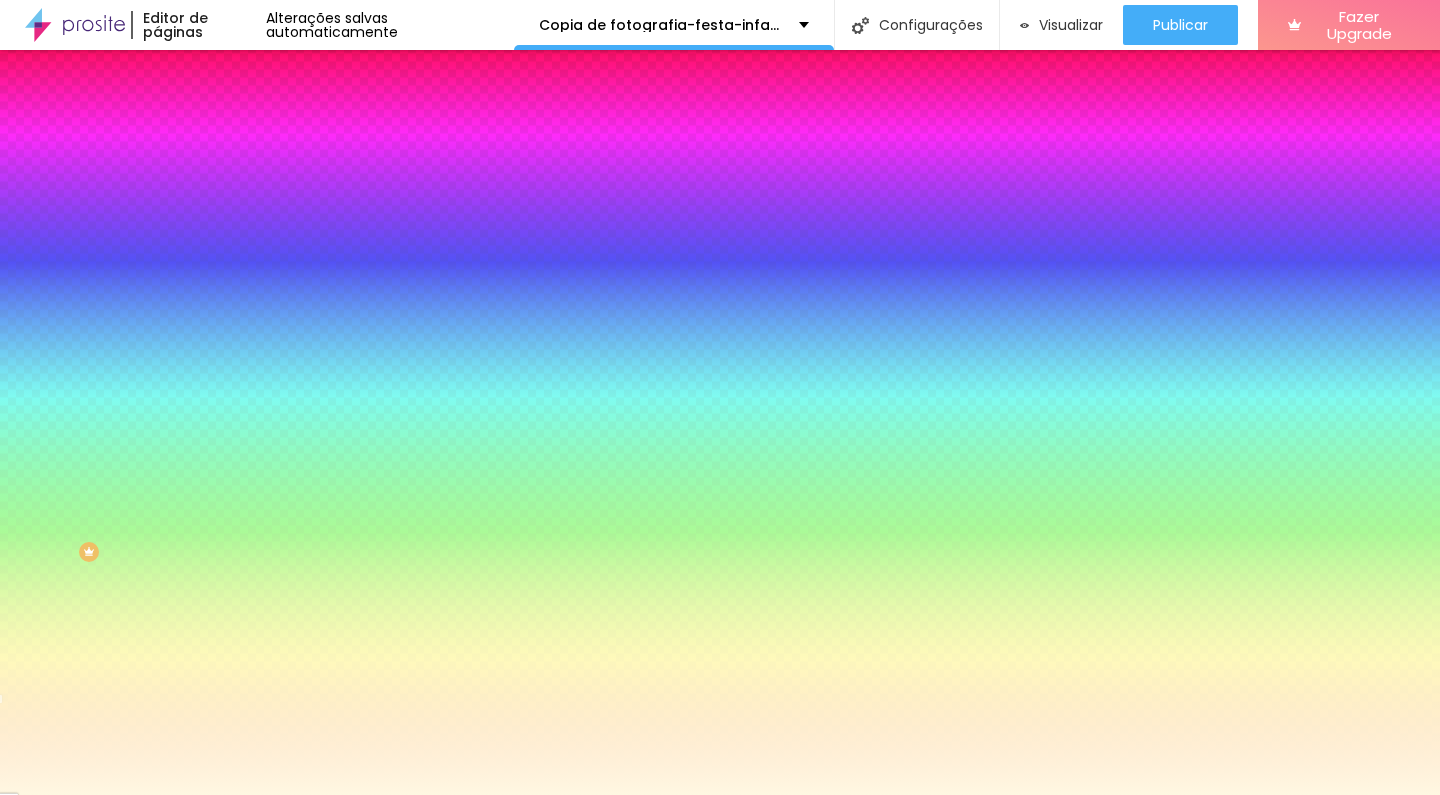 drag, startPoint x: 205, startPoint y: 464, endPoint x: 221, endPoint y: 611, distance: 147.86818 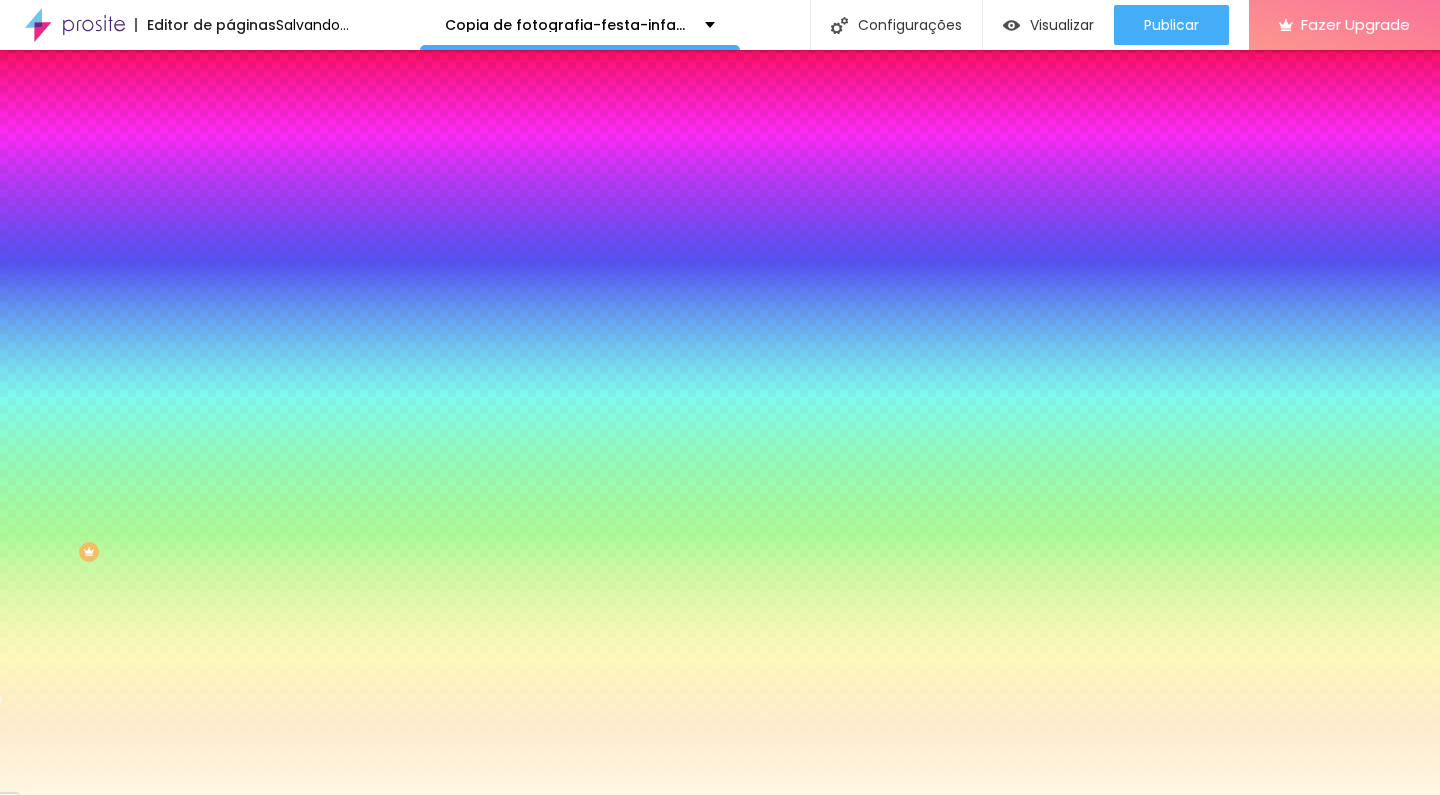 drag, startPoint x: 161, startPoint y: 361, endPoint x: 220, endPoint y: 360, distance: 59.008472 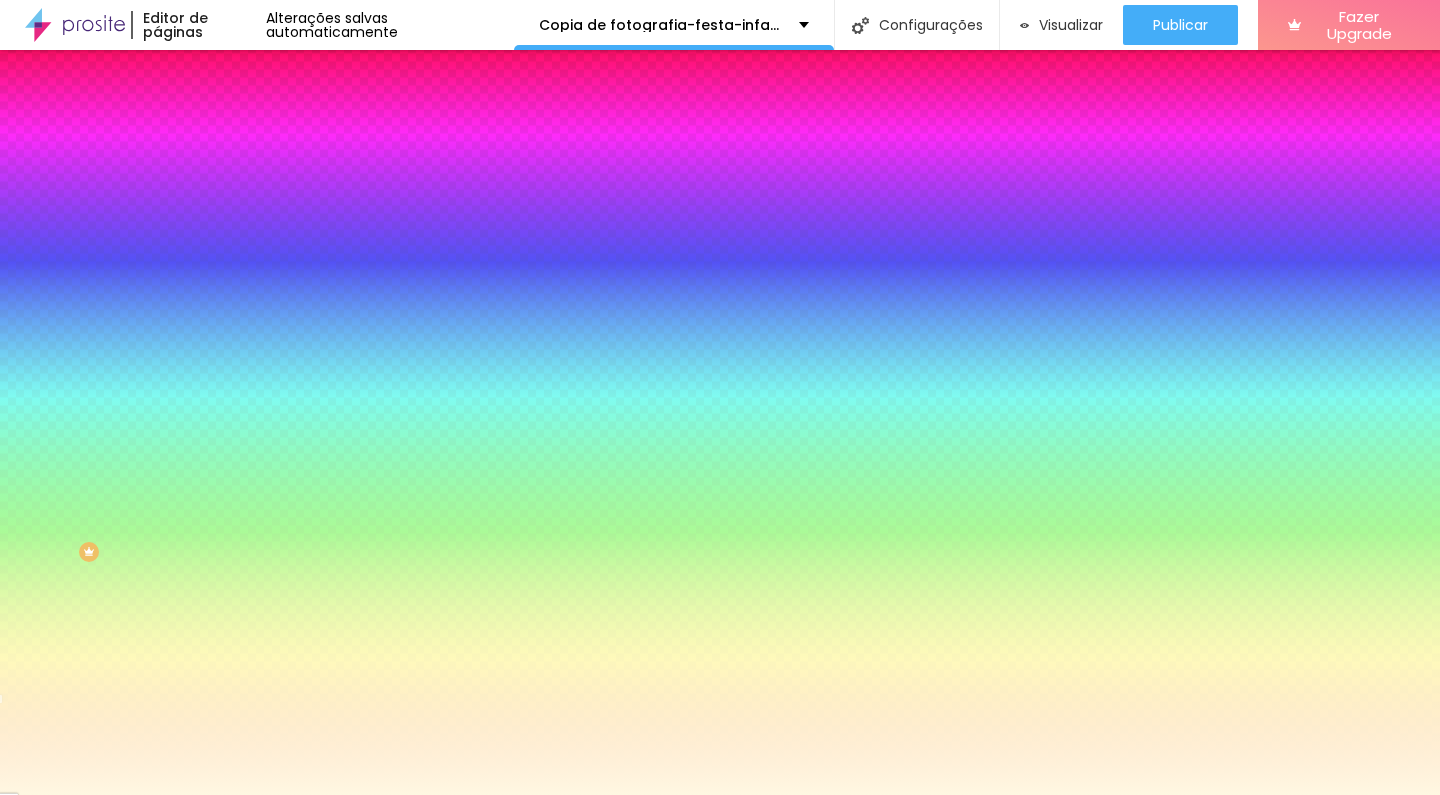 paste on "DBCEBB" 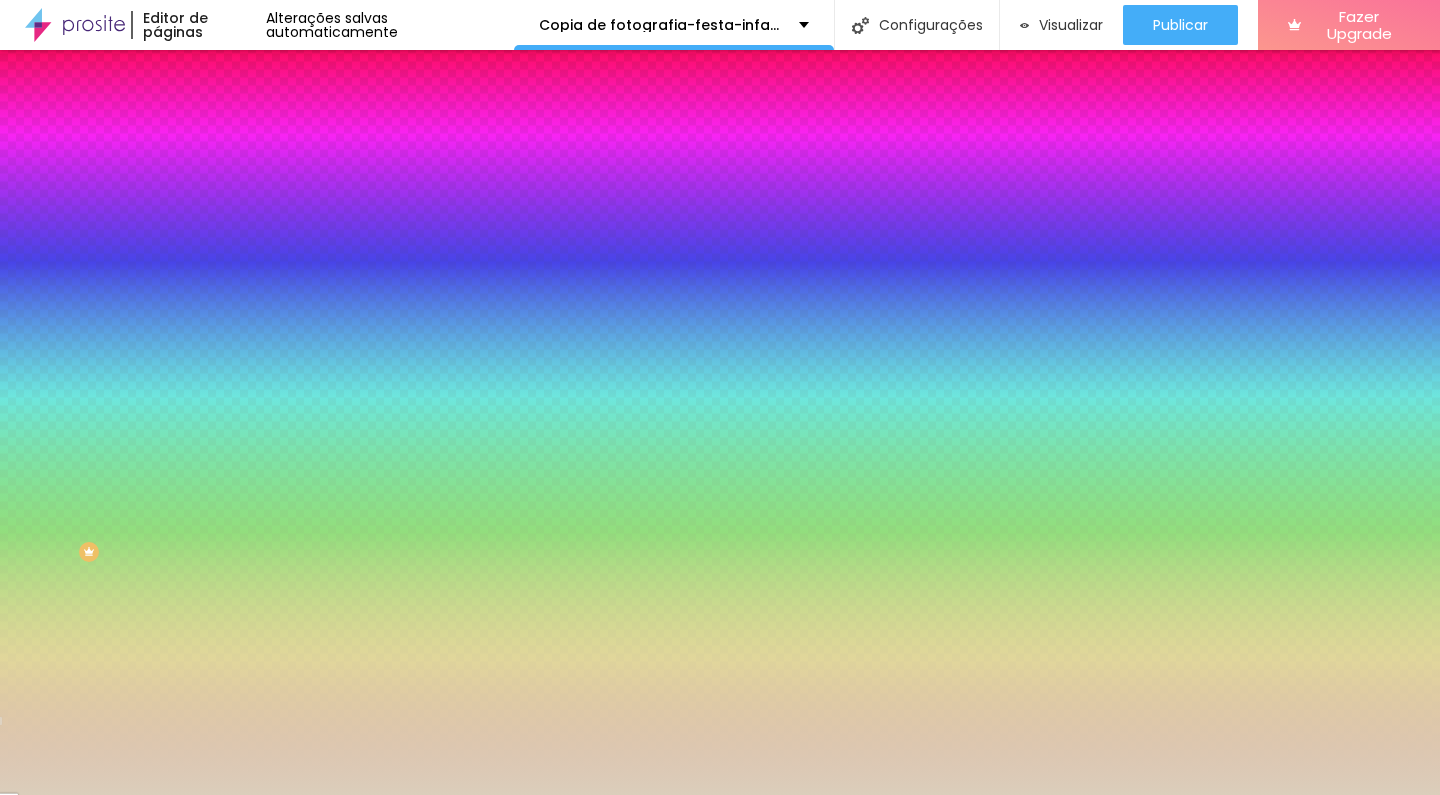 type on "#DBCEBB" 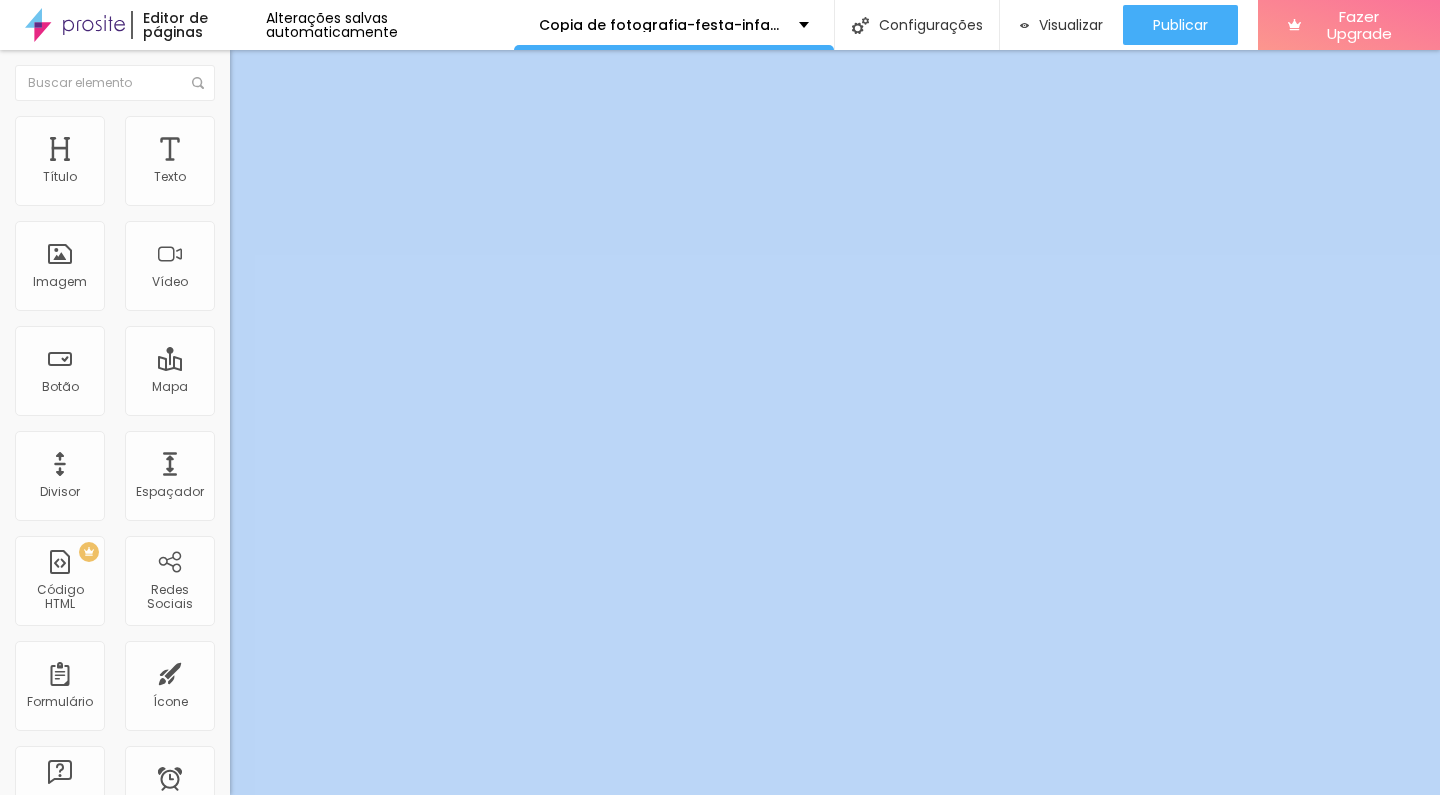 click on "Estilo" at bounding box center [263, 129] 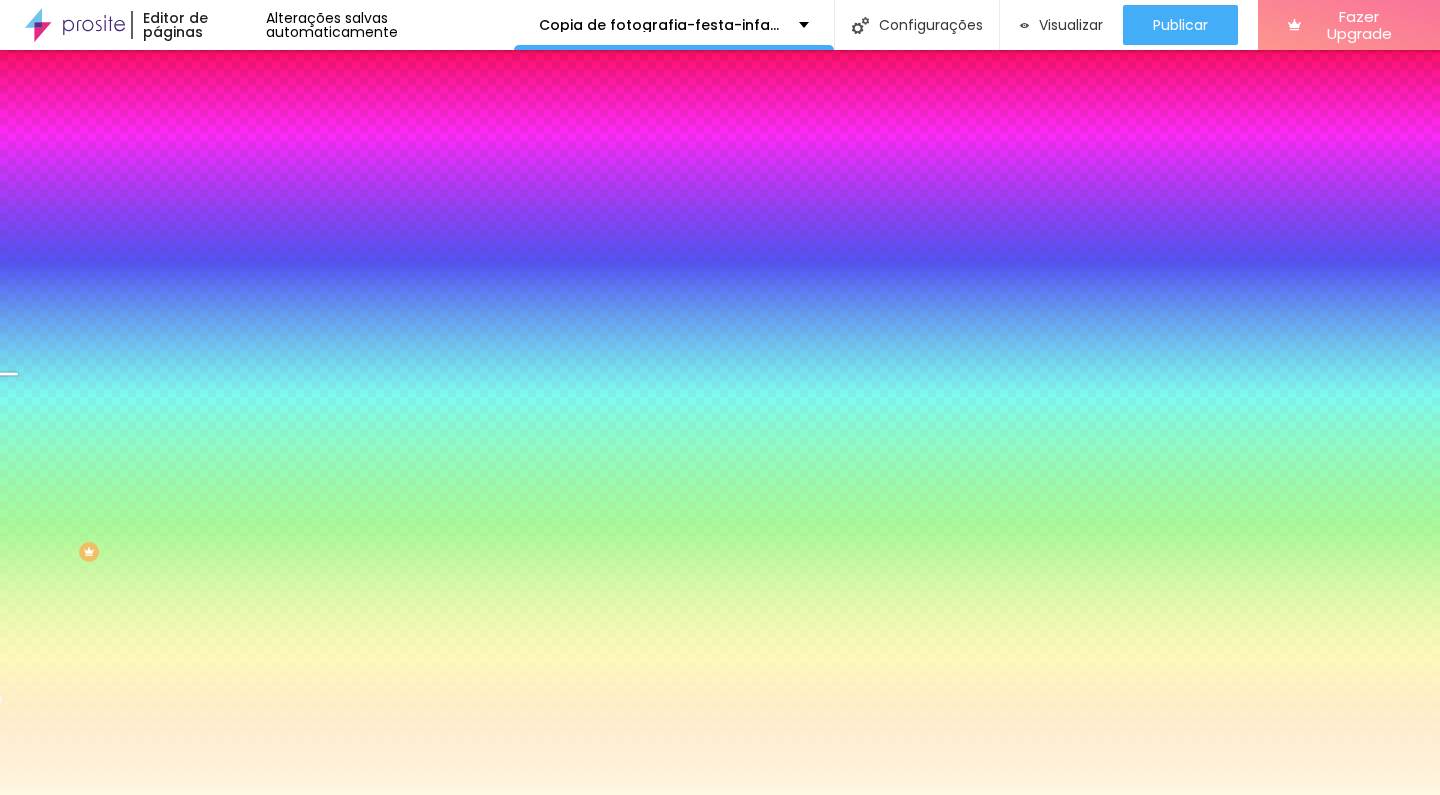 click at bounding box center (345, 272) 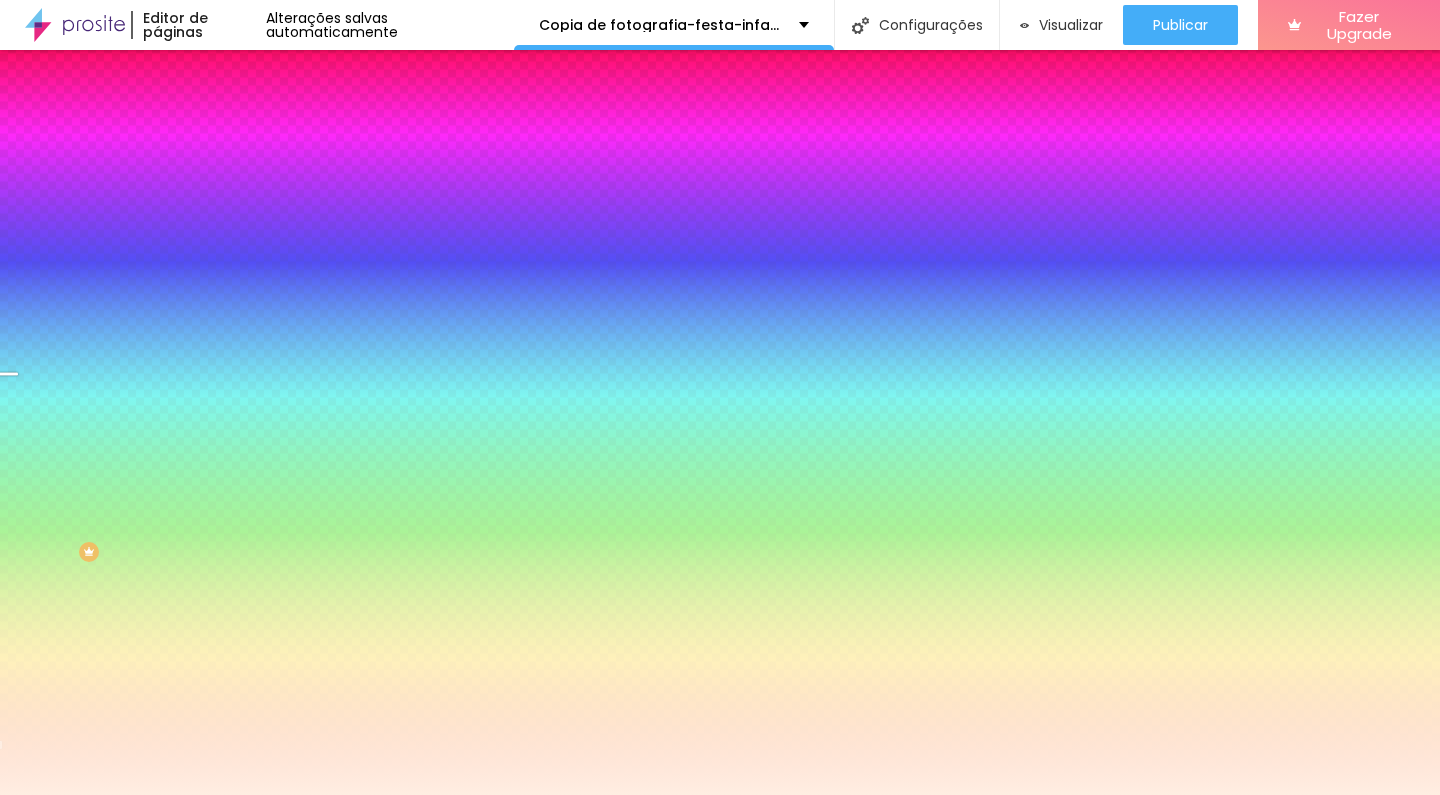 drag, startPoint x: 178, startPoint y: 528, endPoint x: 194, endPoint y: 497, distance: 34.88553 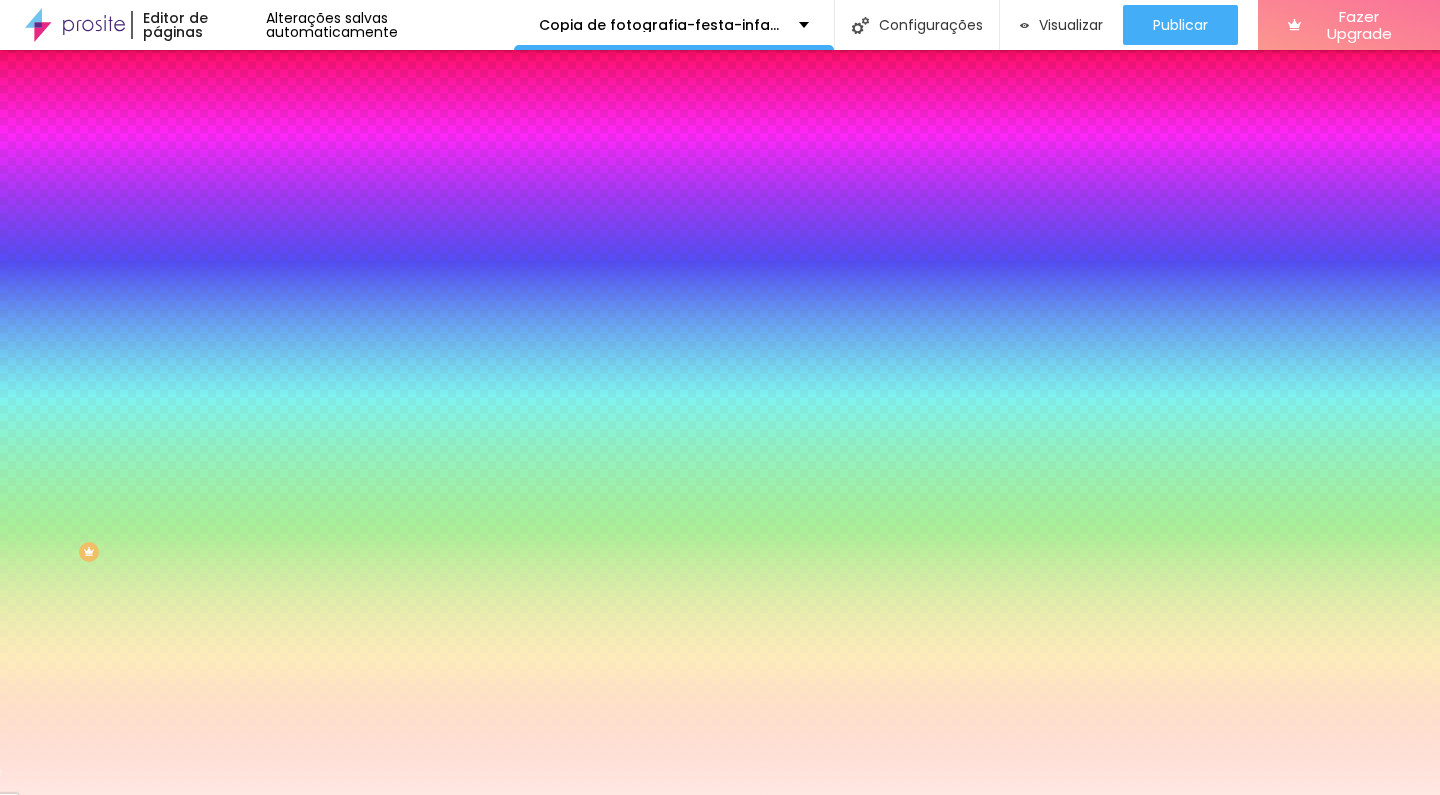 drag, startPoint x: 195, startPoint y: 497, endPoint x: 199, endPoint y: 558, distance: 61.13101 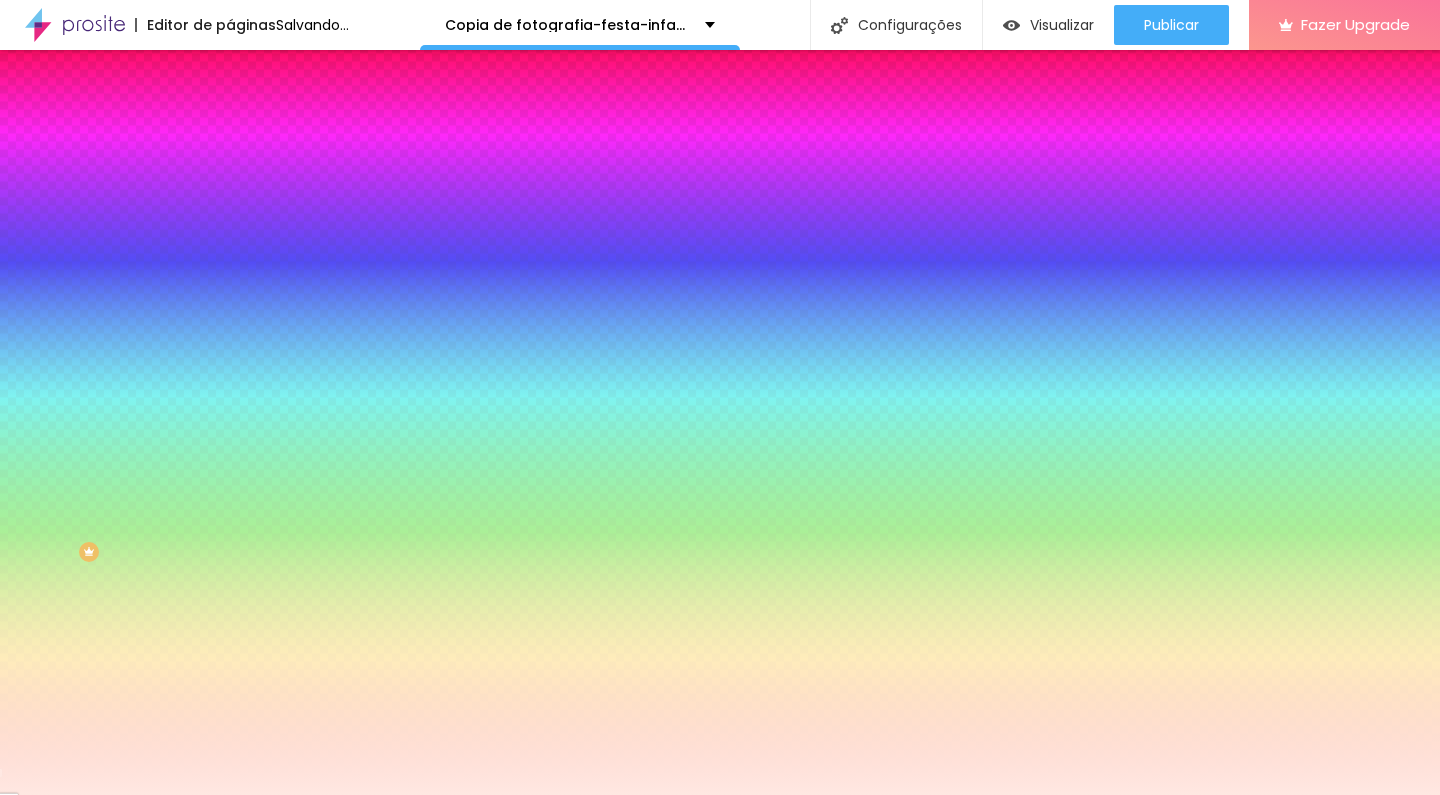 drag, startPoint x: 159, startPoint y: 370, endPoint x: 224, endPoint y: 367, distance: 65.06919 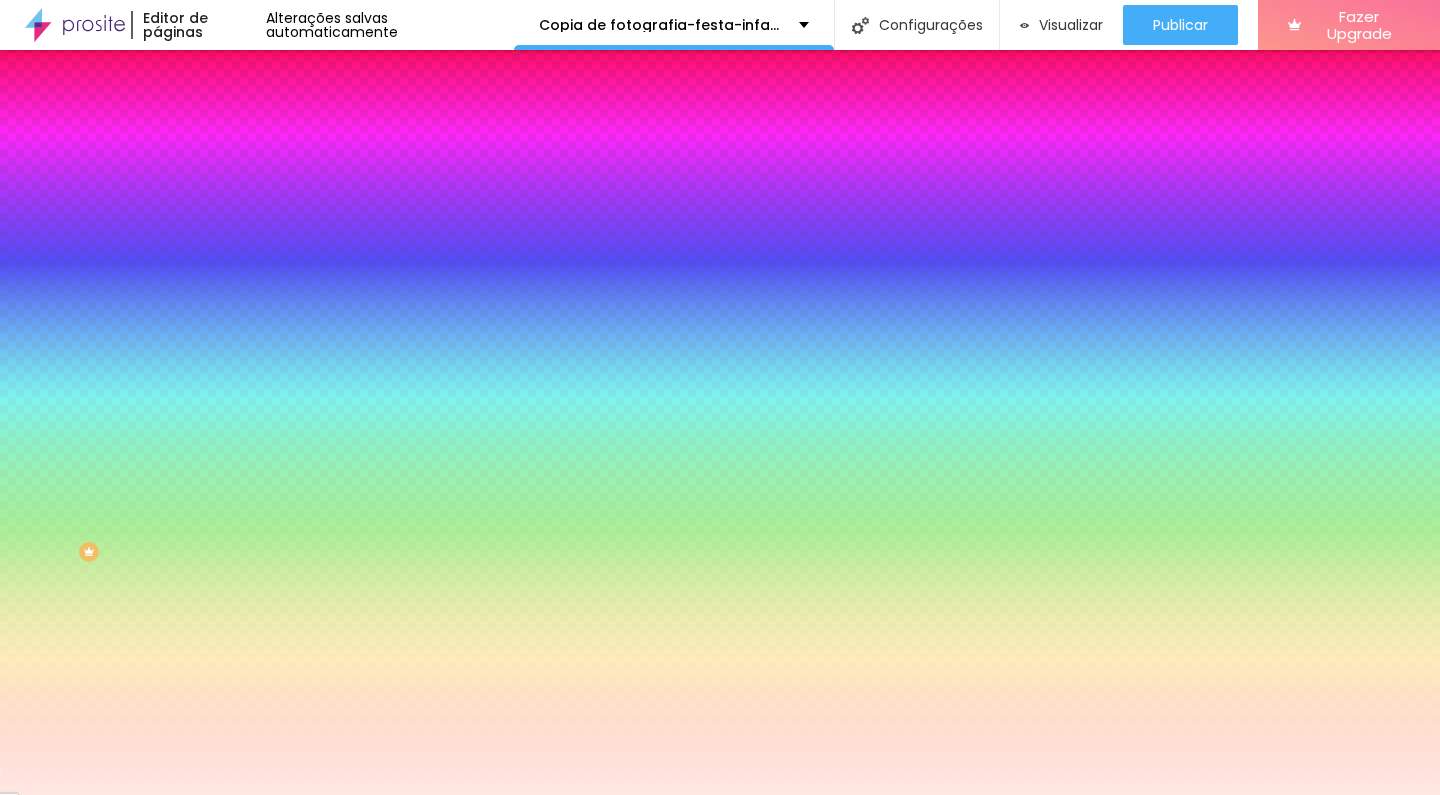 paste on "DBCEBB" 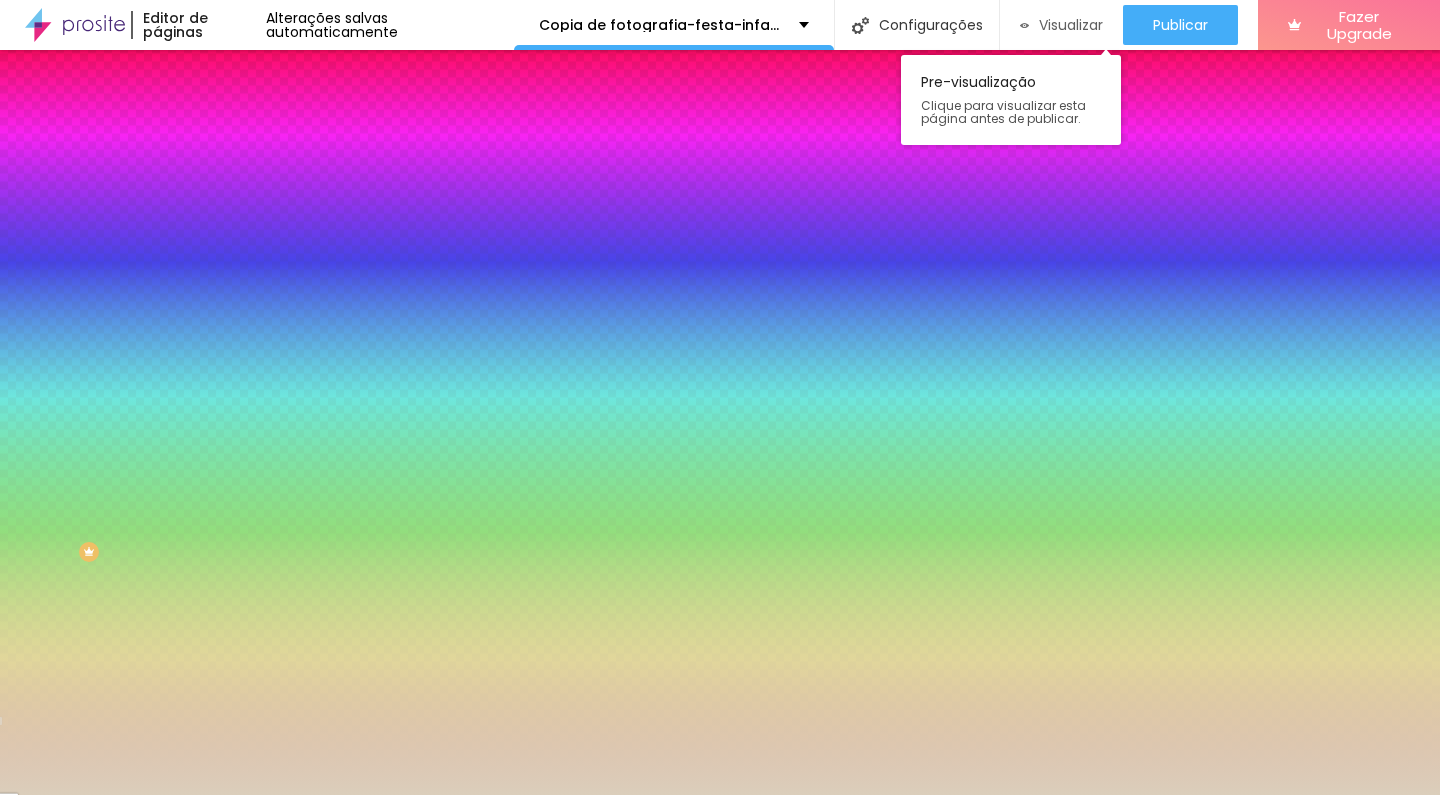 type on "#DBCEBB" 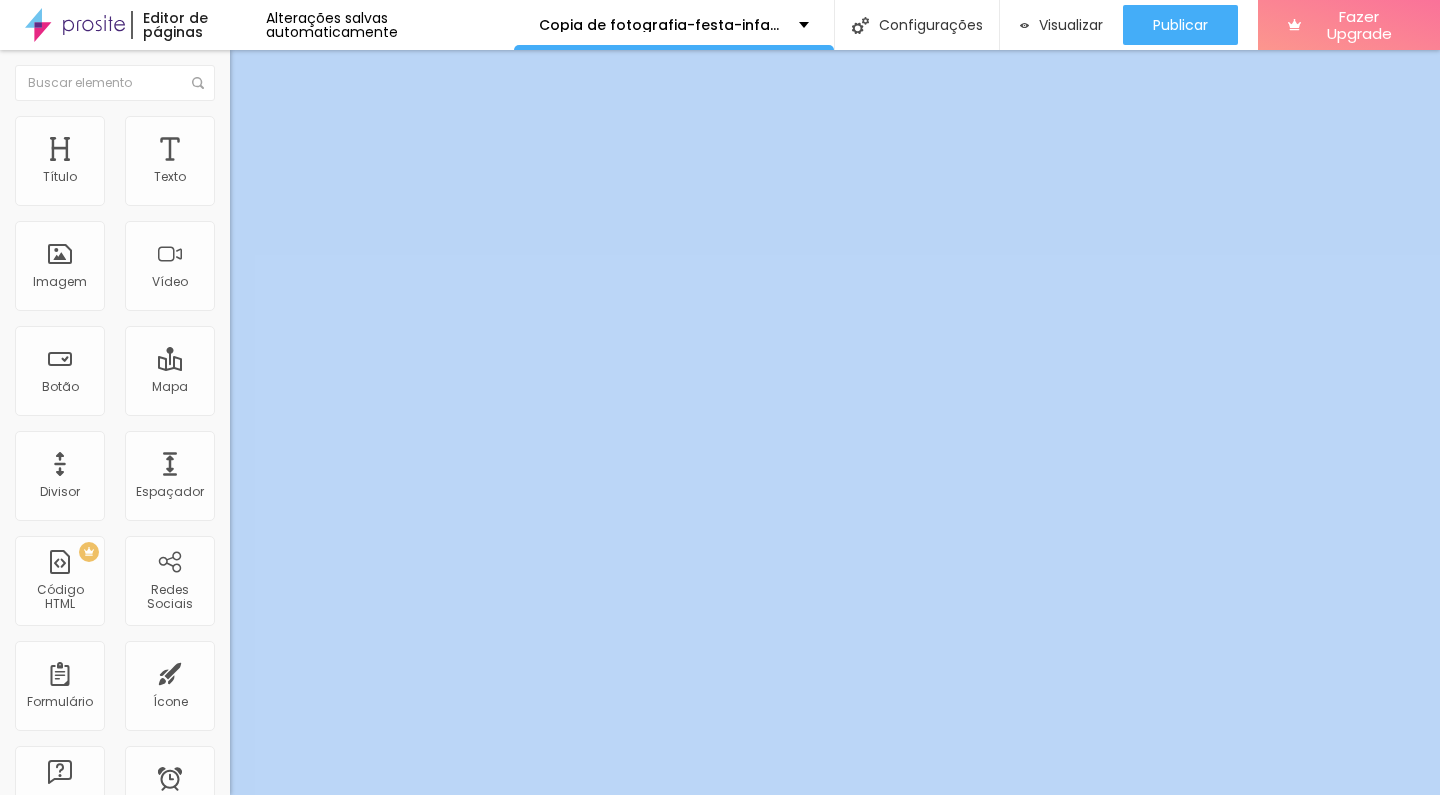 click on "Estilo" at bounding box center [263, 129] 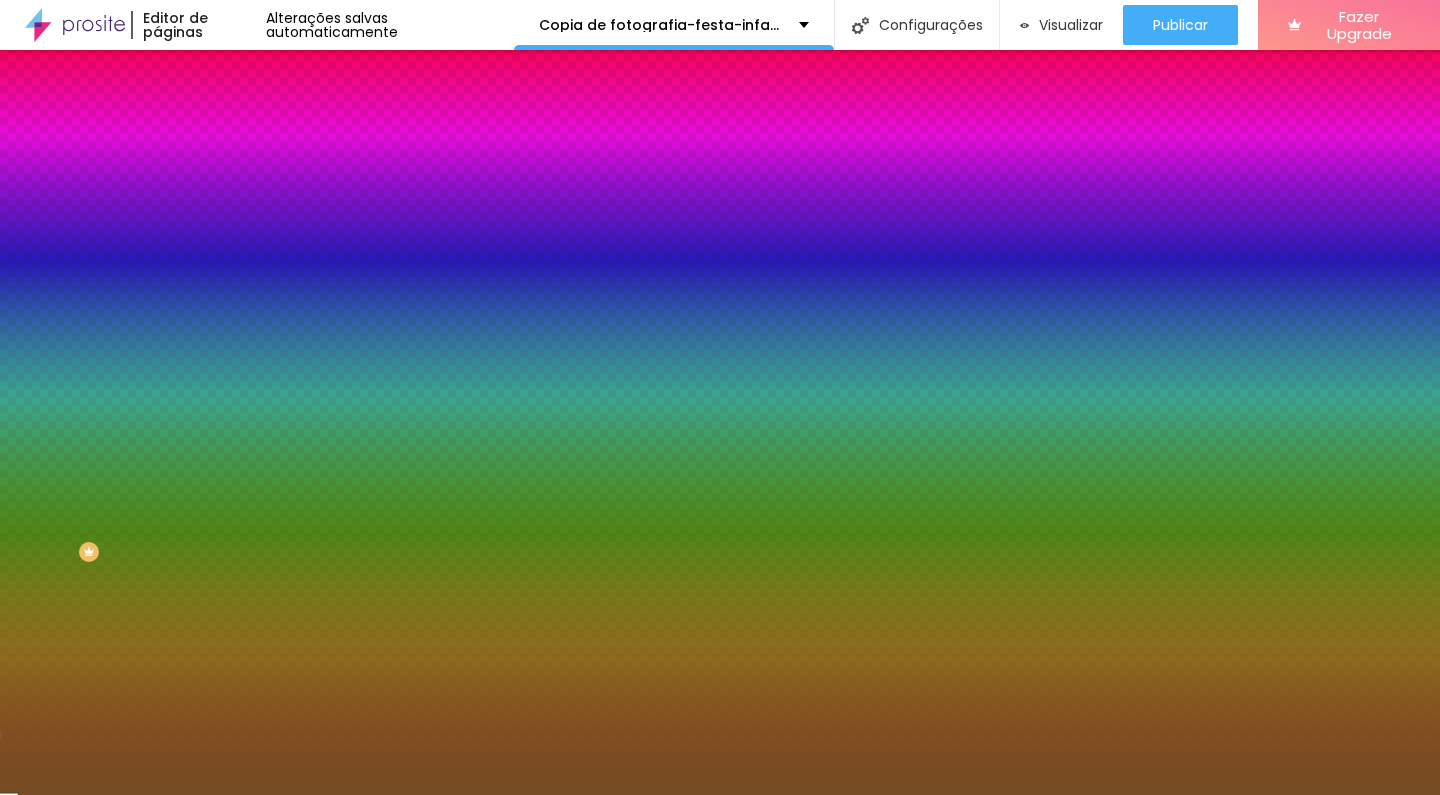 click at bounding box center (345, 191) 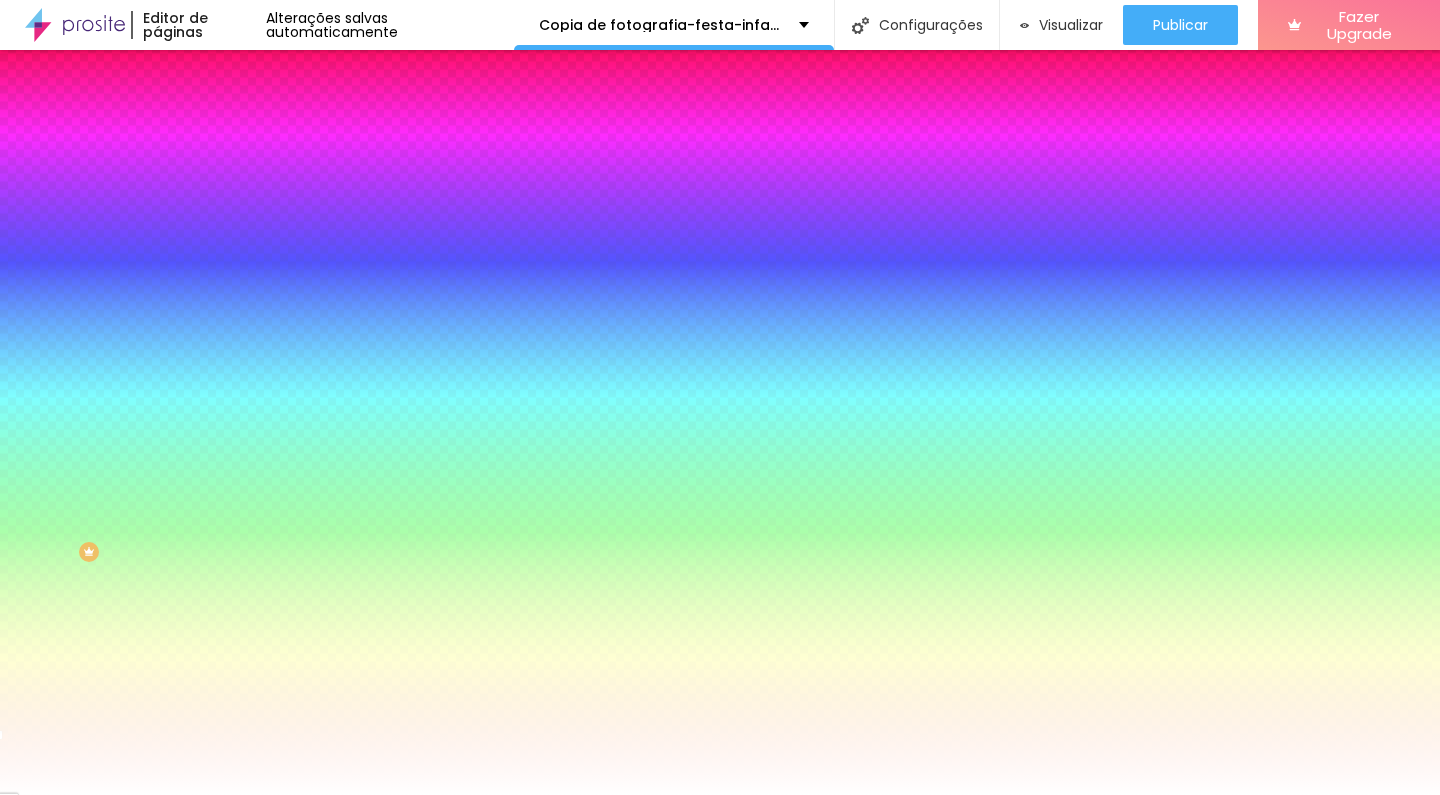 drag, startPoint x: 67, startPoint y: 234, endPoint x: -21, endPoint y: 217, distance: 89.62701 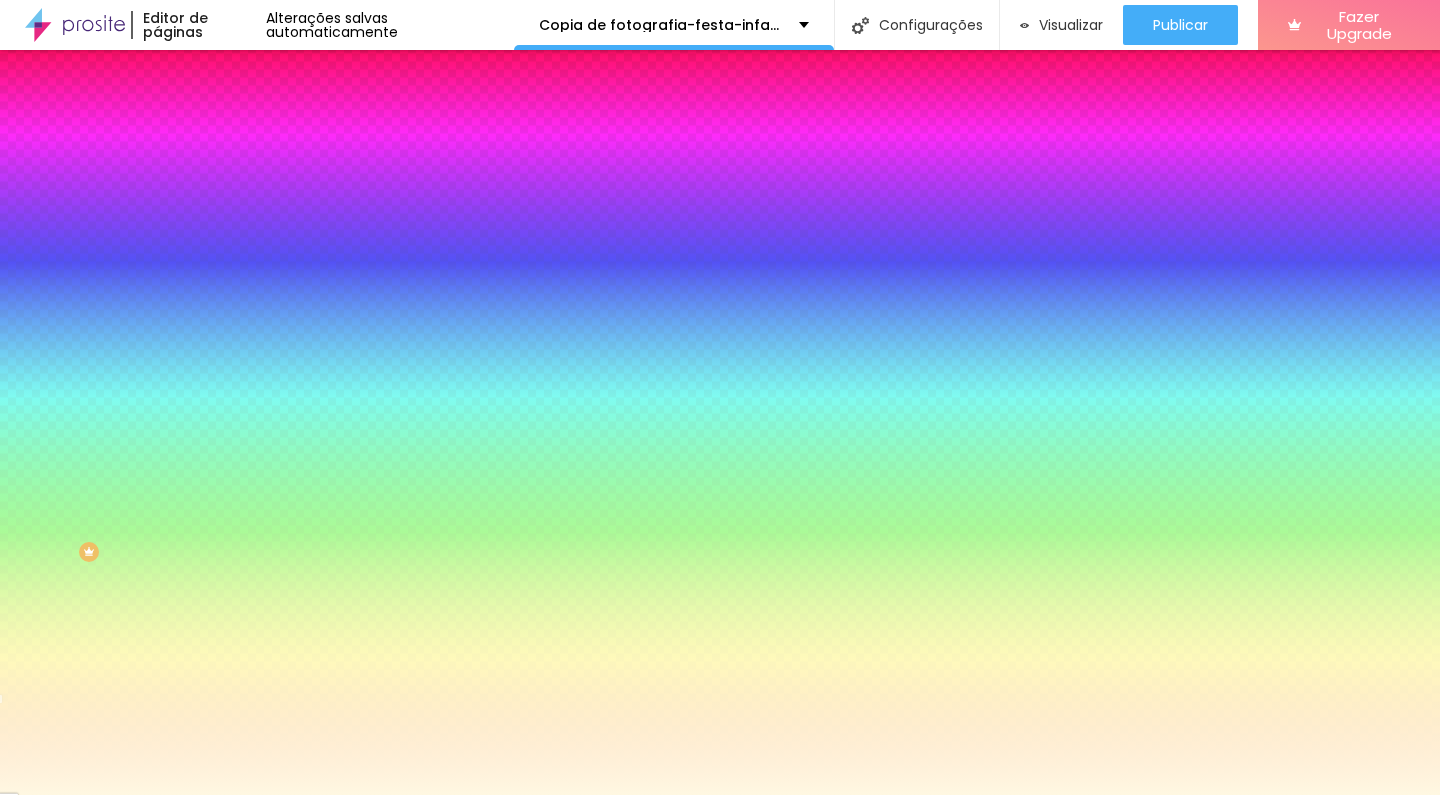 type on "#FFF8E2" 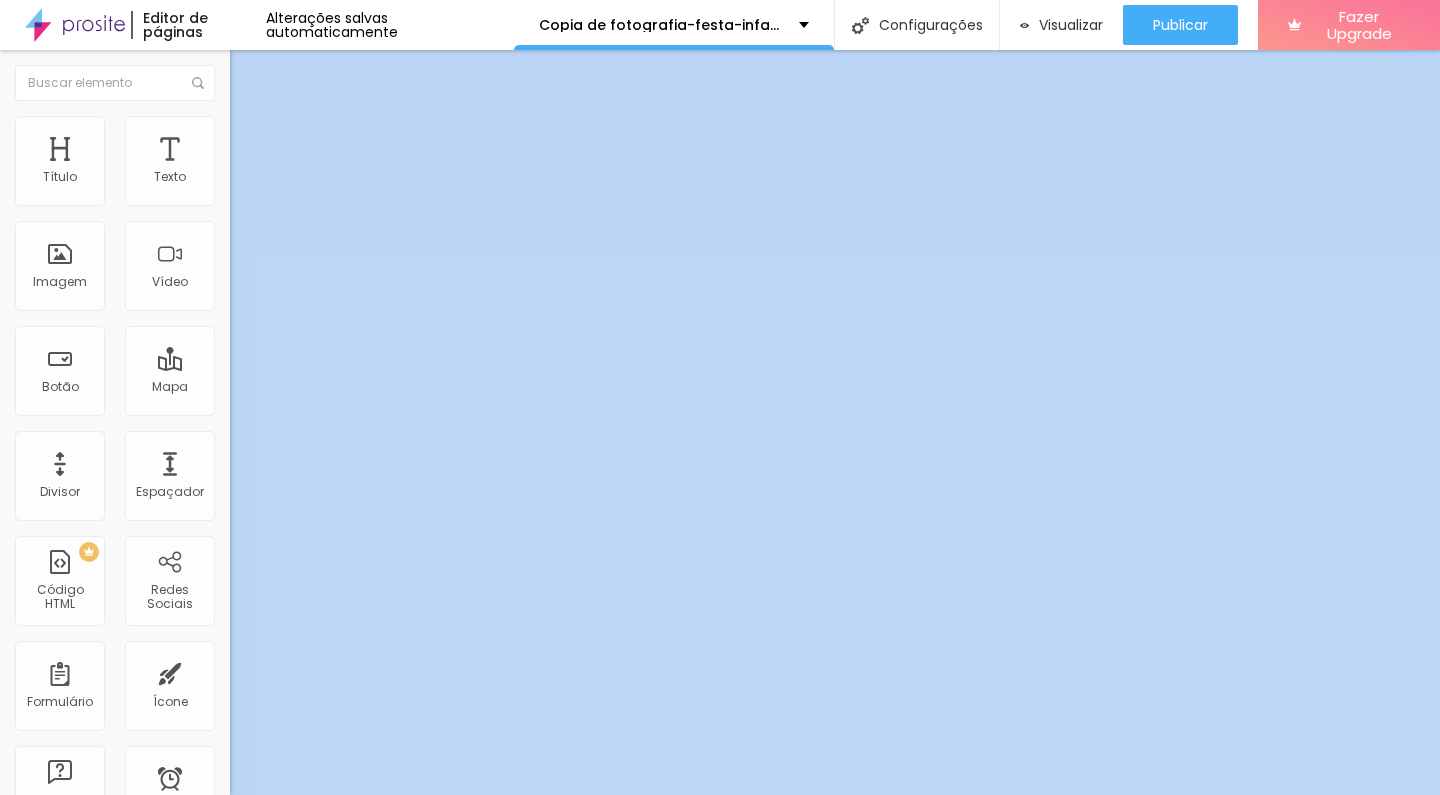 click on "Conteúdo Estilo Avançado" at bounding box center (345, 126) 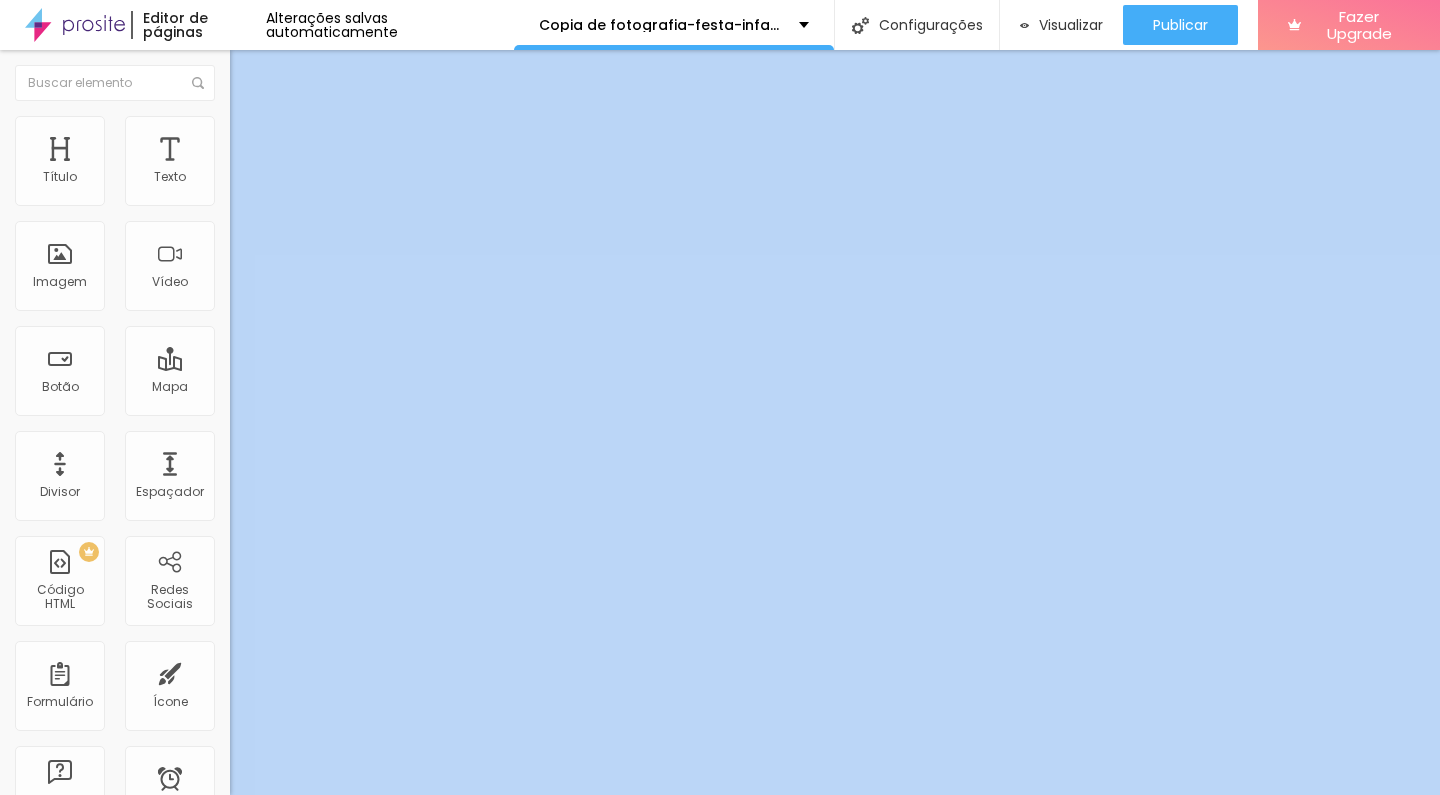 click on "Estilo" at bounding box center (345, 126) 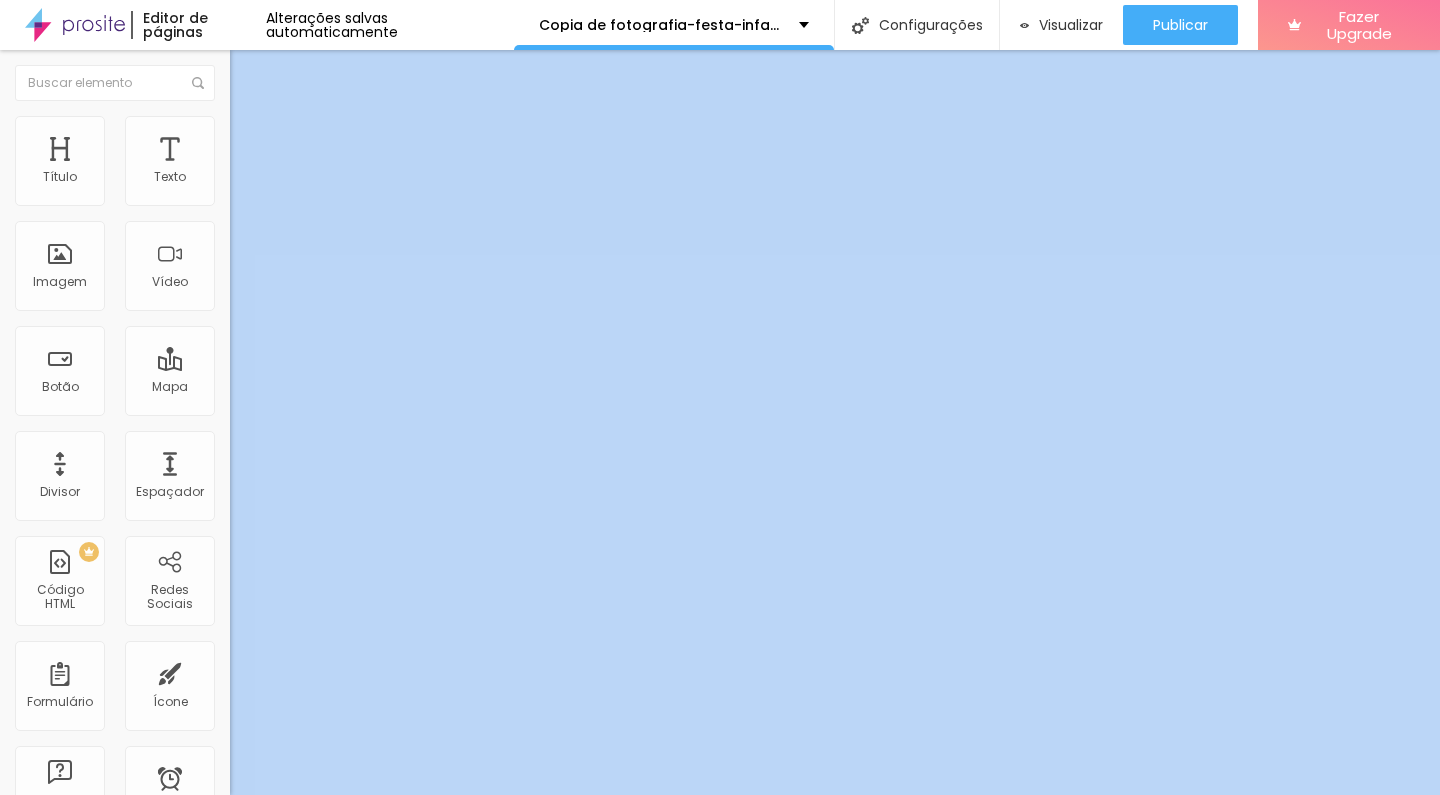 click on "Estilo" at bounding box center [263, 129] 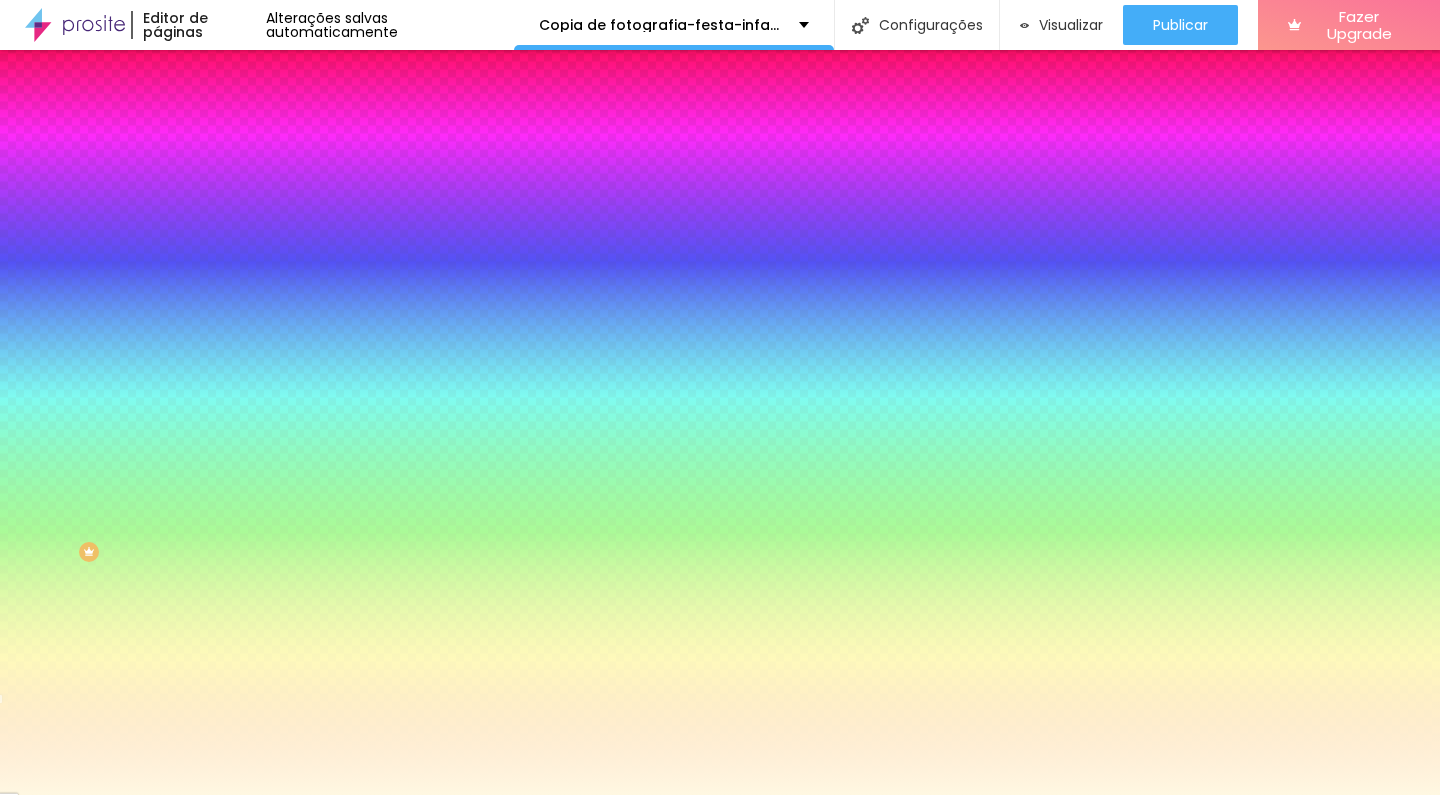 click at bounding box center (345, 191) 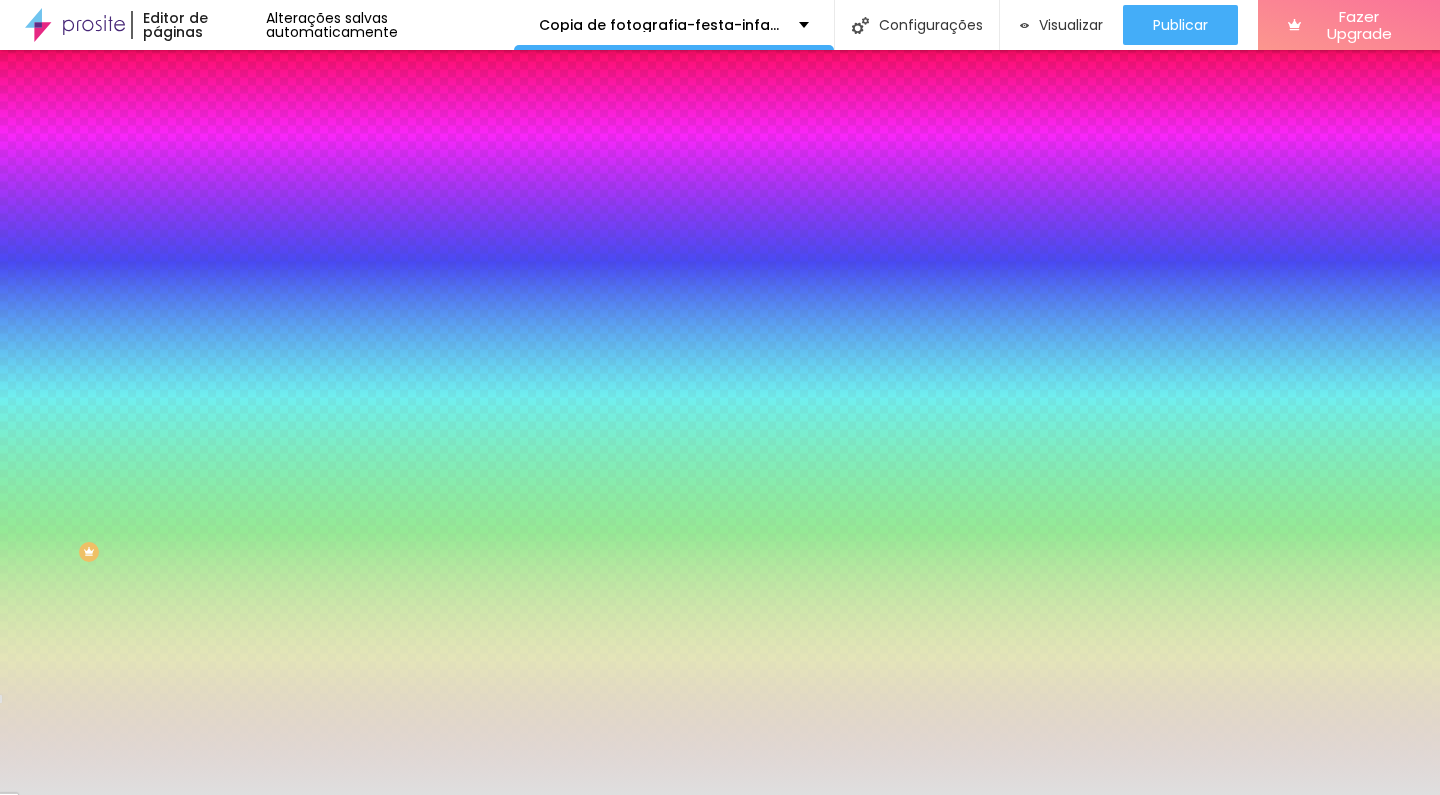 drag, startPoint x: 85, startPoint y: 278, endPoint x: 105, endPoint y: 307, distance: 35.22783 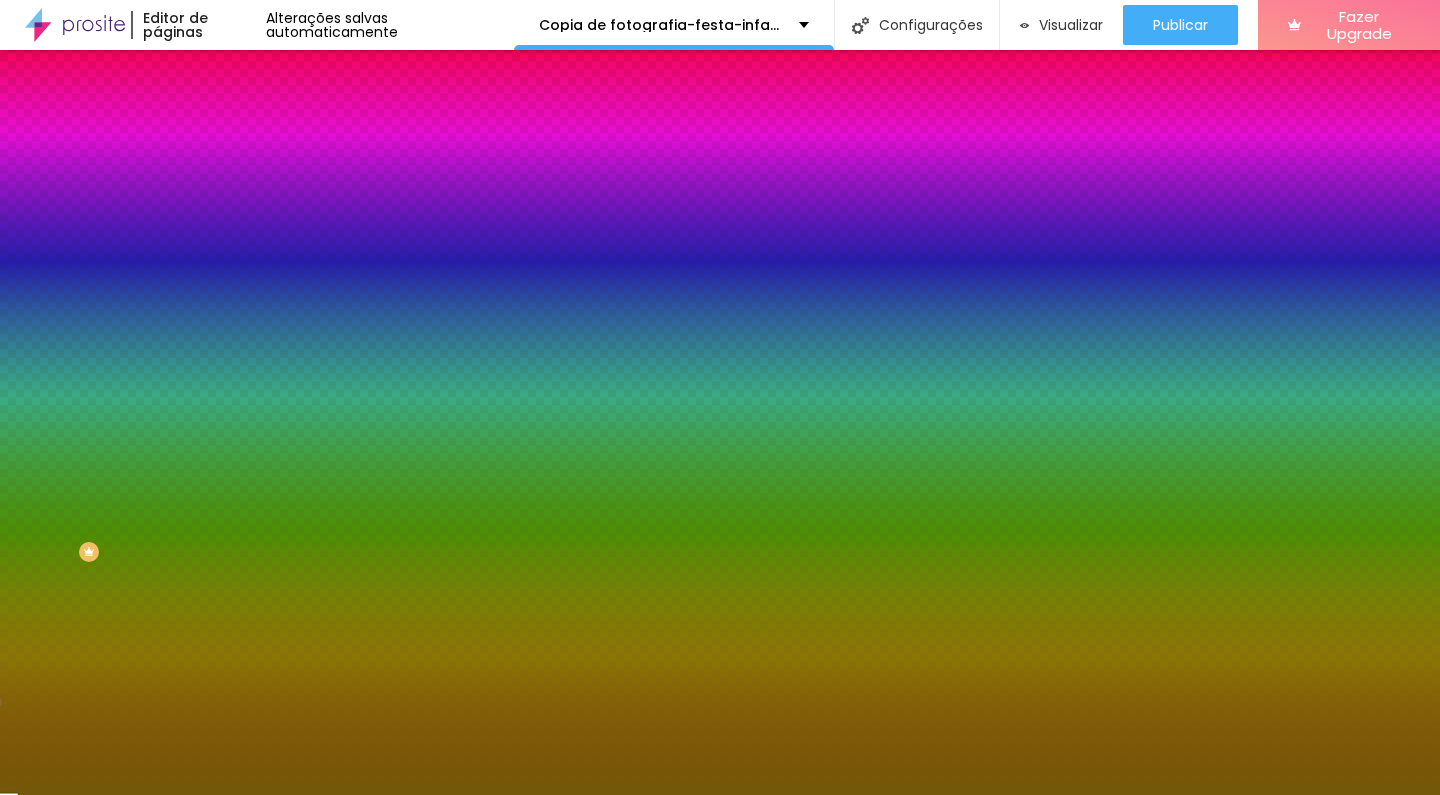 type on "#745809" 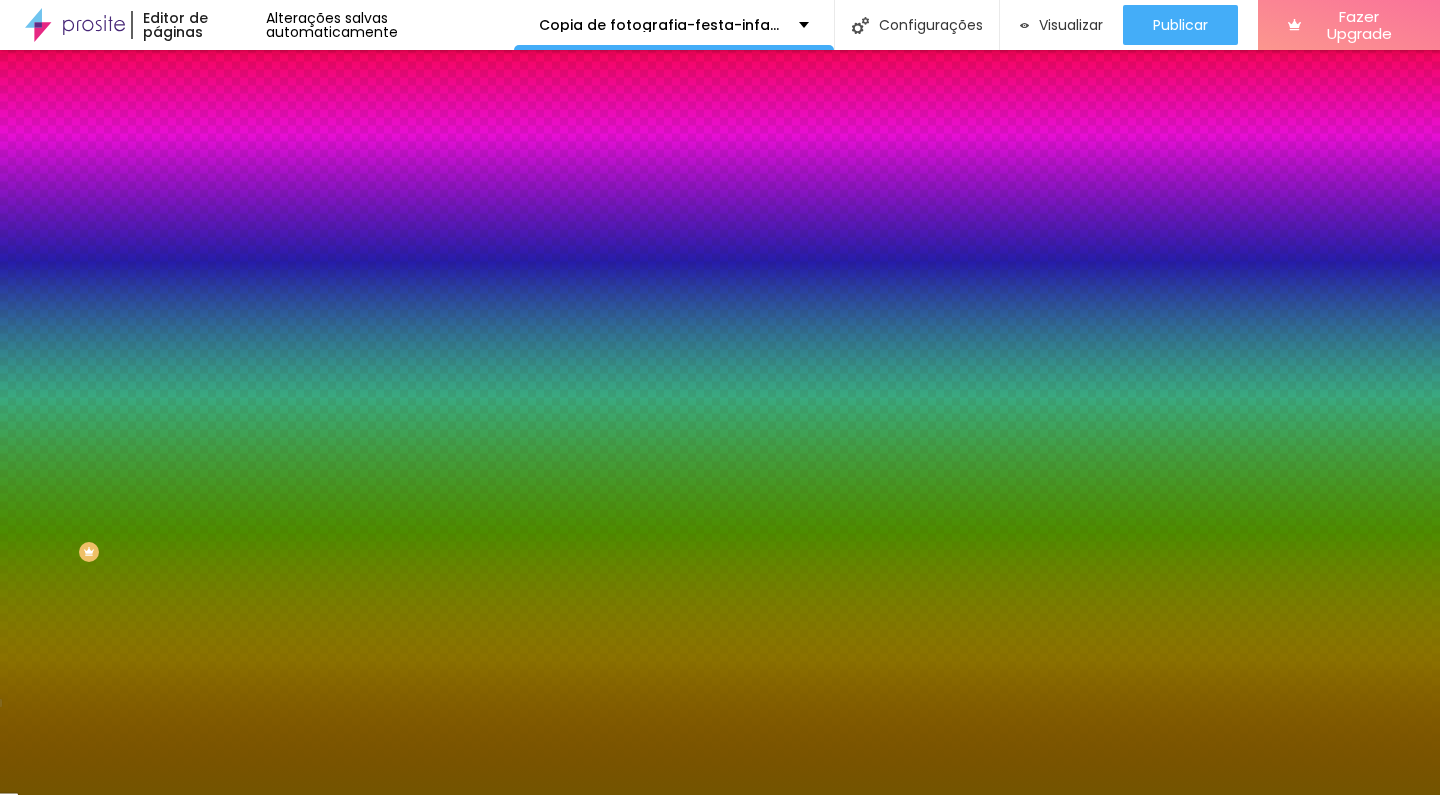 drag, startPoint x: 105, startPoint y: 307, endPoint x: 175, endPoint y: 308, distance: 70.00714 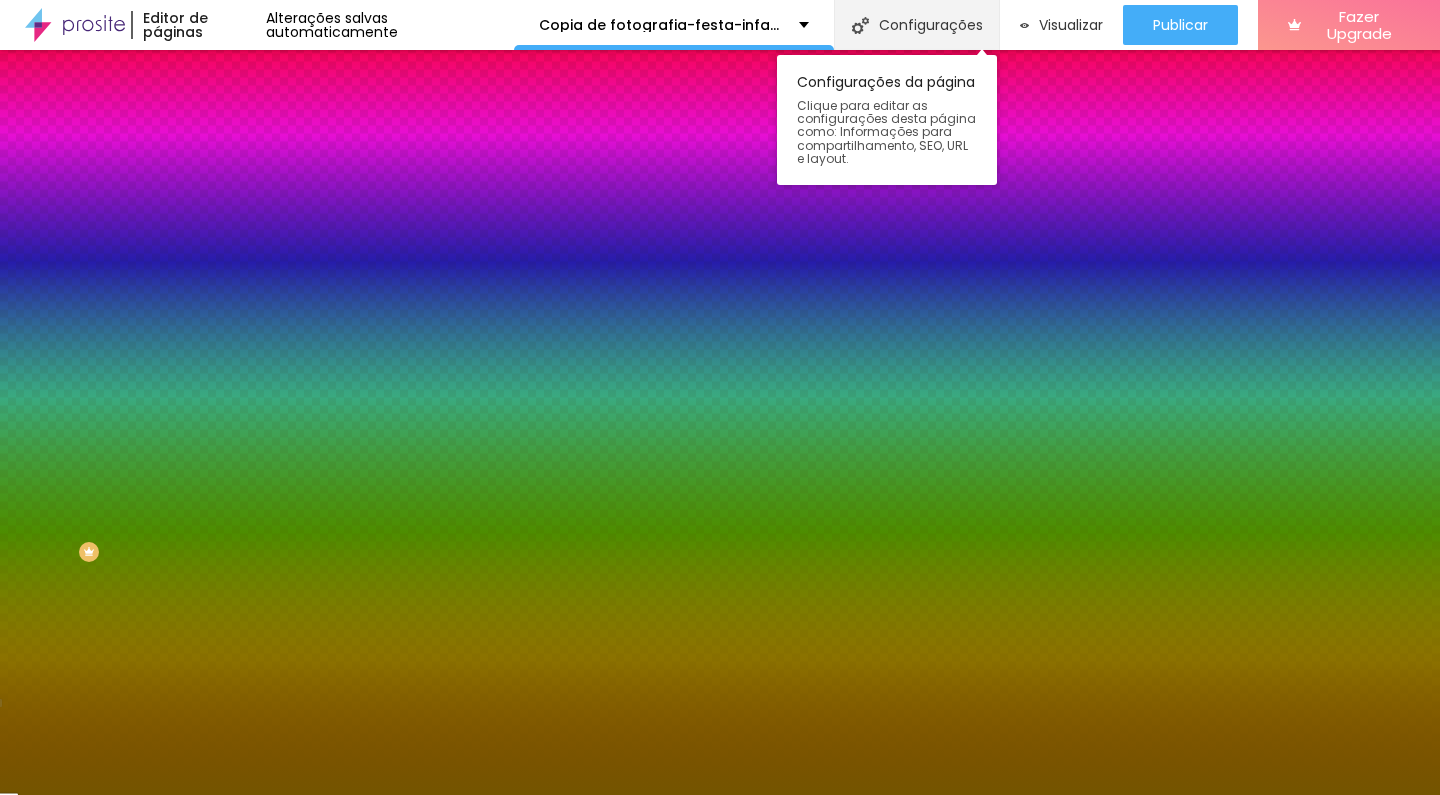 click on "Configurações" at bounding box center [916, 25] 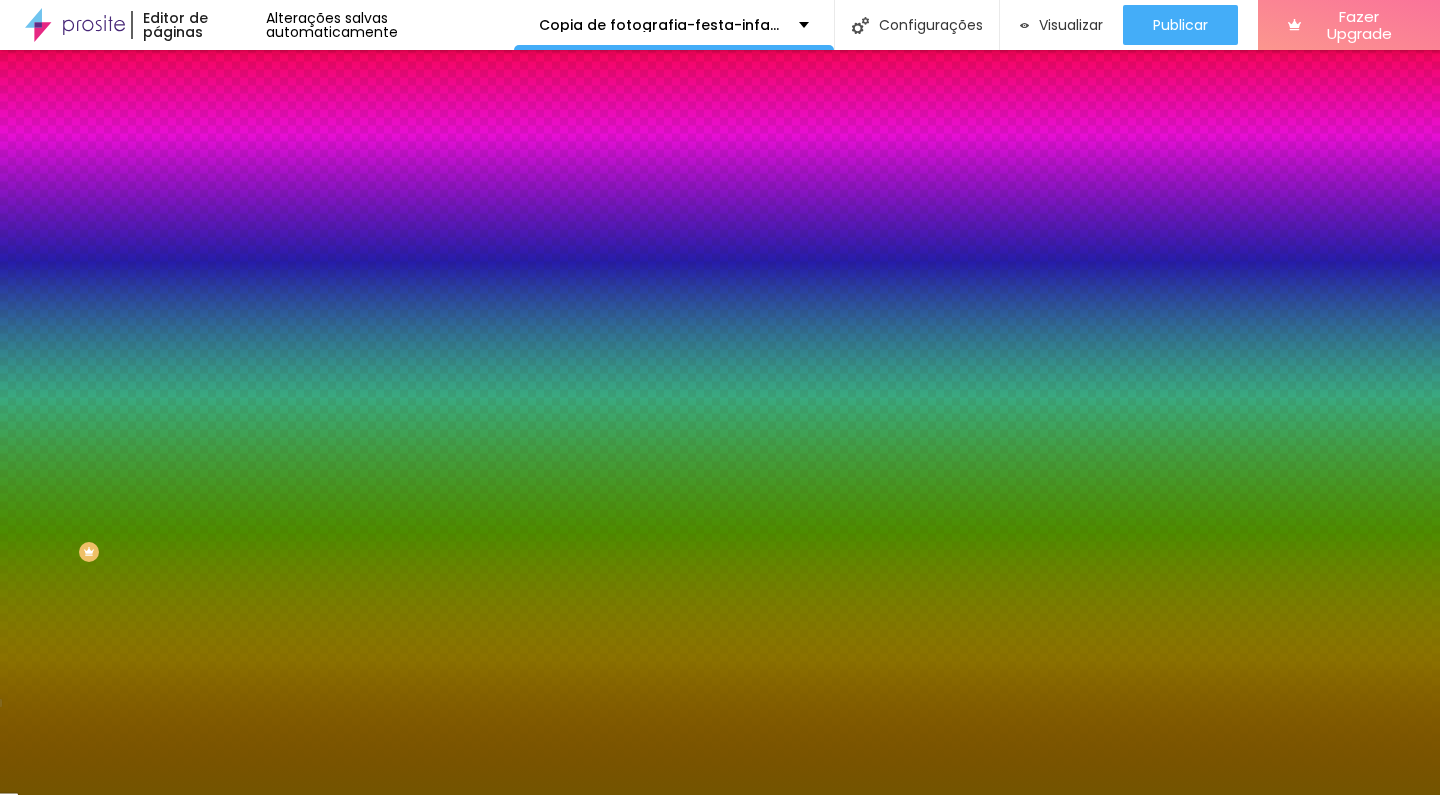 click on "Configurações da página" at bounding box center [720, 810] 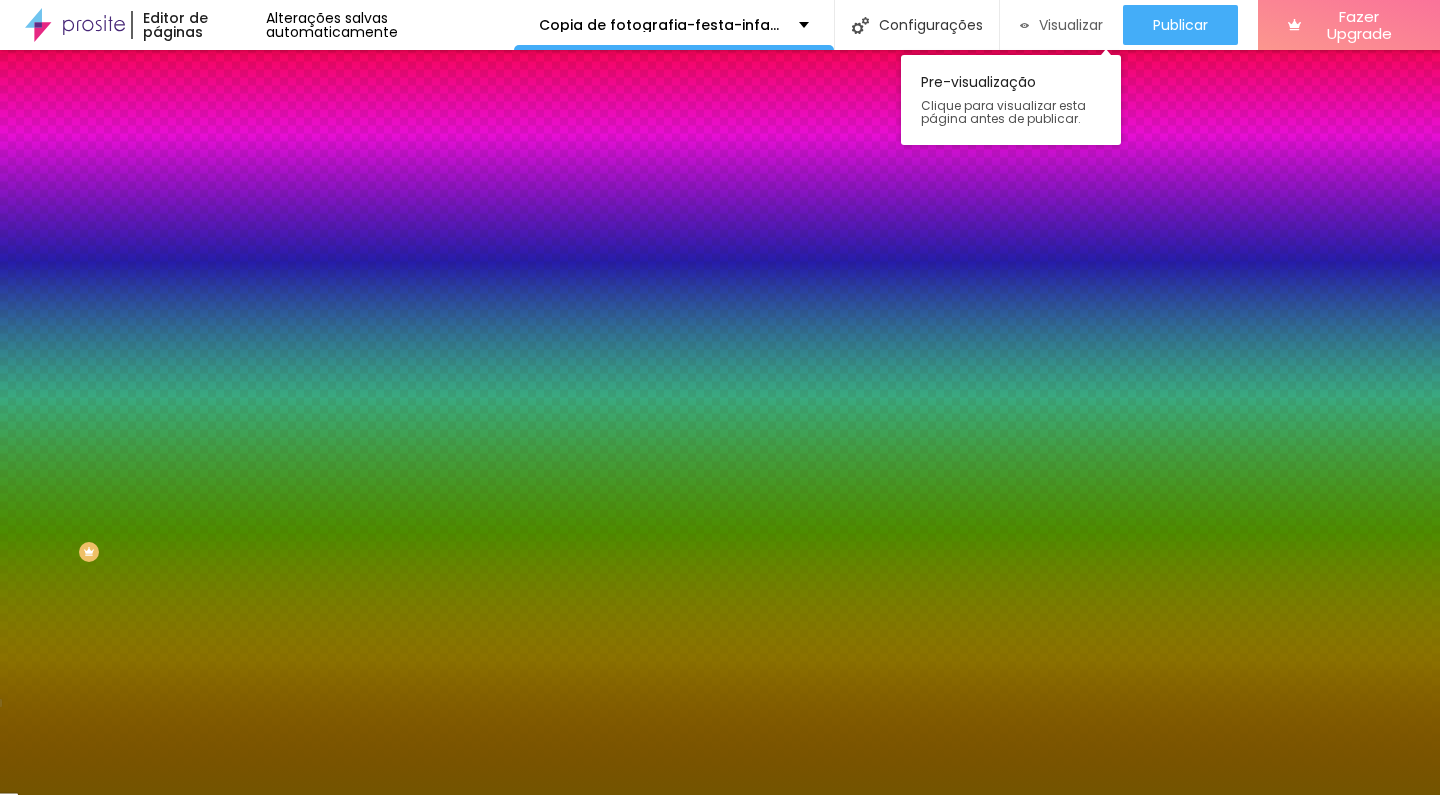 click on "Visualizar" at bounding box center [1071, 25] 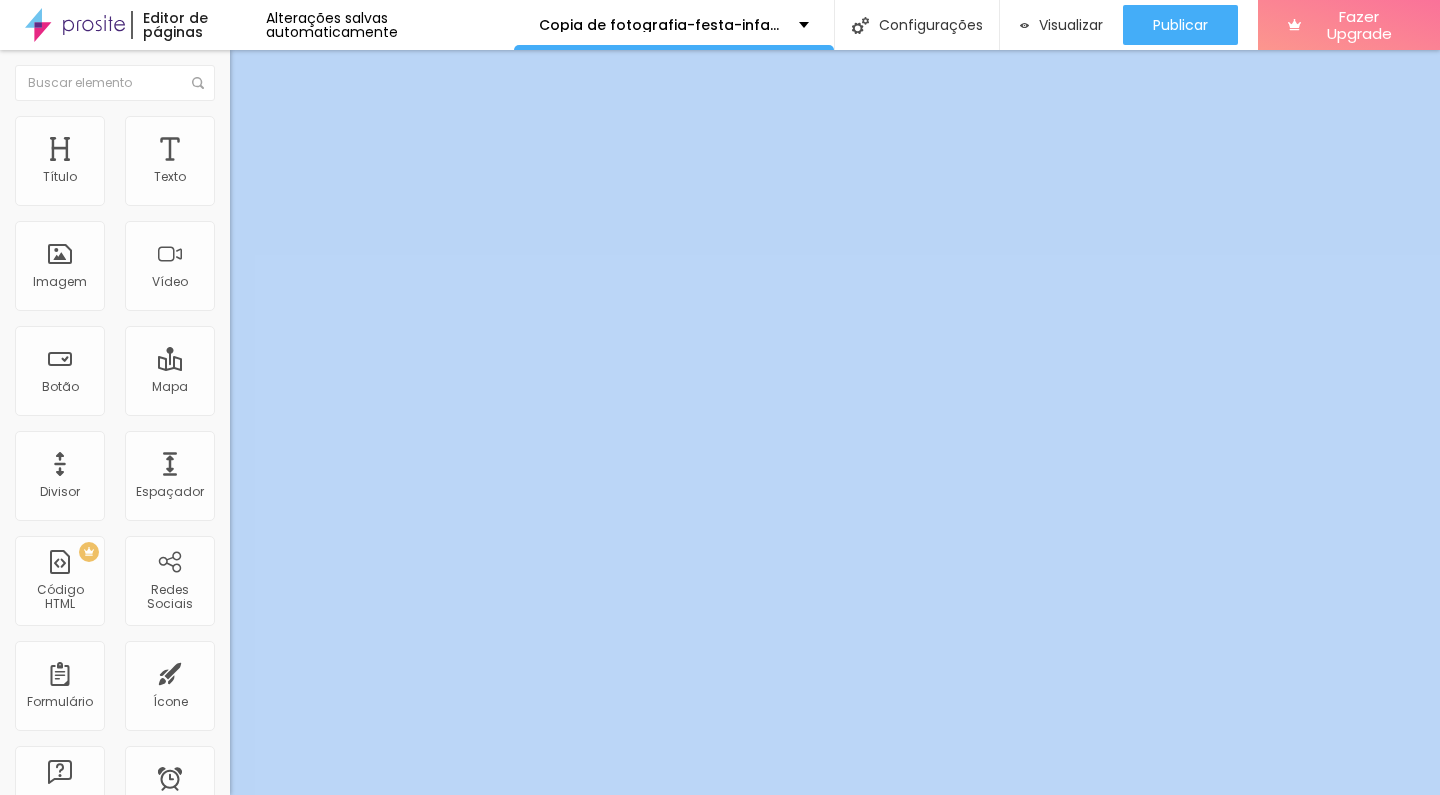 click on "Estilo" at bounding box center [263, 129] 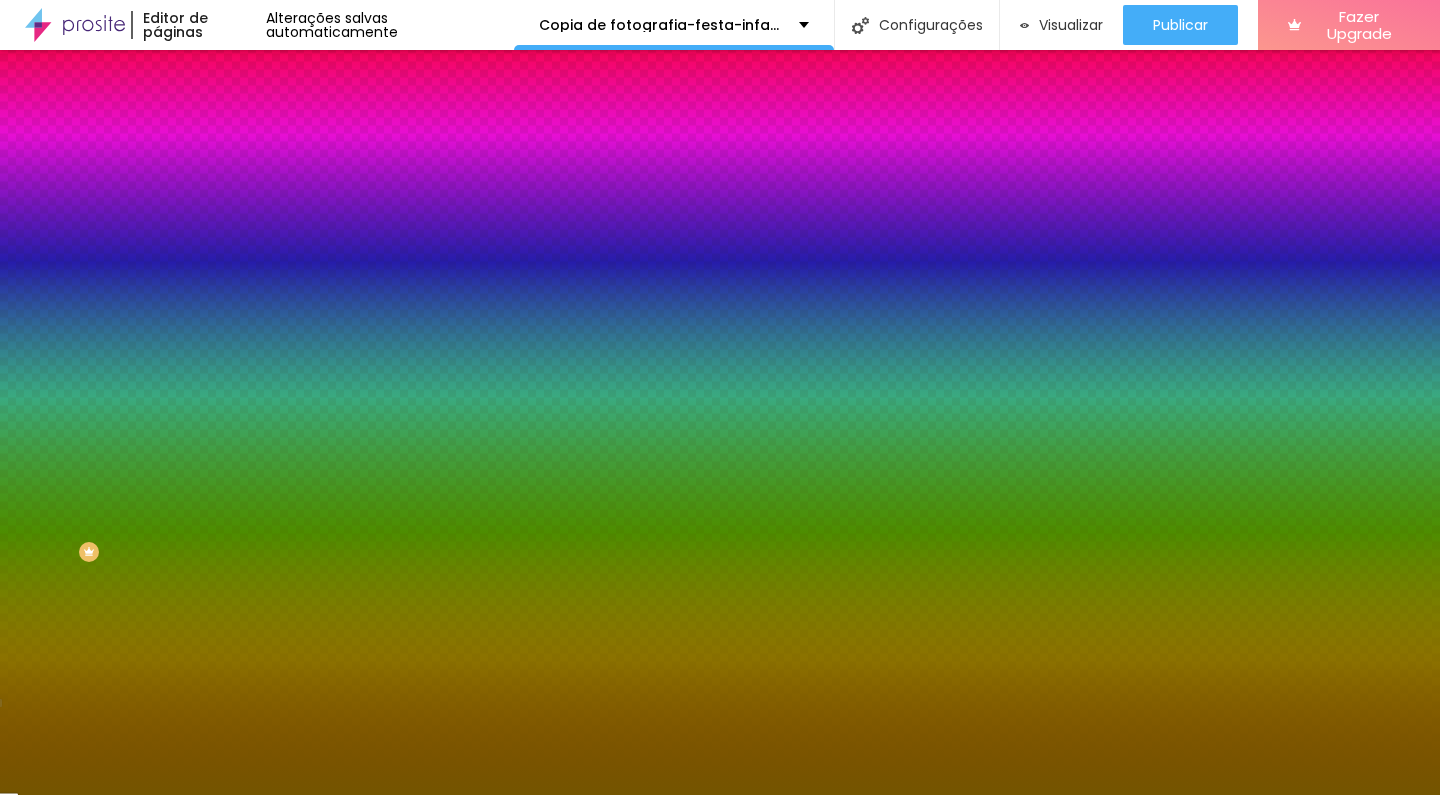 click 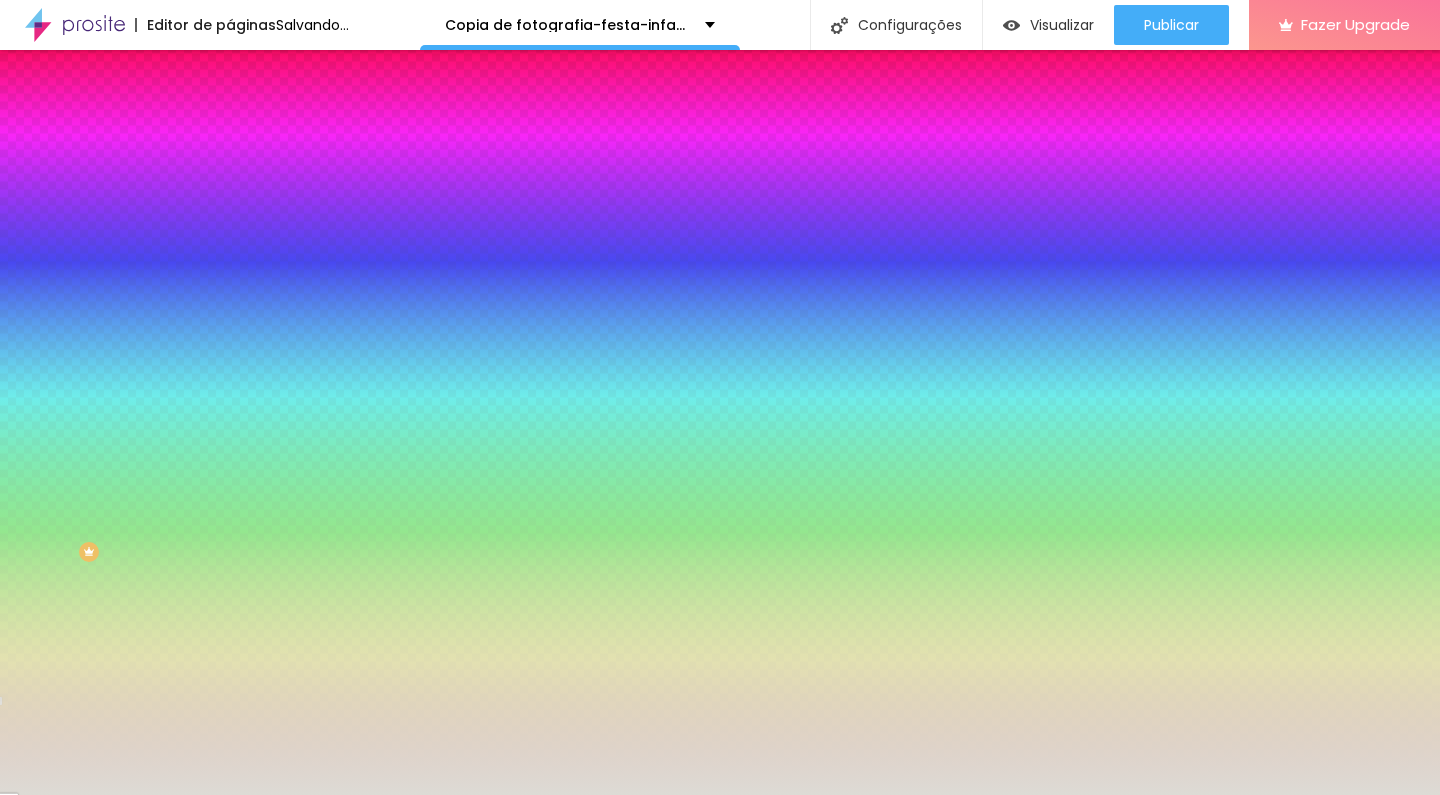 drag, startPoint x: 70, startPoint y: 257, endPoint x: 36, endPoint y: 246, distance: 35.735138 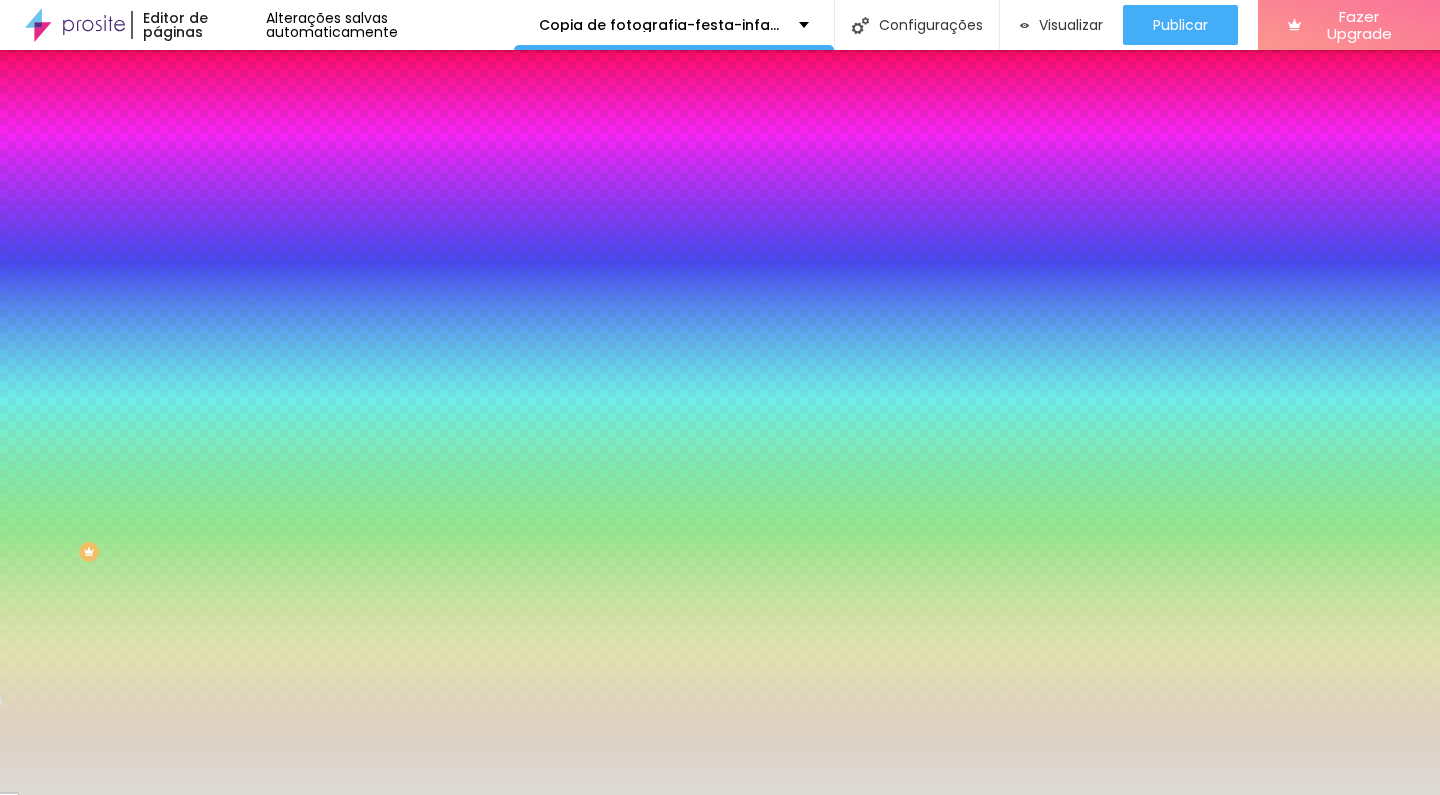 drag, startPoint x: 154, startPoint y: 196, endPoint x: 210, endPoint y: 195, distance: 56.008926 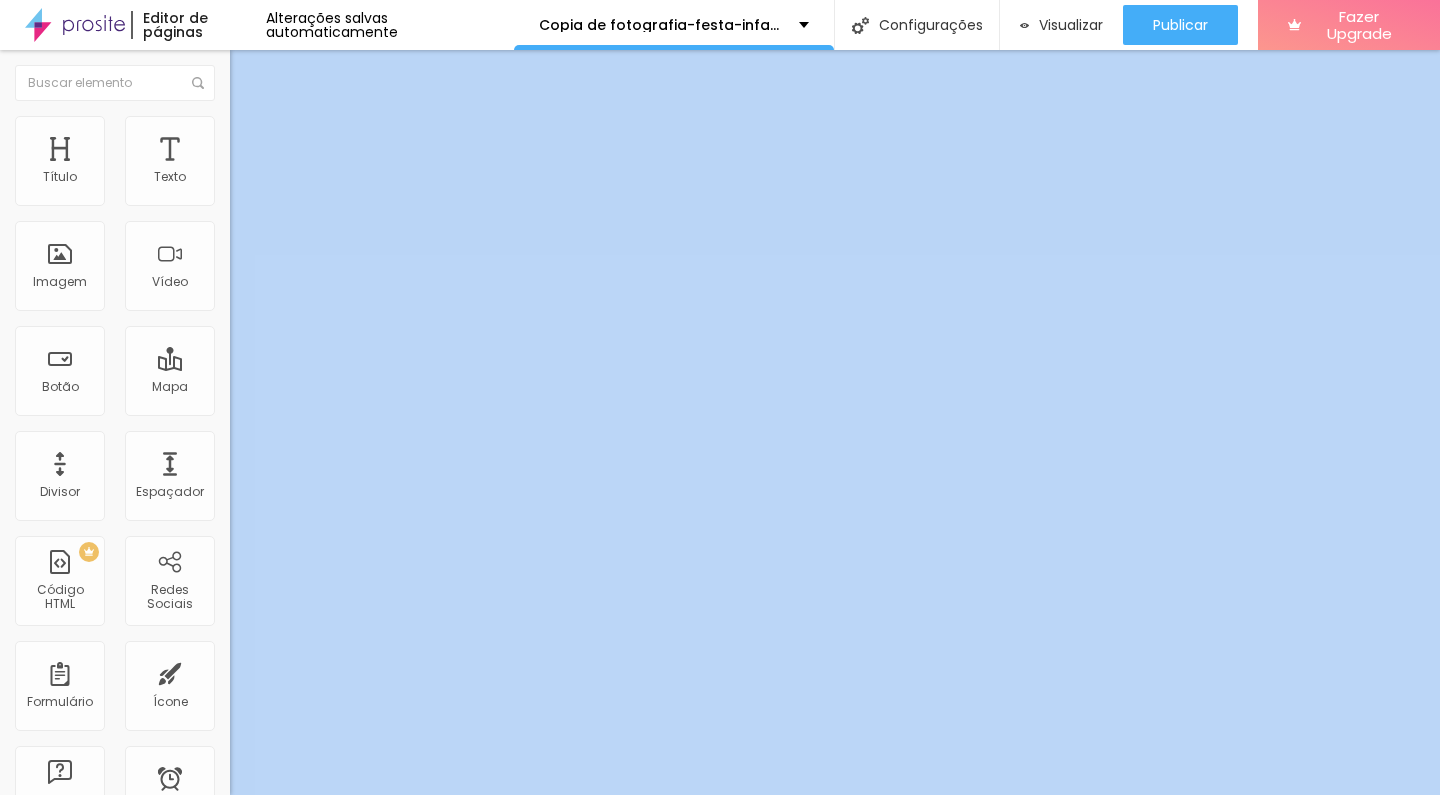 click on "Estilo" at bounding box center (345, 126) 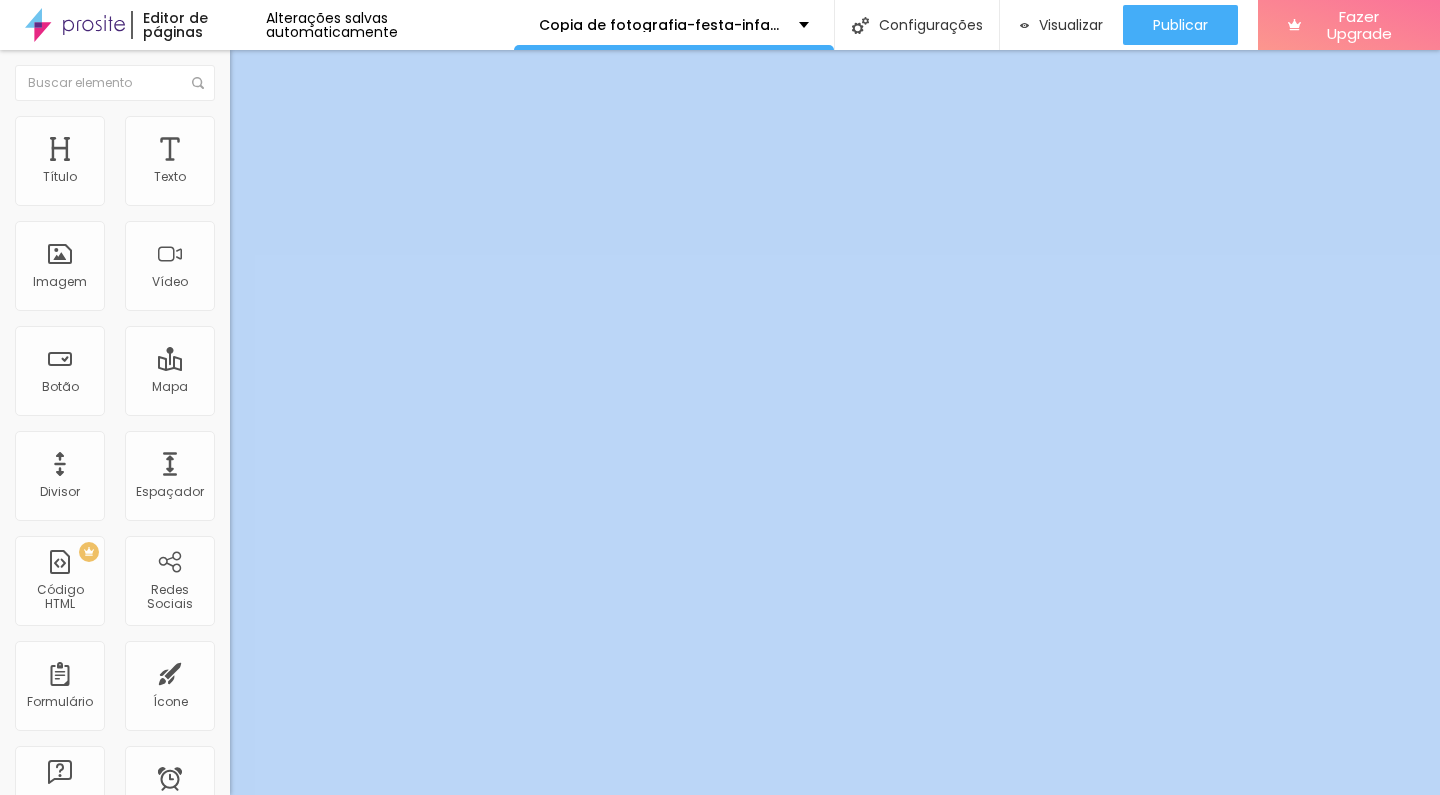 click on "Estilo" at bounding box center (345, 126) 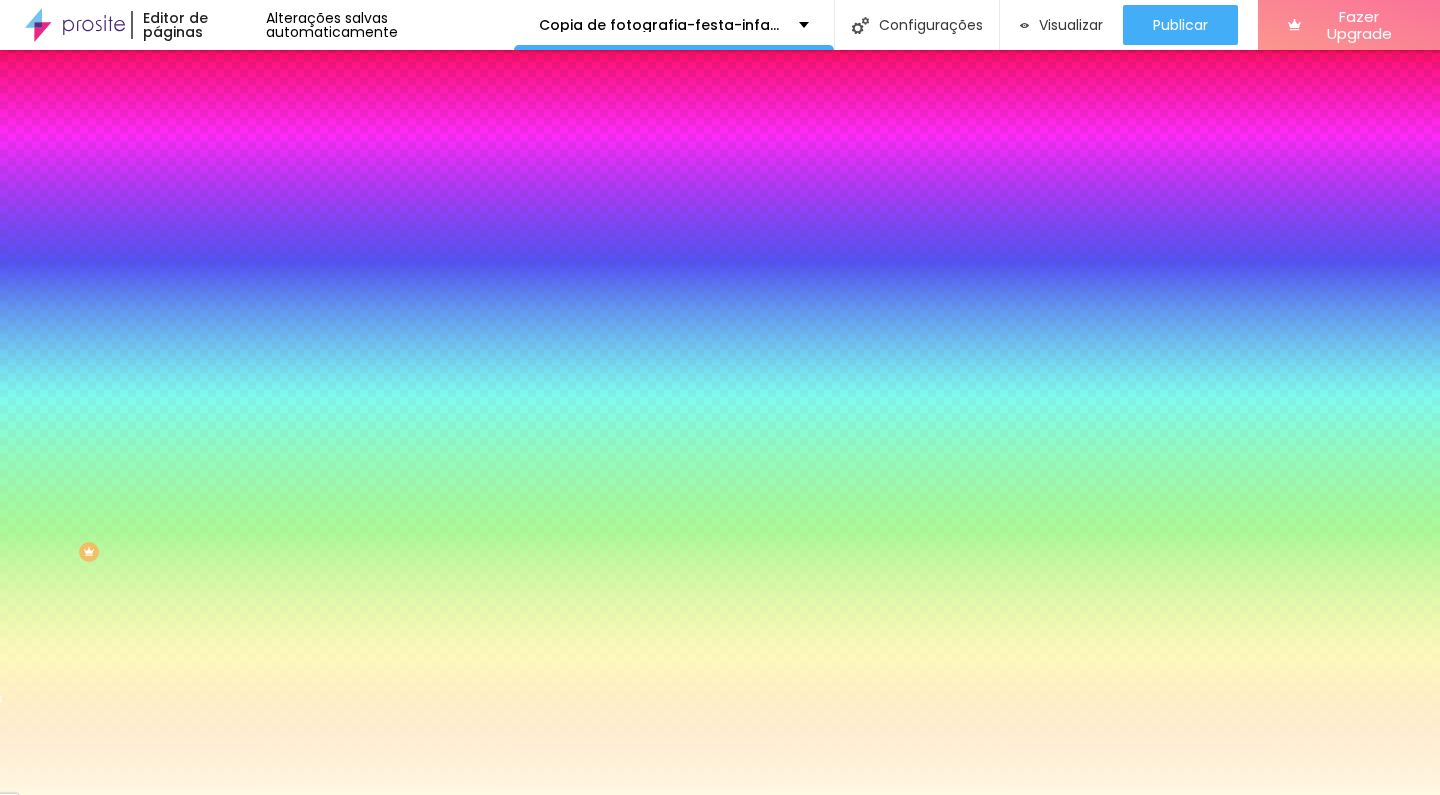 click at bounding box center (345, 191) 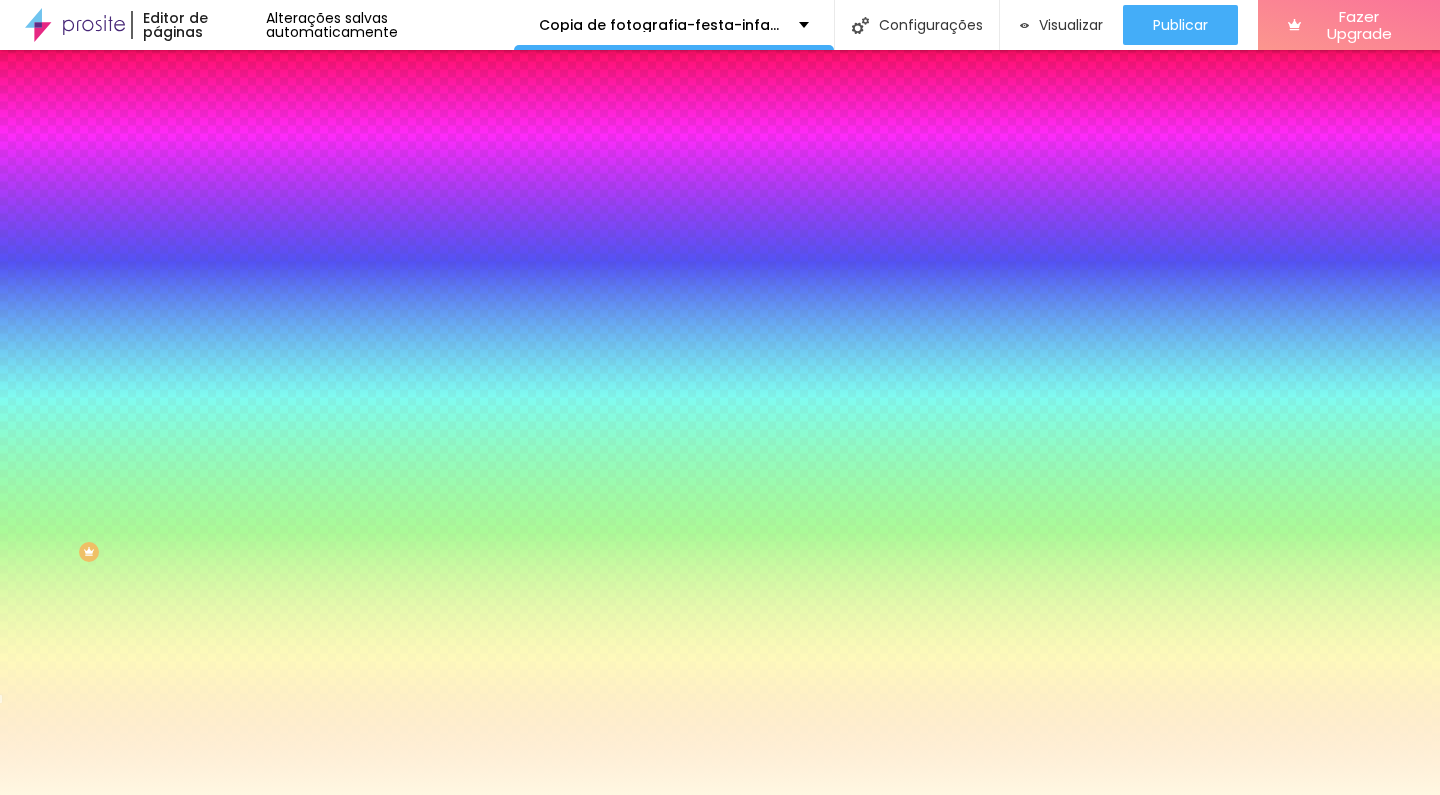 drag, startPoint x: 204, startPoint y: 317, endPoint x: 192, endPoint y: 203, distance: 114.62984 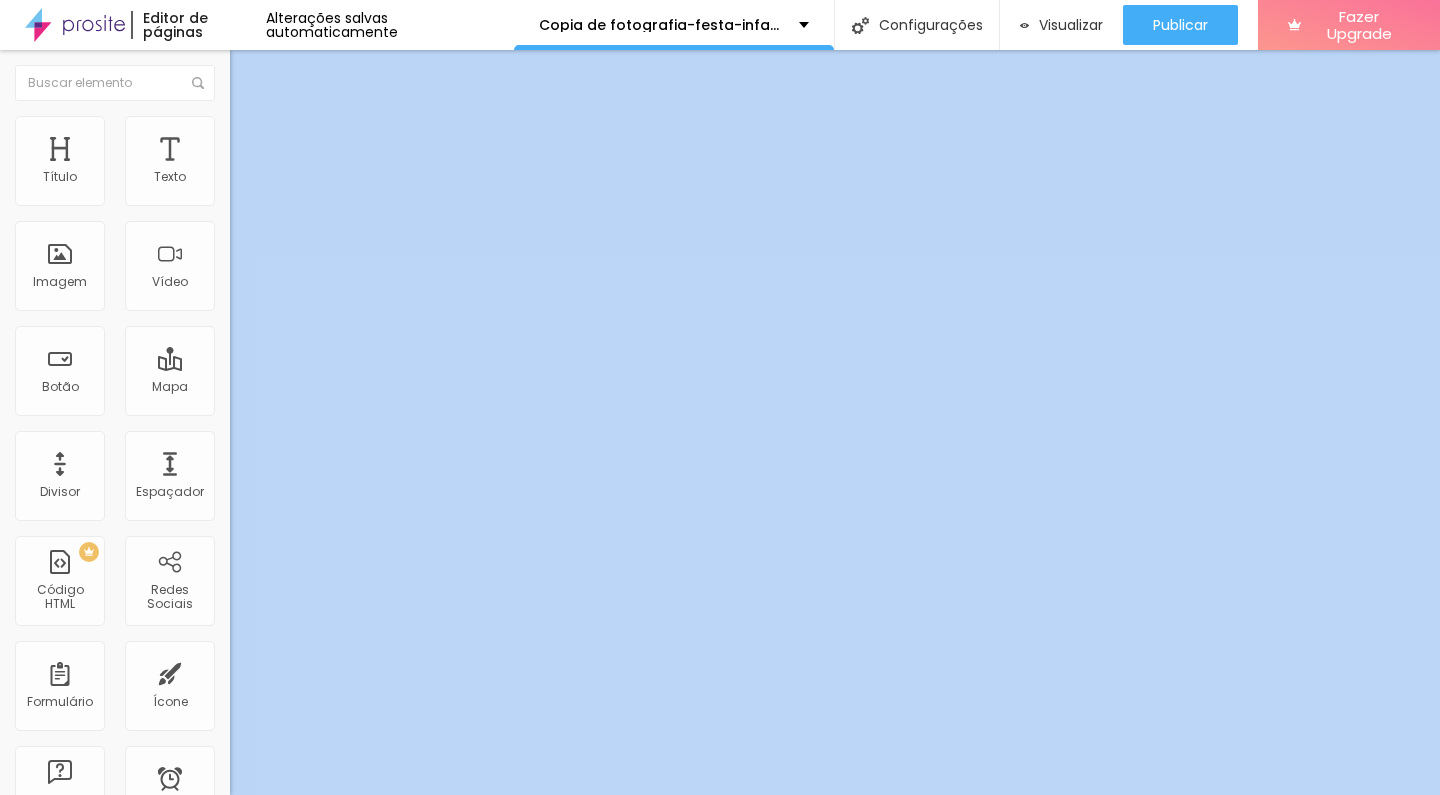 click on "Estilo" at bounding box center (263, 129) 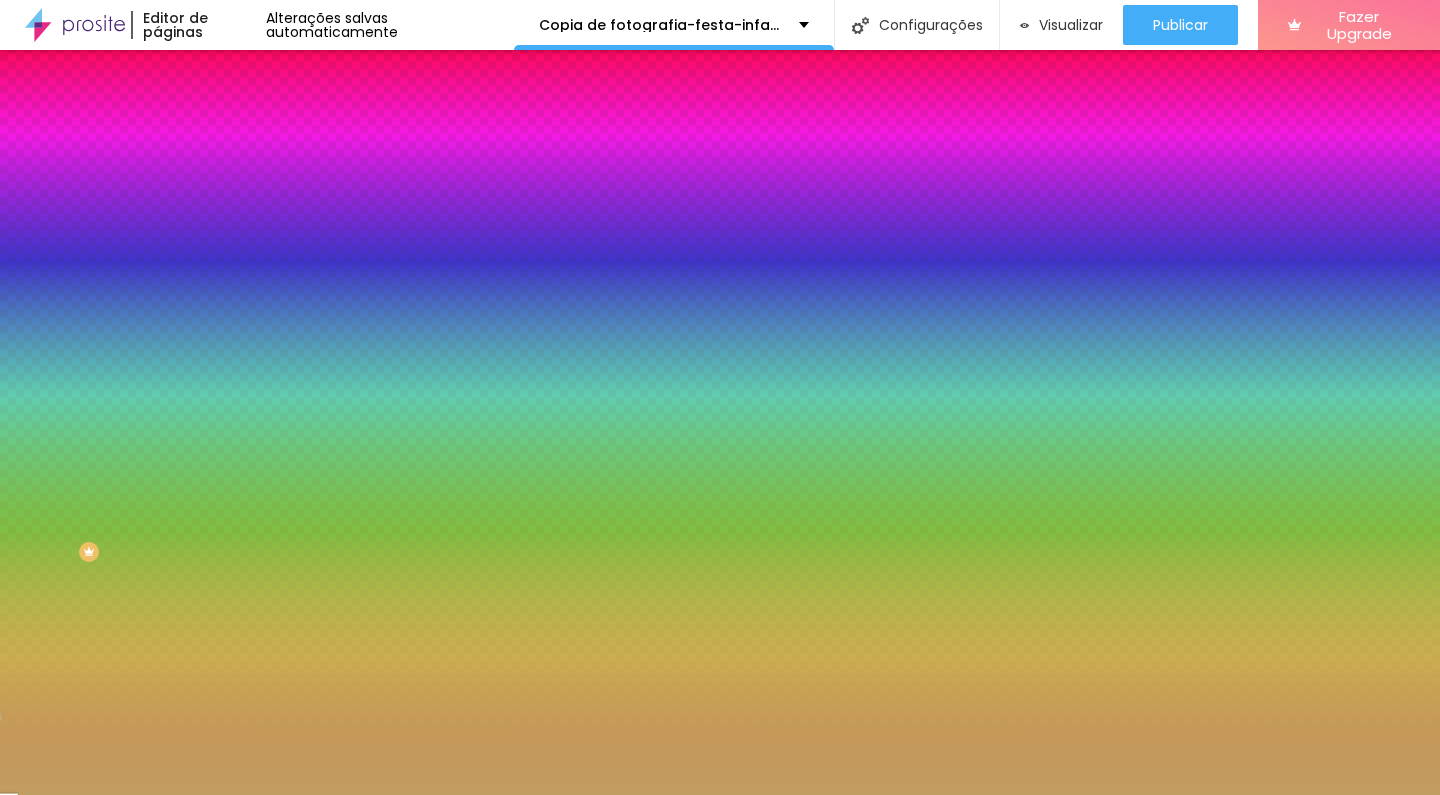 drag, startPoint x: 157, startPoint y: 369, endPoint x: 214, endPoint y: 361, distance: 57.558666 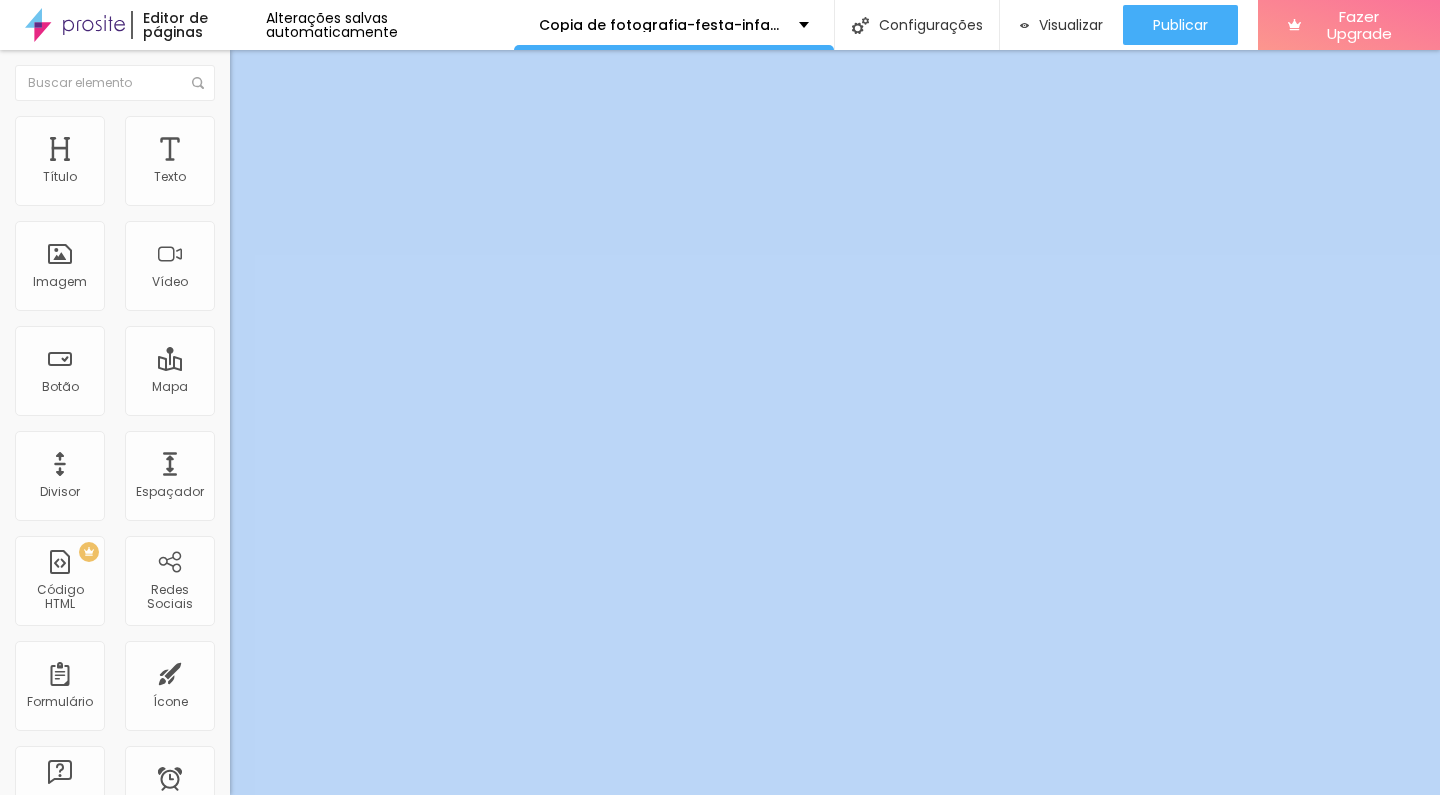 click on "Estilo" at bounding box center (345, 126) 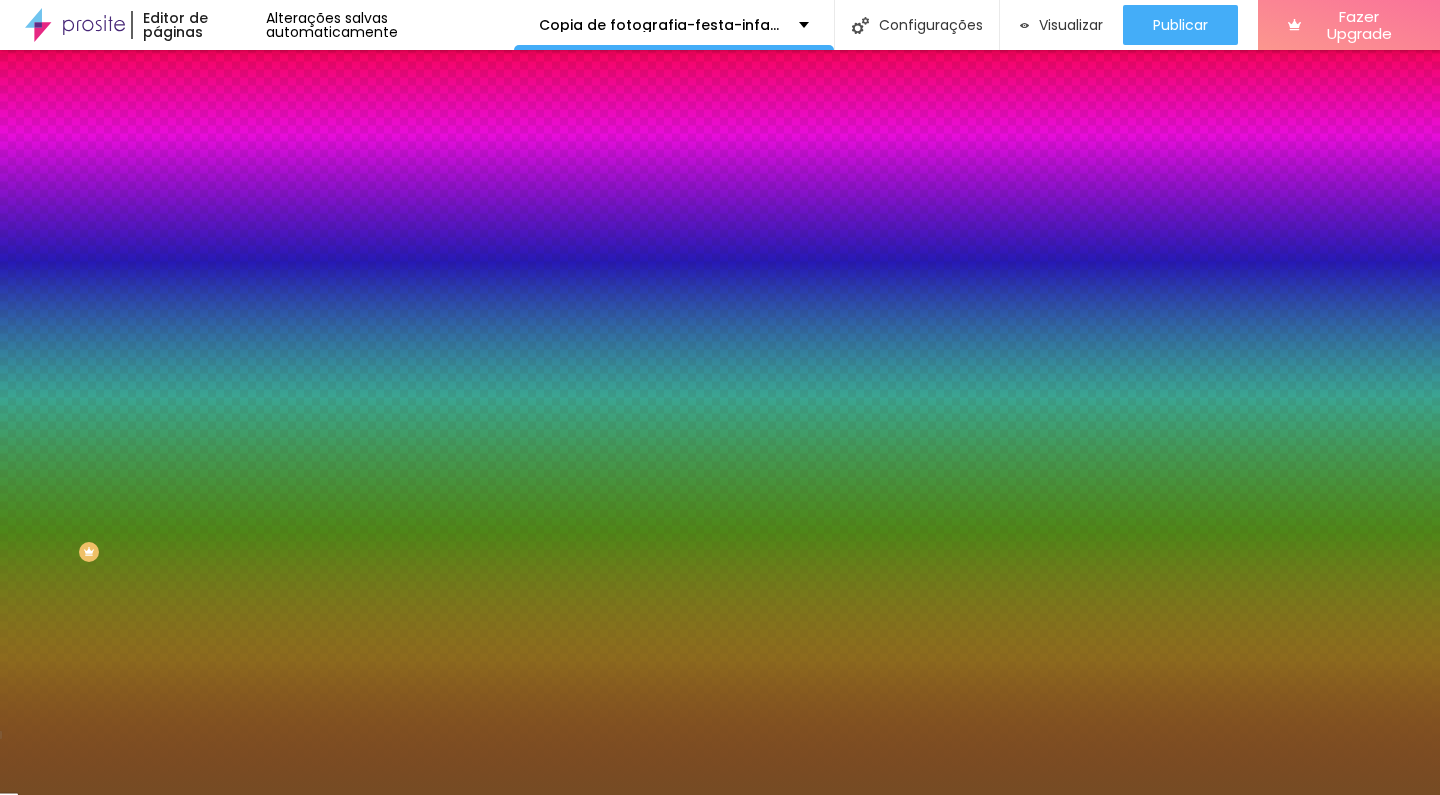 paste on "C19D61" 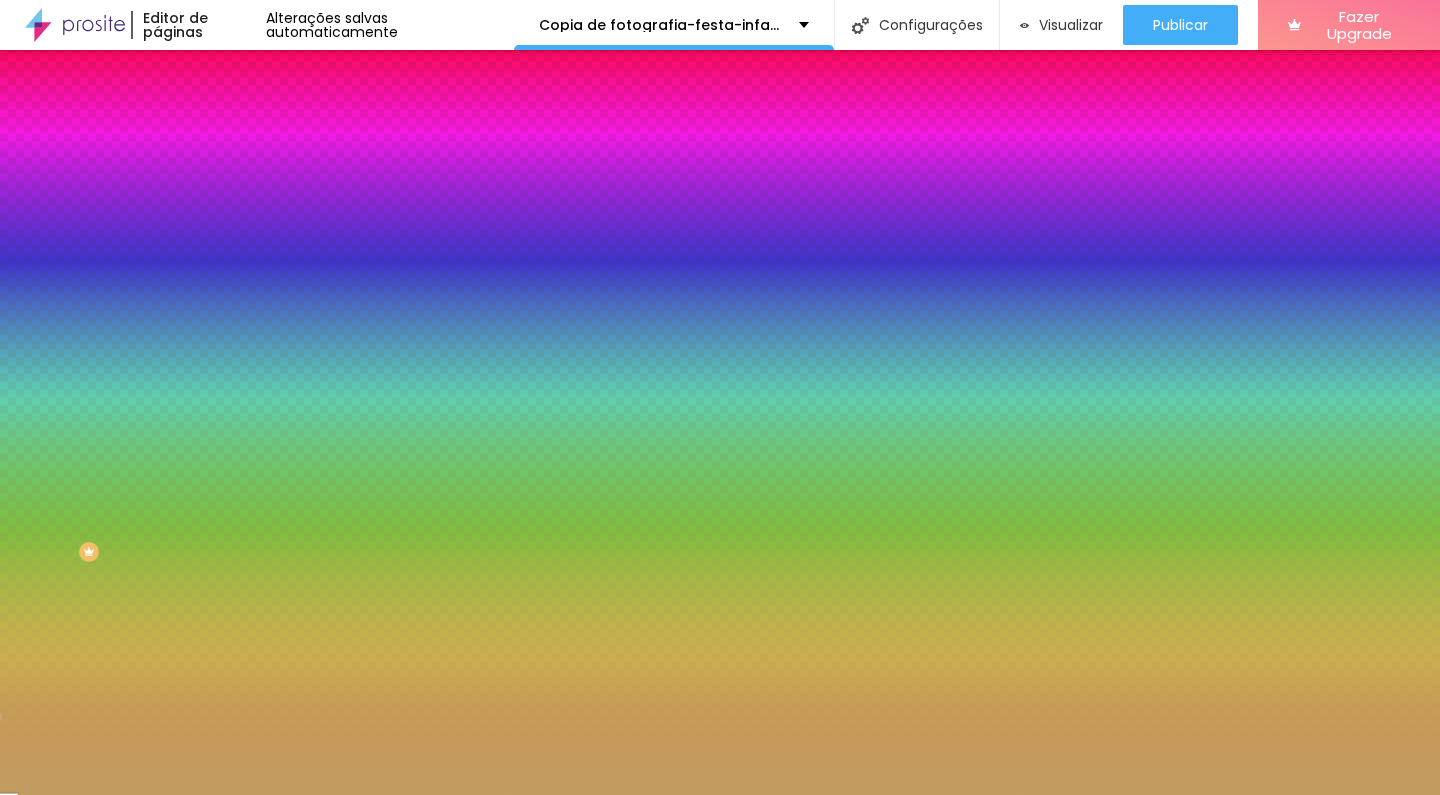 type on "#C19D61" 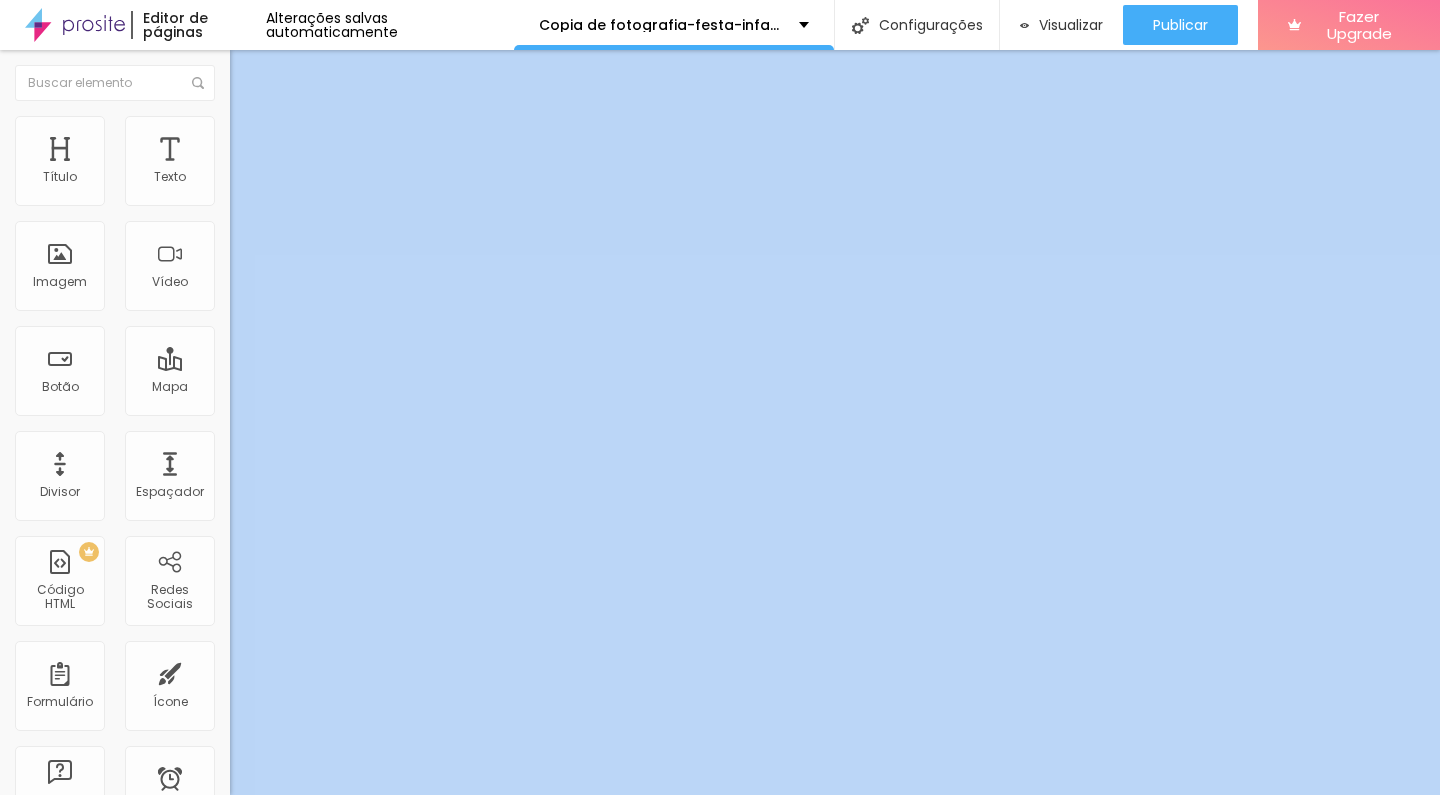 click at bounding box center (239, 125) 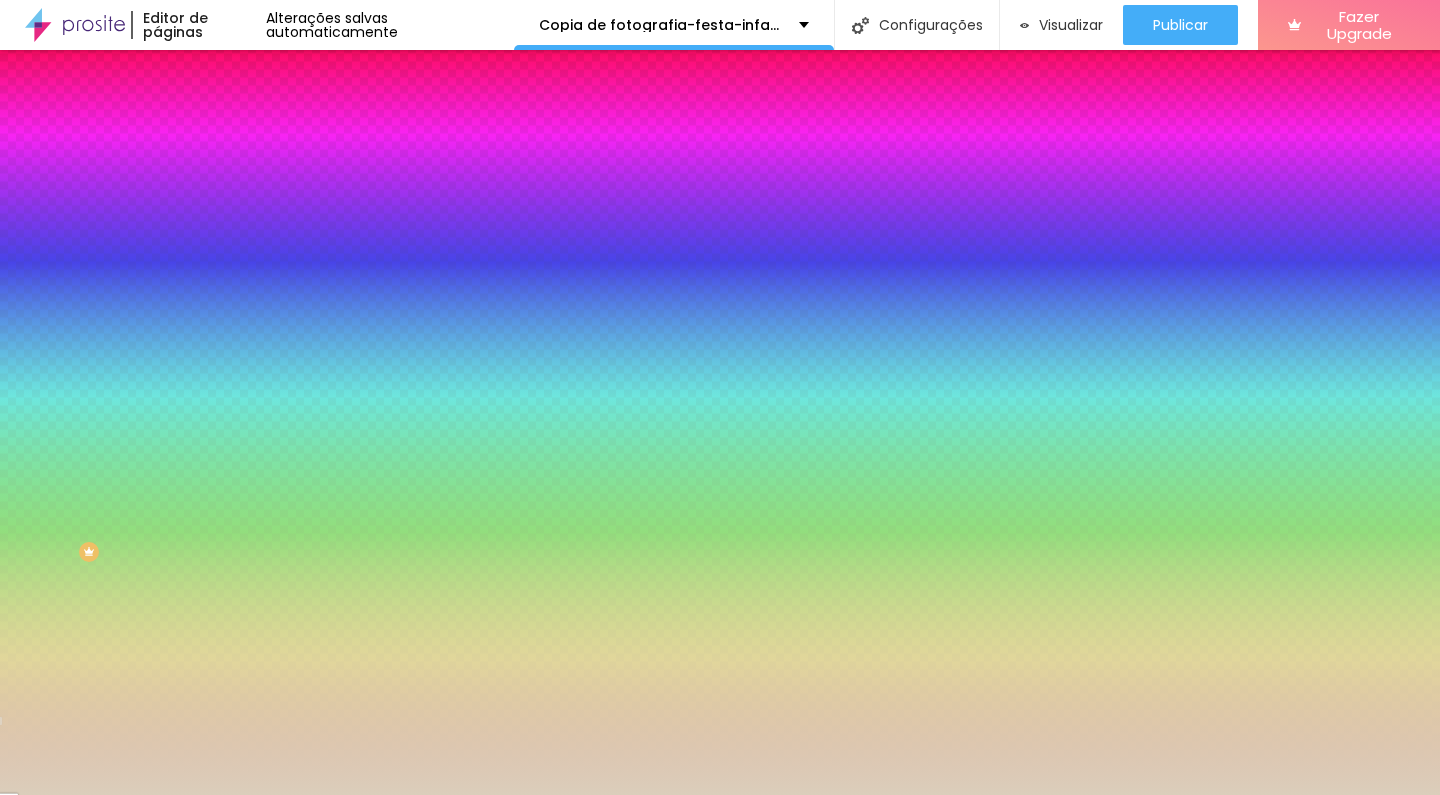 click at bounding box center (345, 272) 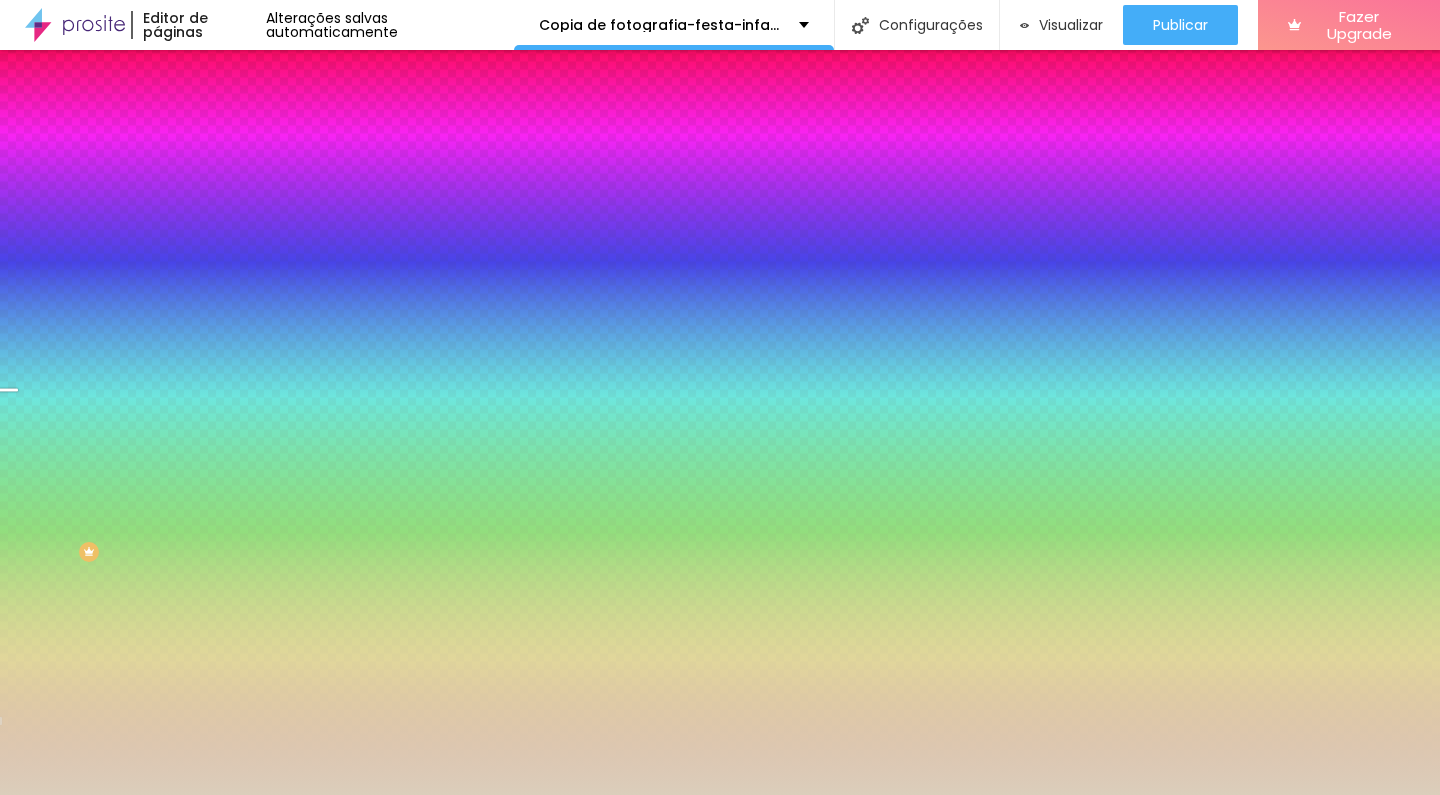 click at bounding box center [720, 397] 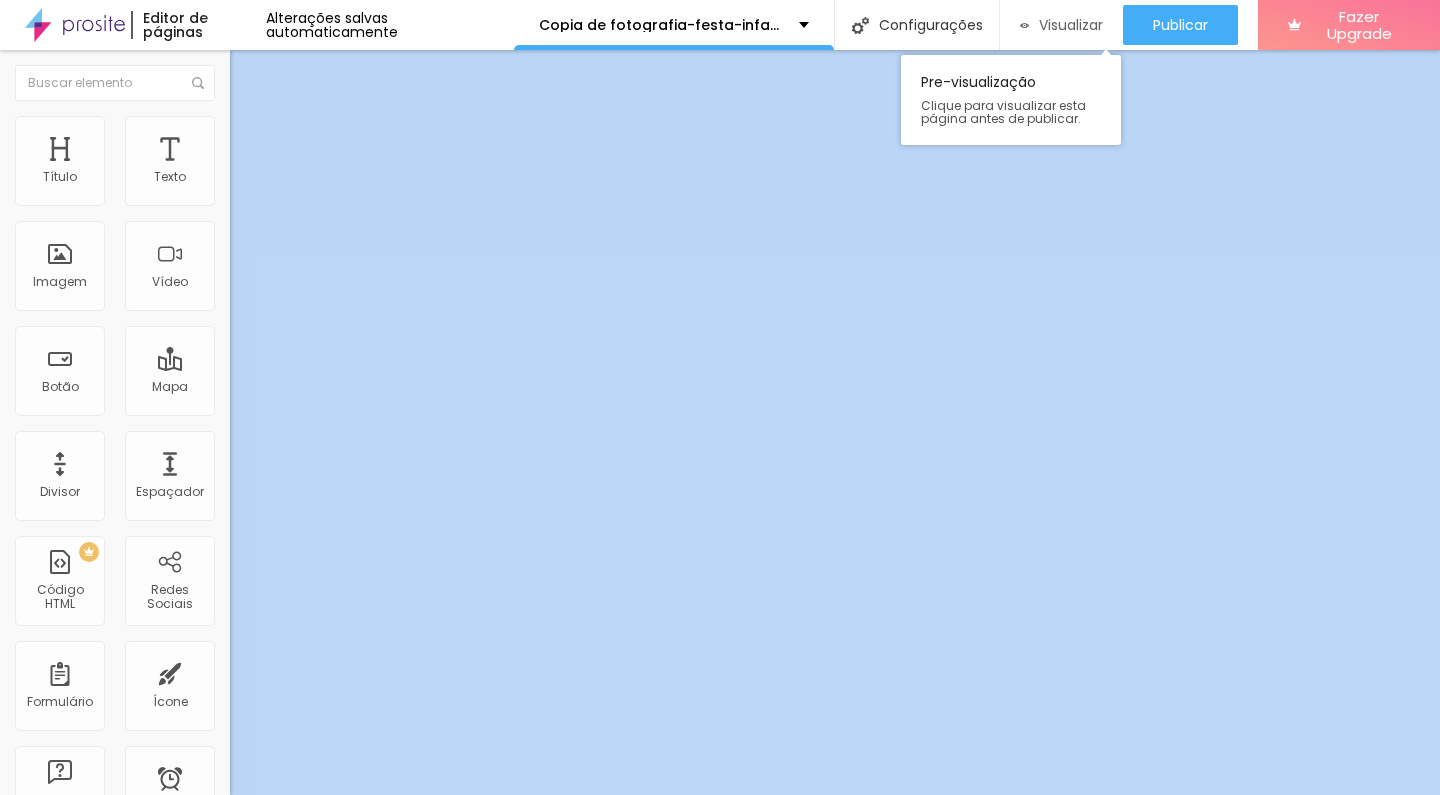 click on "Visualizar" at bounding box center (1061, 25) 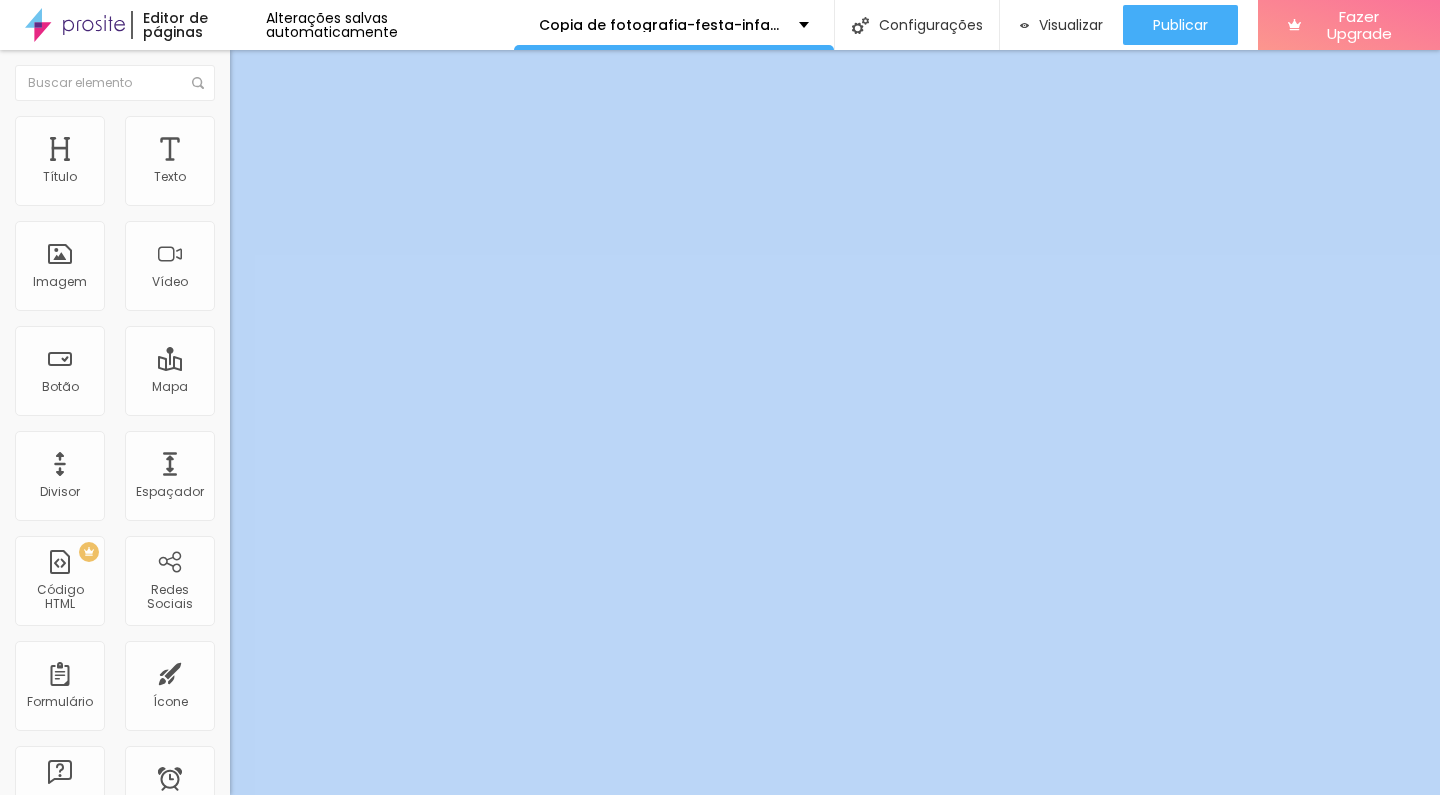 click on "Trocar imagem" at bounding box center [284, 163] 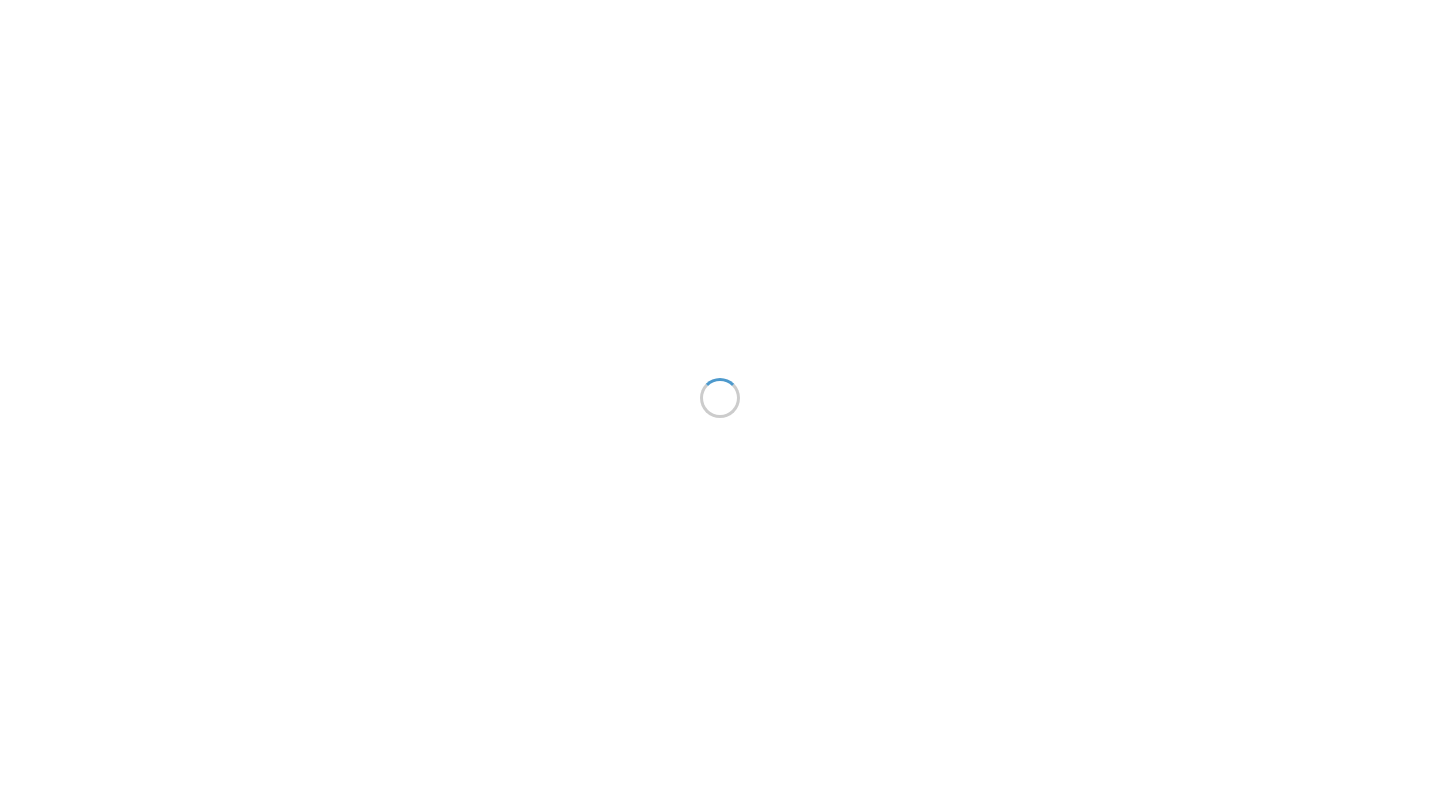 scroll, scrollTop: 0, scrollLeft: 0, axis: both 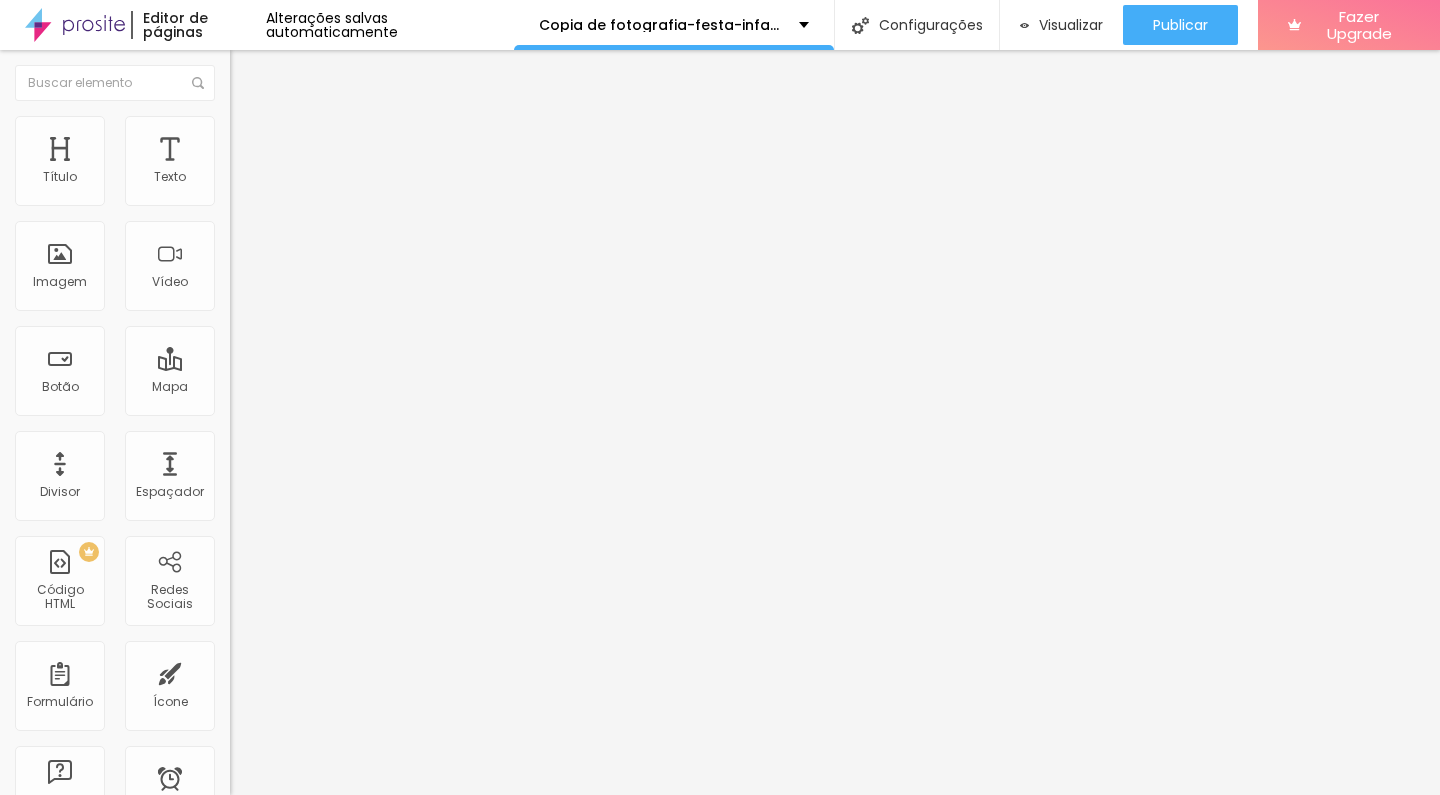 click on "Estilo" at bounding box center [263, 129] 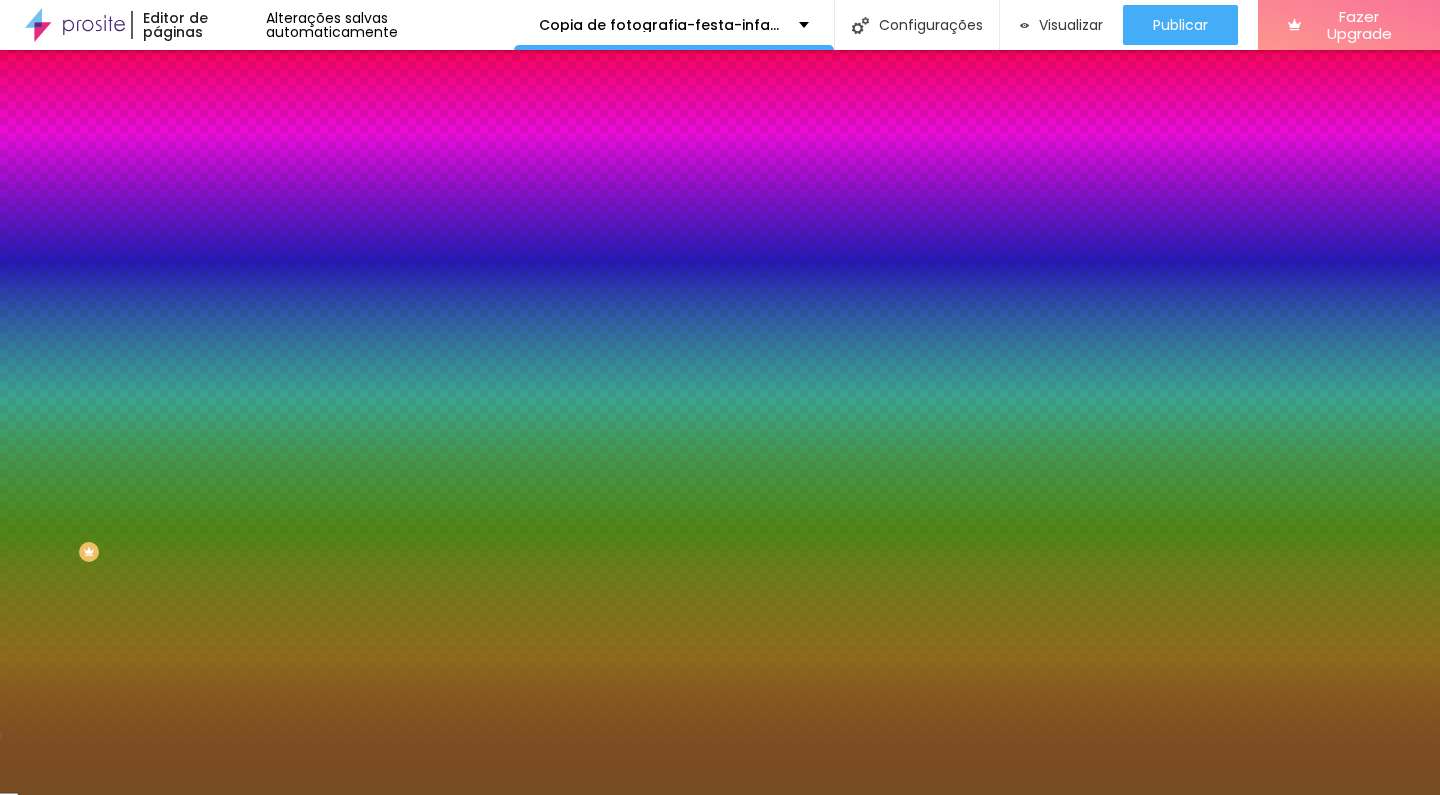 click on "Voltar ao padrão" at bounding box center (298, 179) 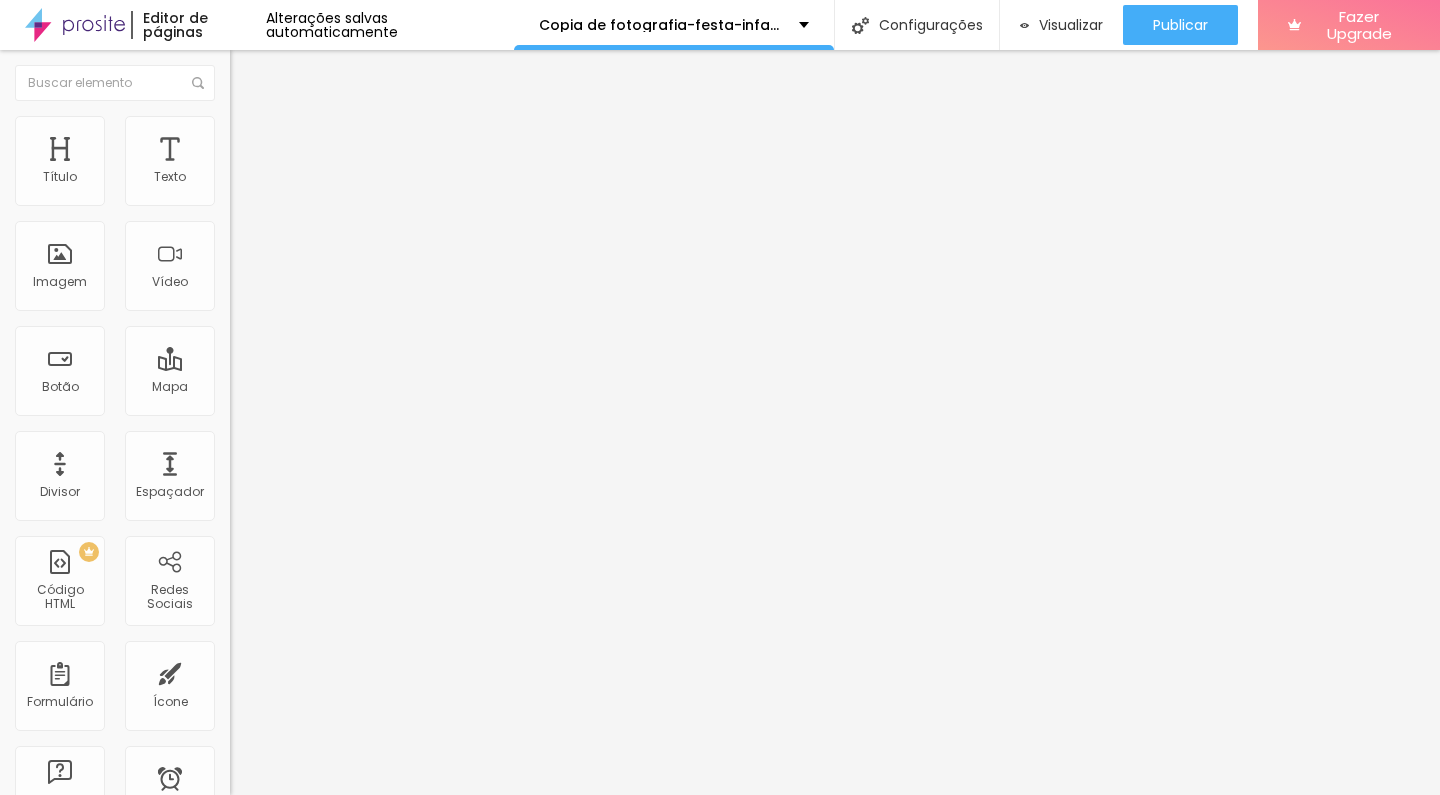 click on "Estilo" at bounding box center [263, 129] 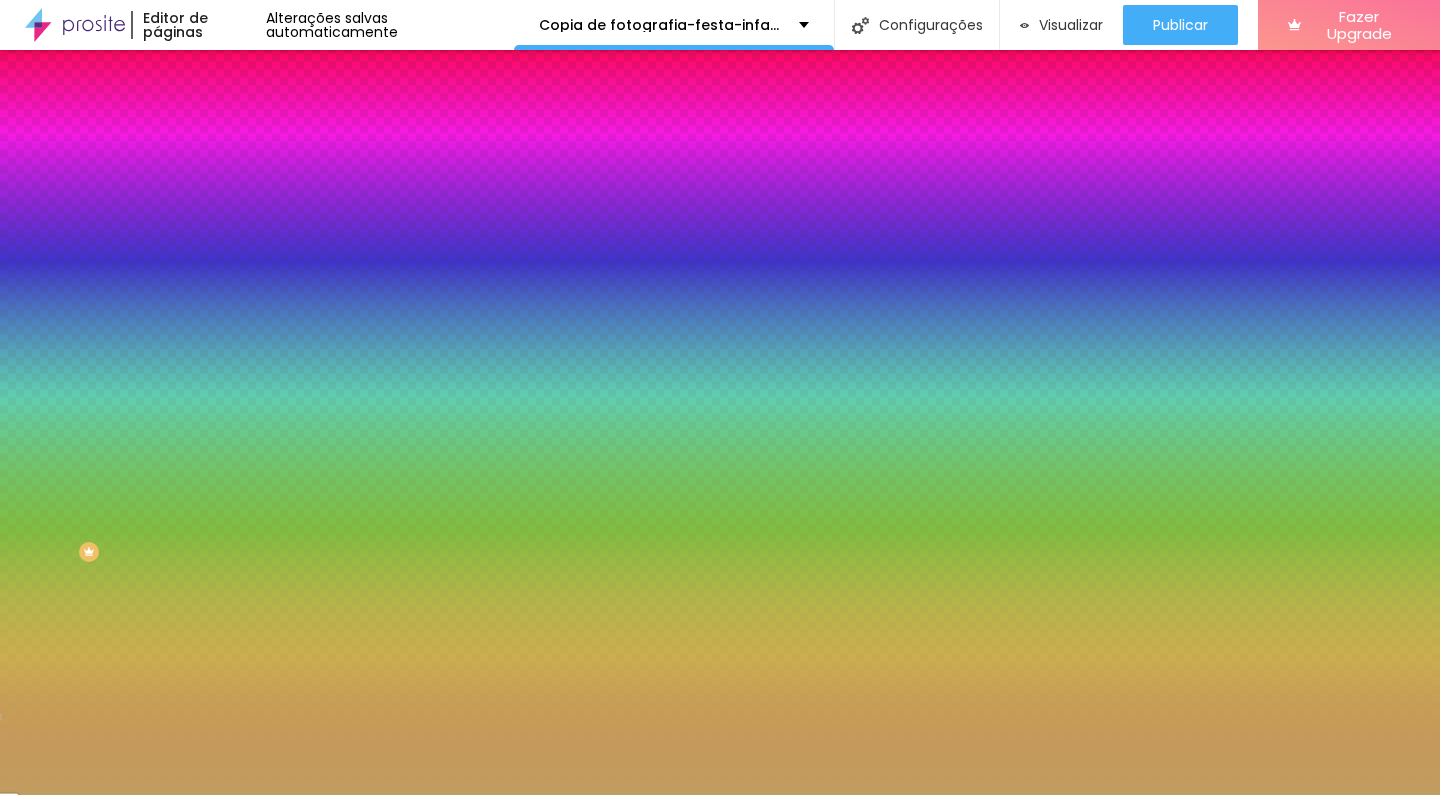 drag, startPoint x: 165, startPoint y: 360, endPoint x: 183, endPoint y: 363, distance: 18.248287 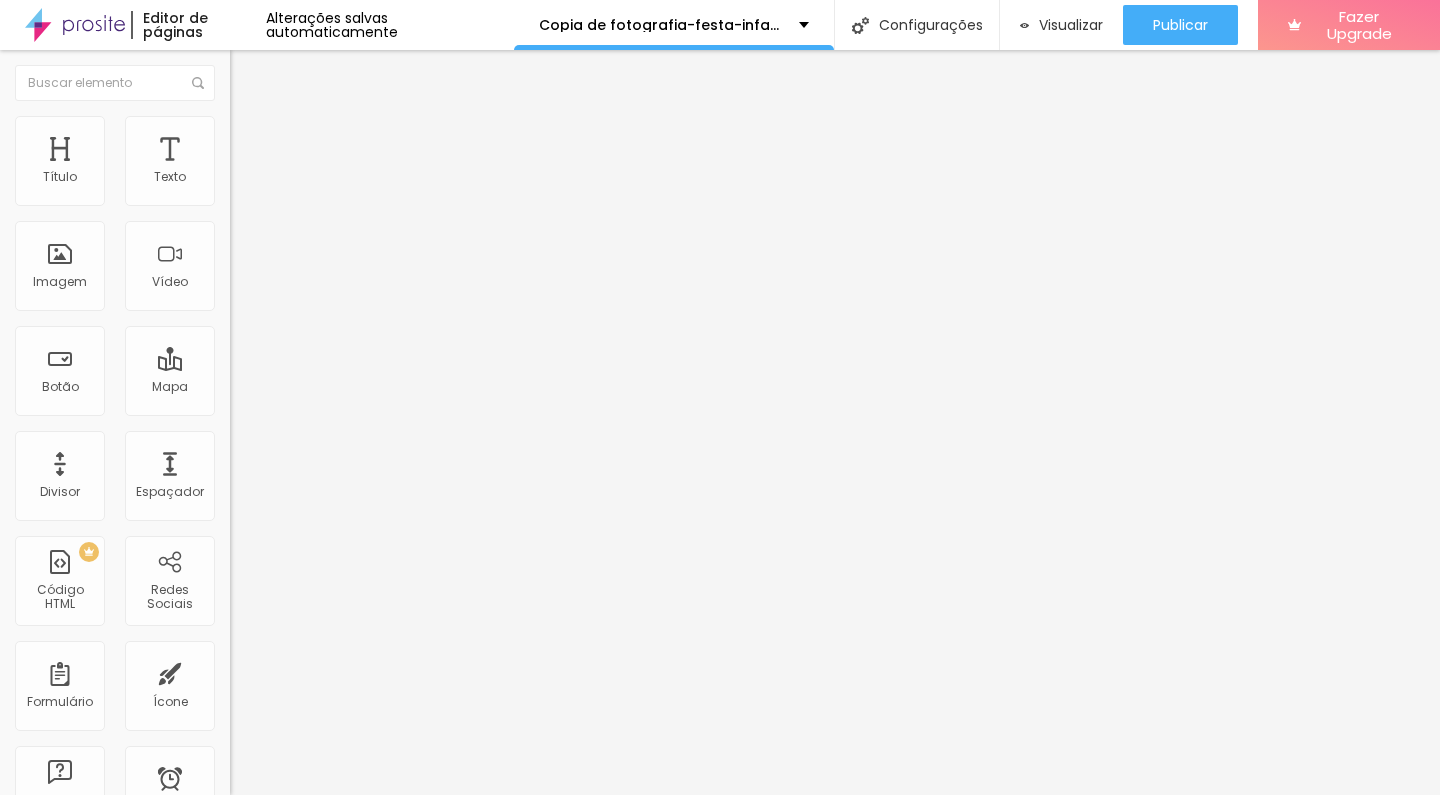 click on "Estilo" at bounding box center [263, 129] 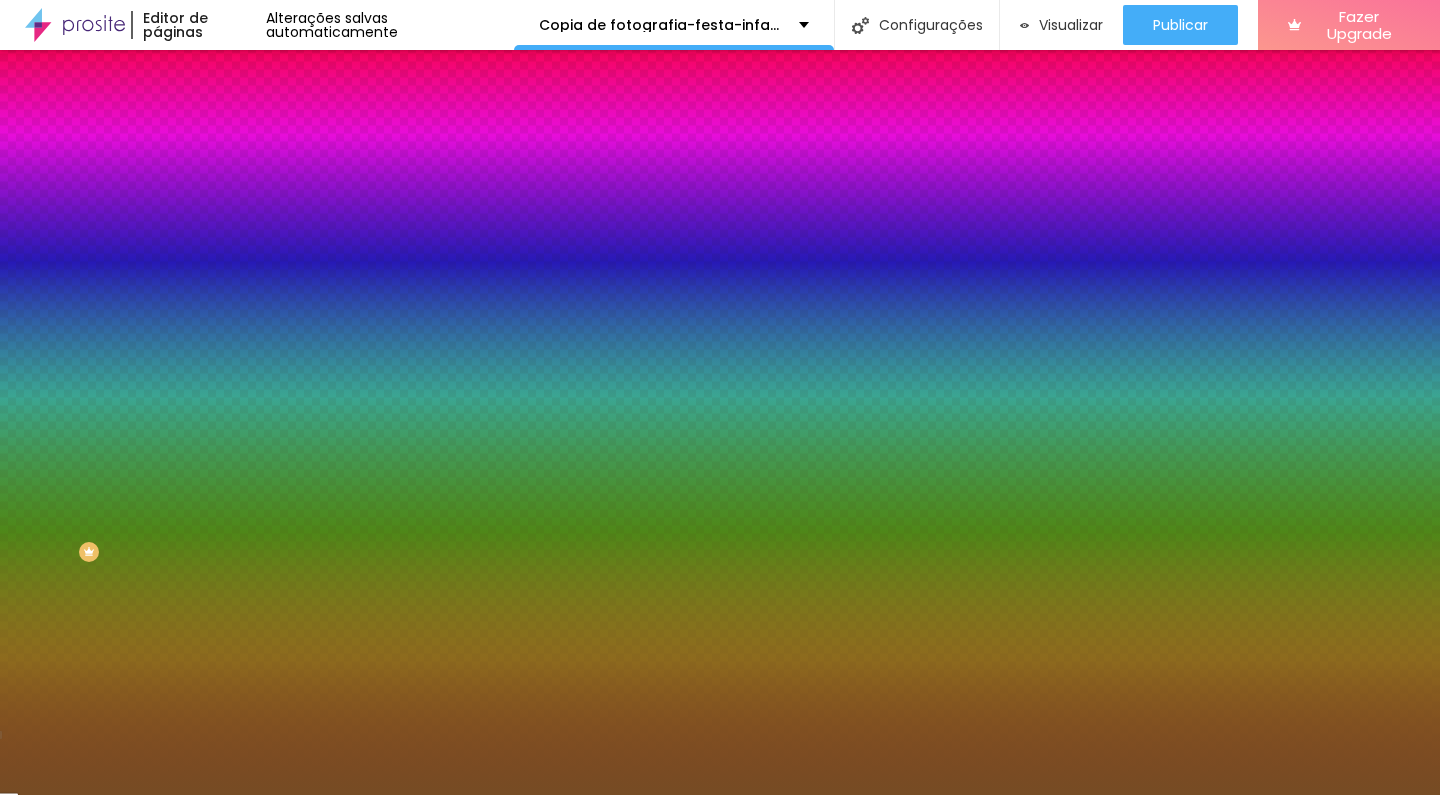 click at bounding box center [345, 191] 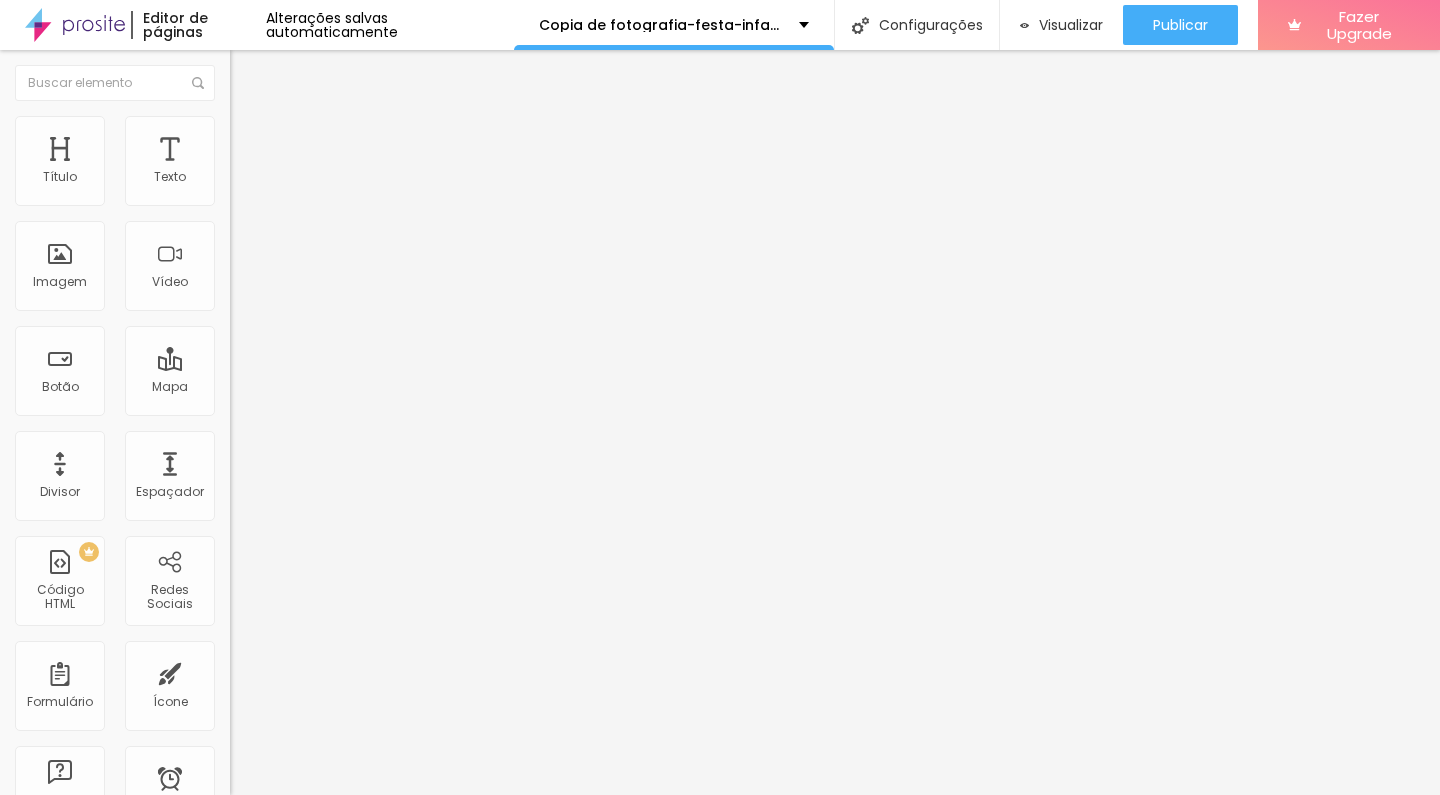 click at bounding box center [239, 125] 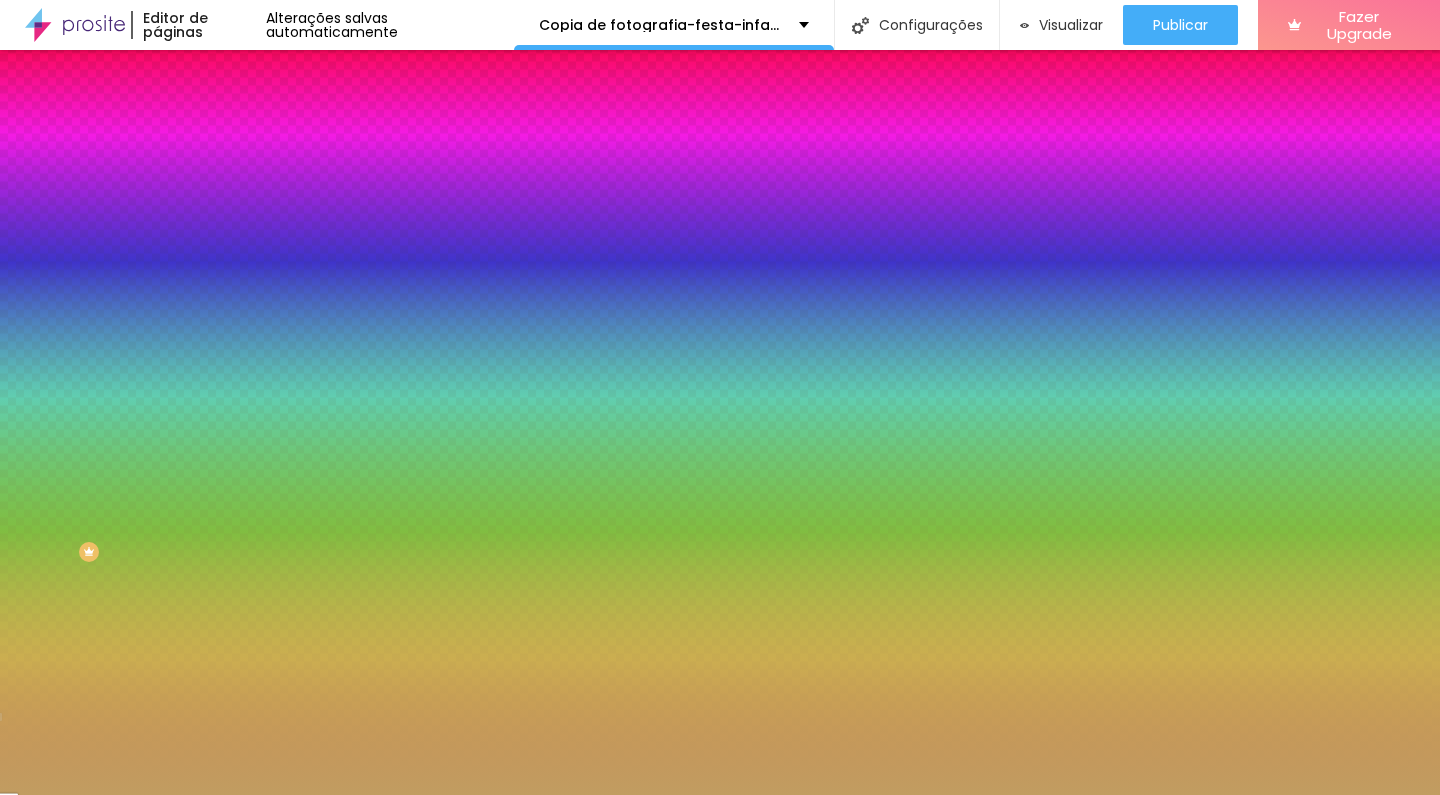 drag, startPoint x: 163, startPoint y: 363, endPoint x: 229, endPoint y: 365, distance: 66.0303 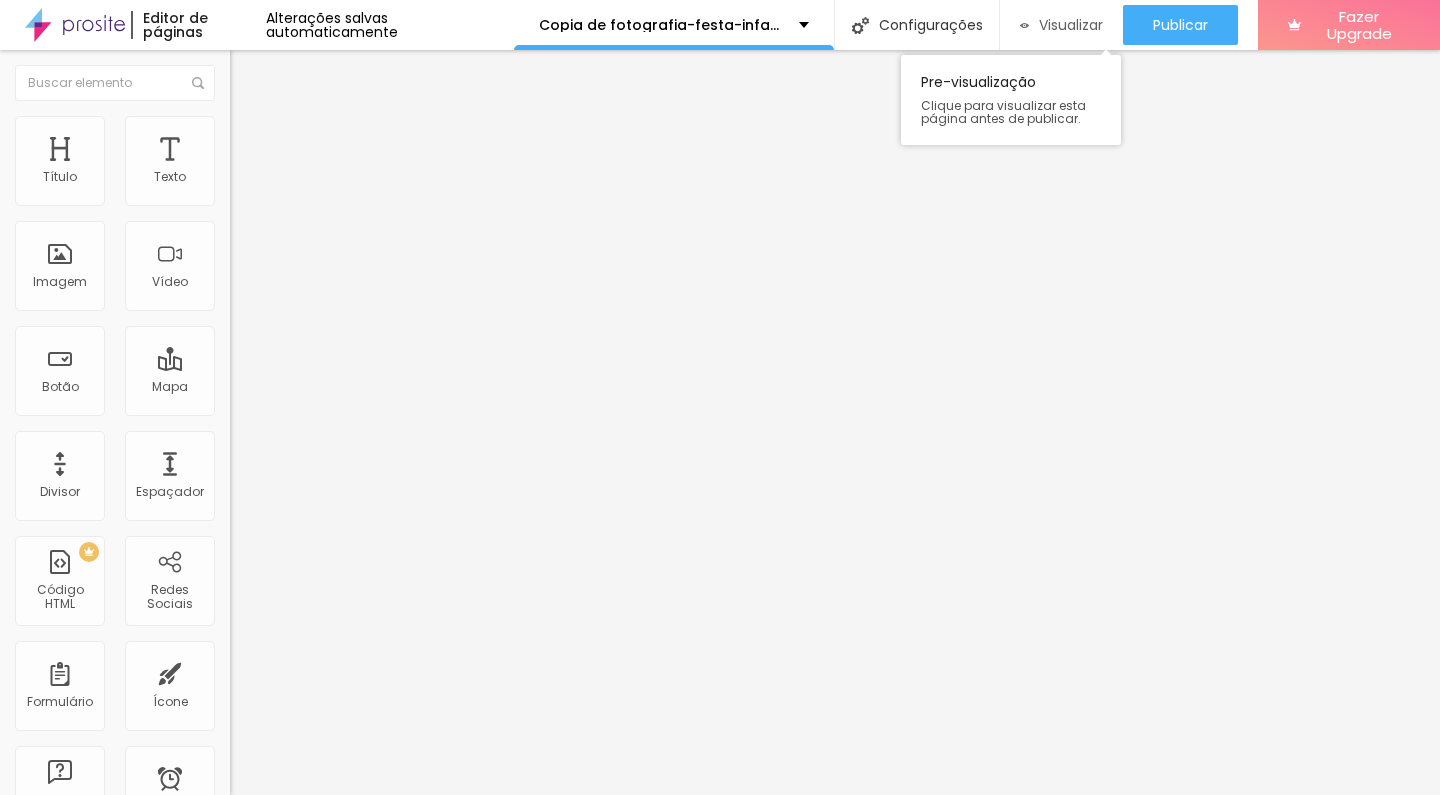 click at bounding box center [1024, 25] 